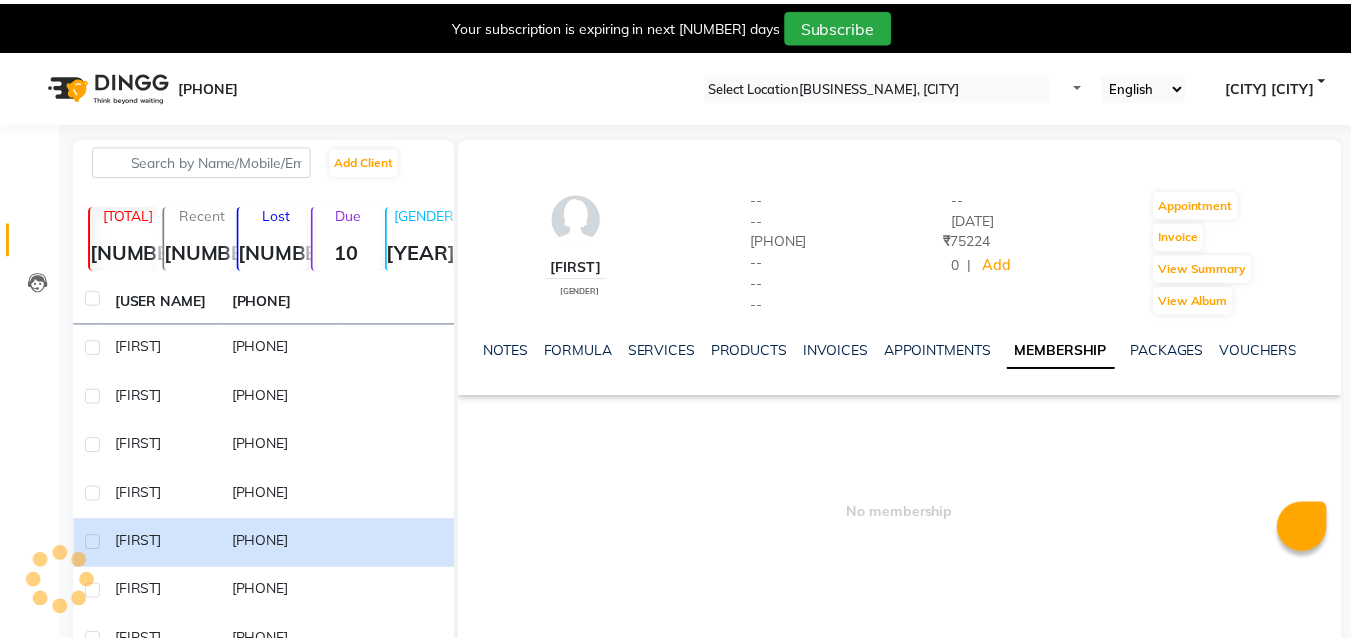 scroll, scrollTop: 0, scrollLeft: 0, axis: both 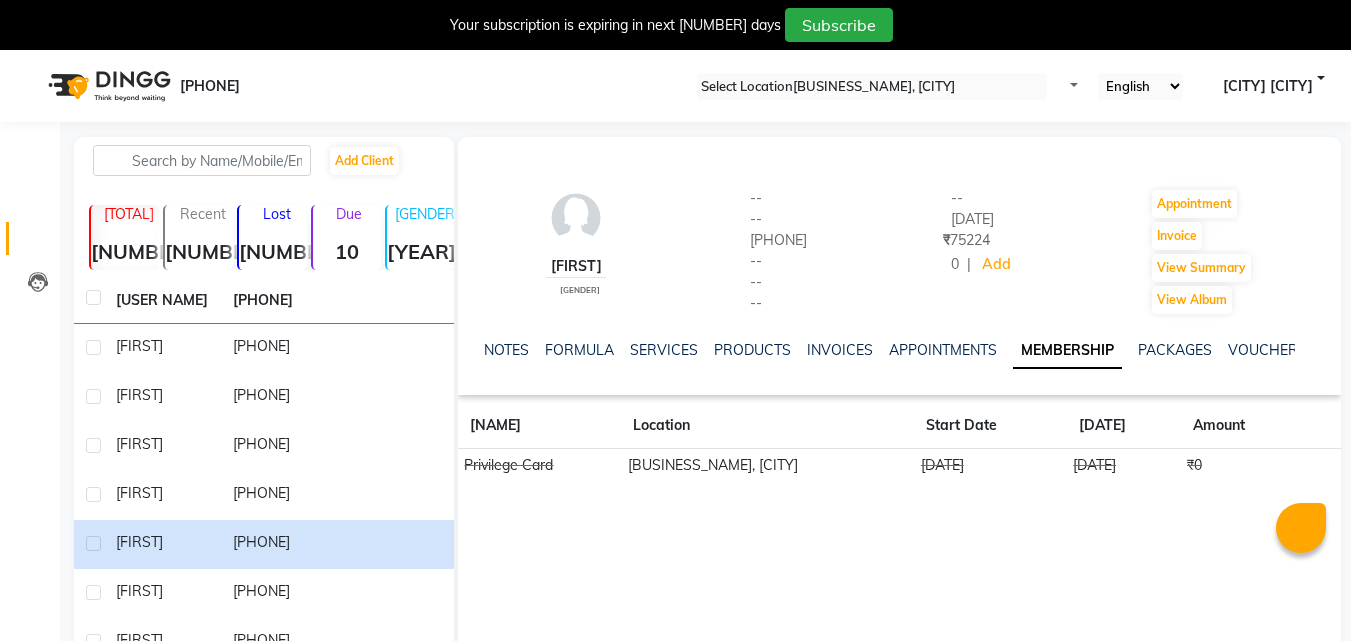 click on "[BUSINESS_NAME], [CITY] [CITY] [LANGUAGE] [LANGUAGE] [LANGUAGE] [LANGUAGE] [LANGUAGE] [LANGUAGE] [LANGUAGE] [LANGUAGE] [LANGUAGE] [LANGUAGE] [VERSION]" at bounding box center [675, 86] 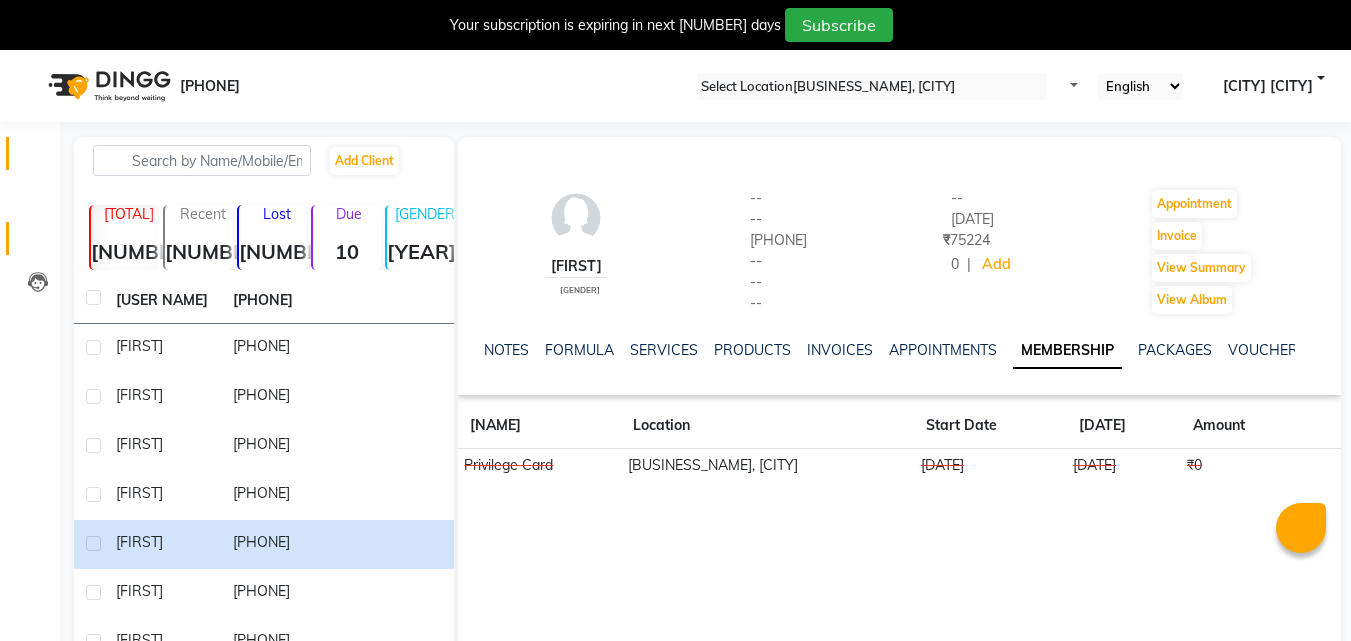 click on "Calendar" at bounding box center (30, 153) 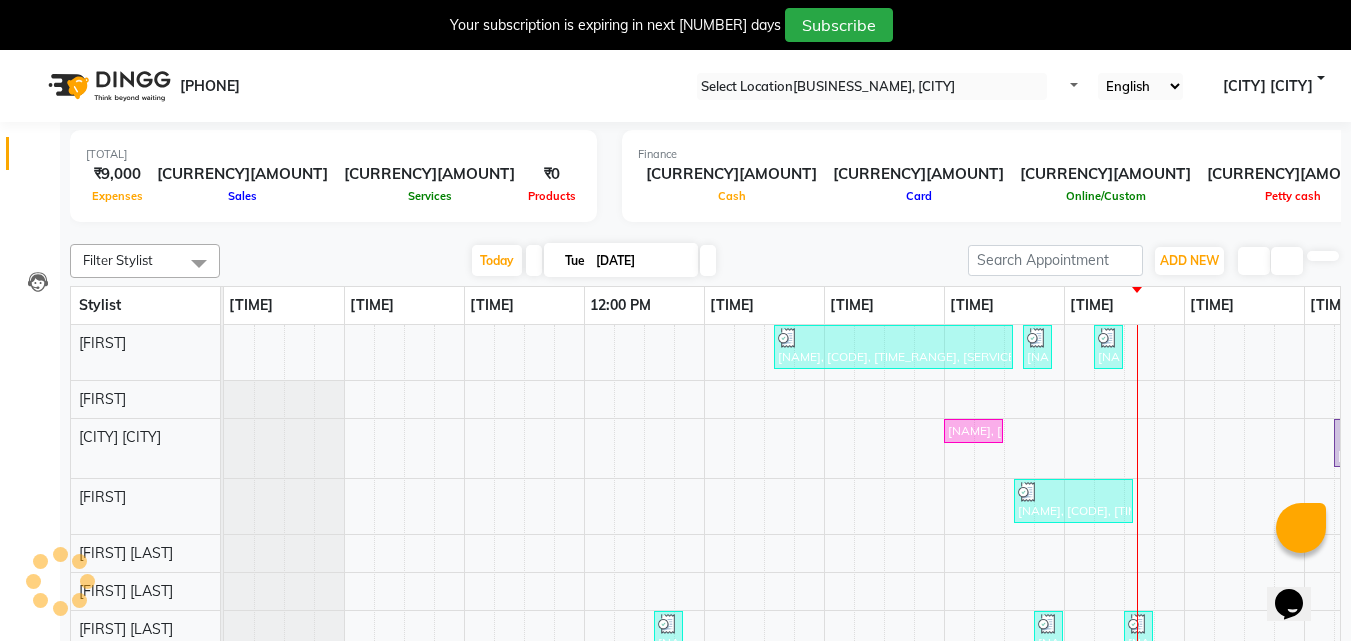 scroll, scrollTop: 0, scrollLeft: 0, axis: both 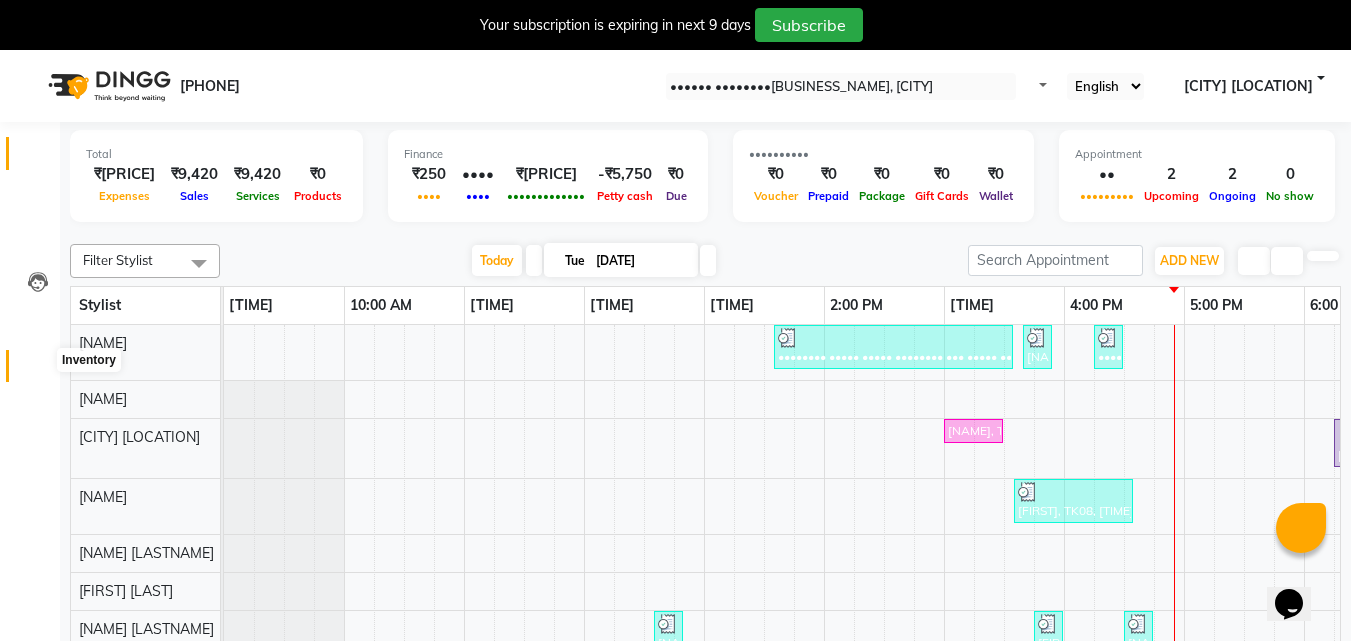 click at bounding box center [37, 371] 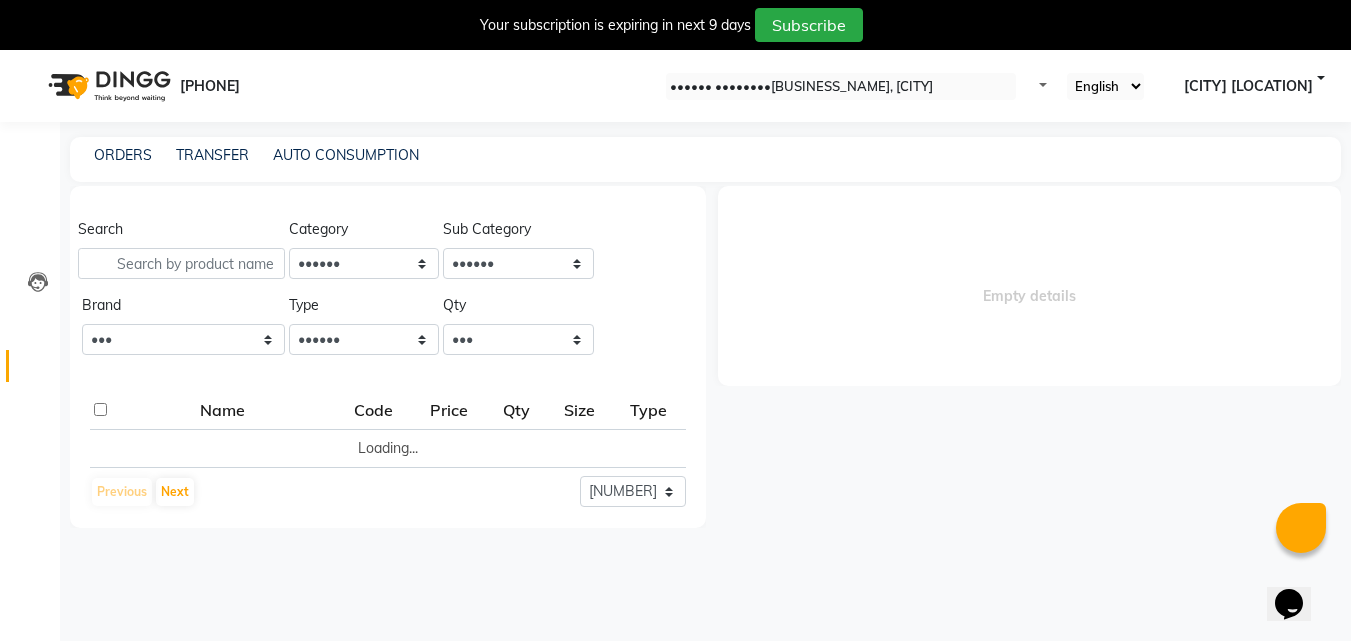 click on "Inventory" at bounding box center (30, 366) 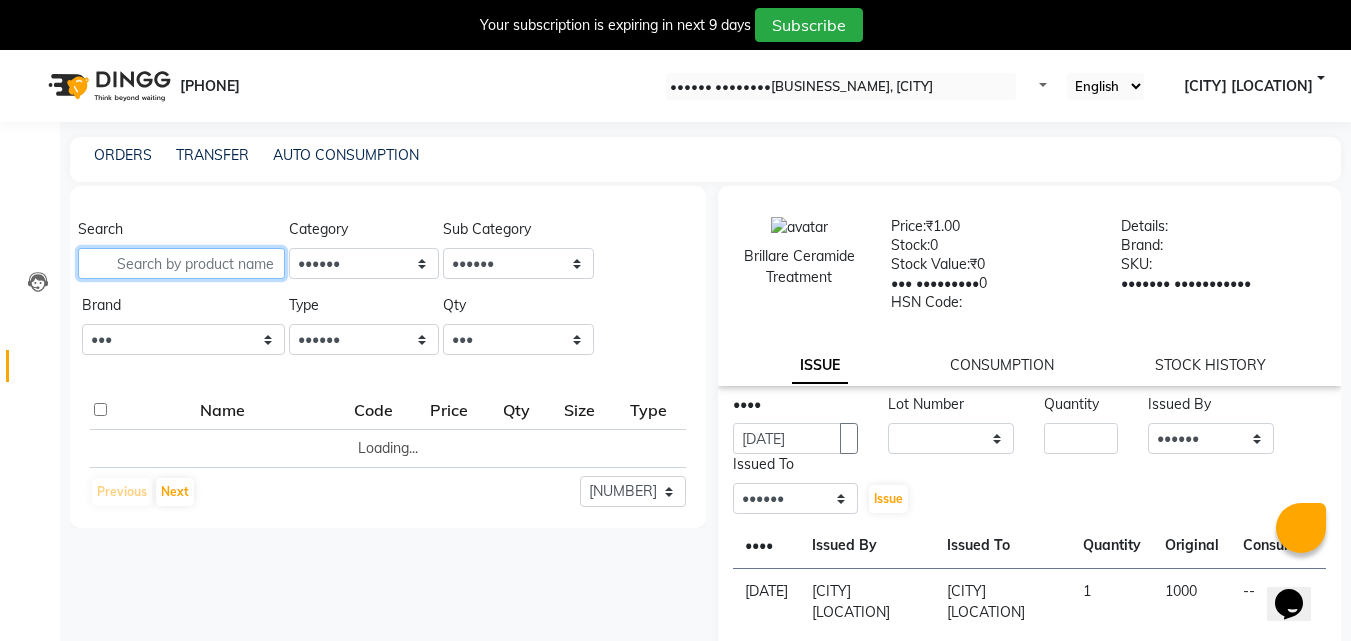click at bounding box center [181, 263] 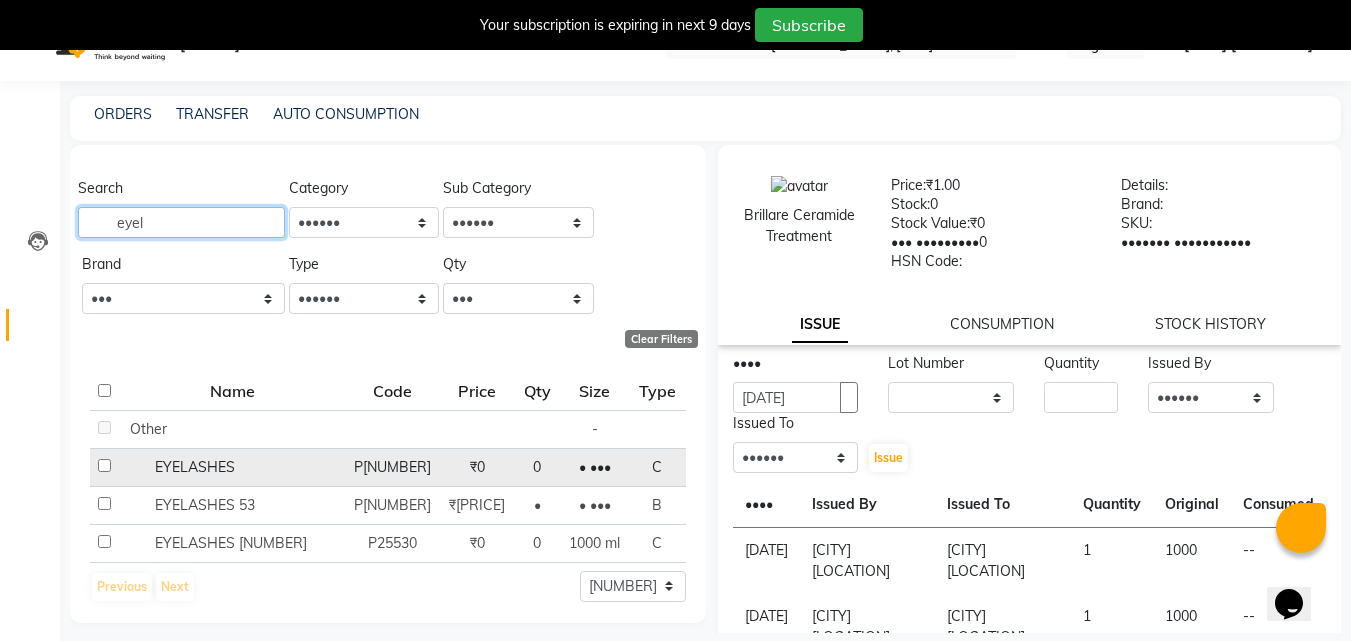 scroll, scrollTop: 63, scrollLeft: 0, axis: vertical 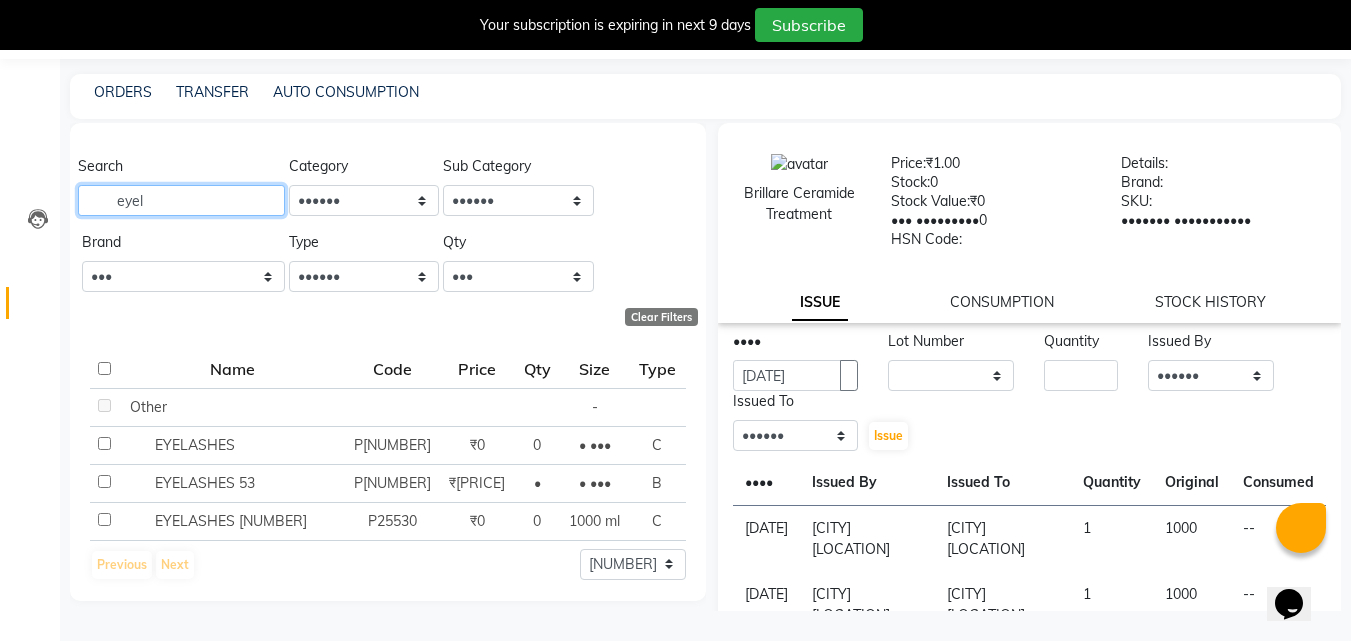 click on "eyel" at bounding box center (181, 200) 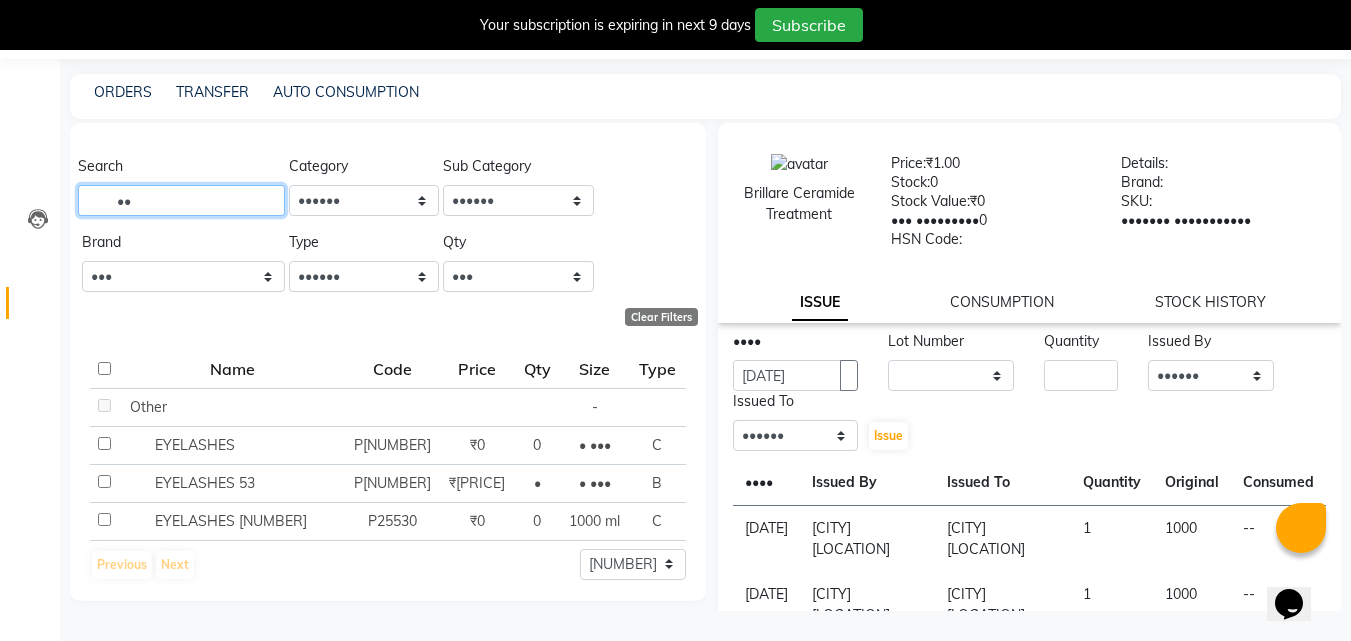 type on "e" 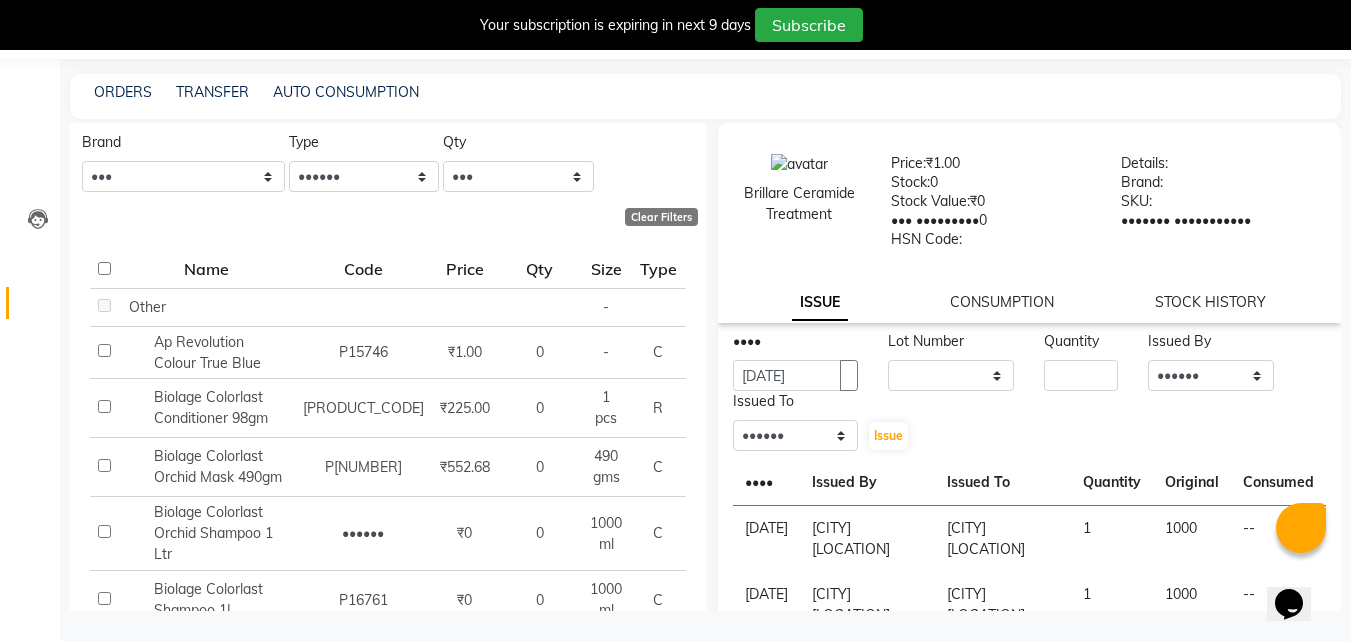scroll, scrollTop: 0, scrollLeft: 0, axis: both 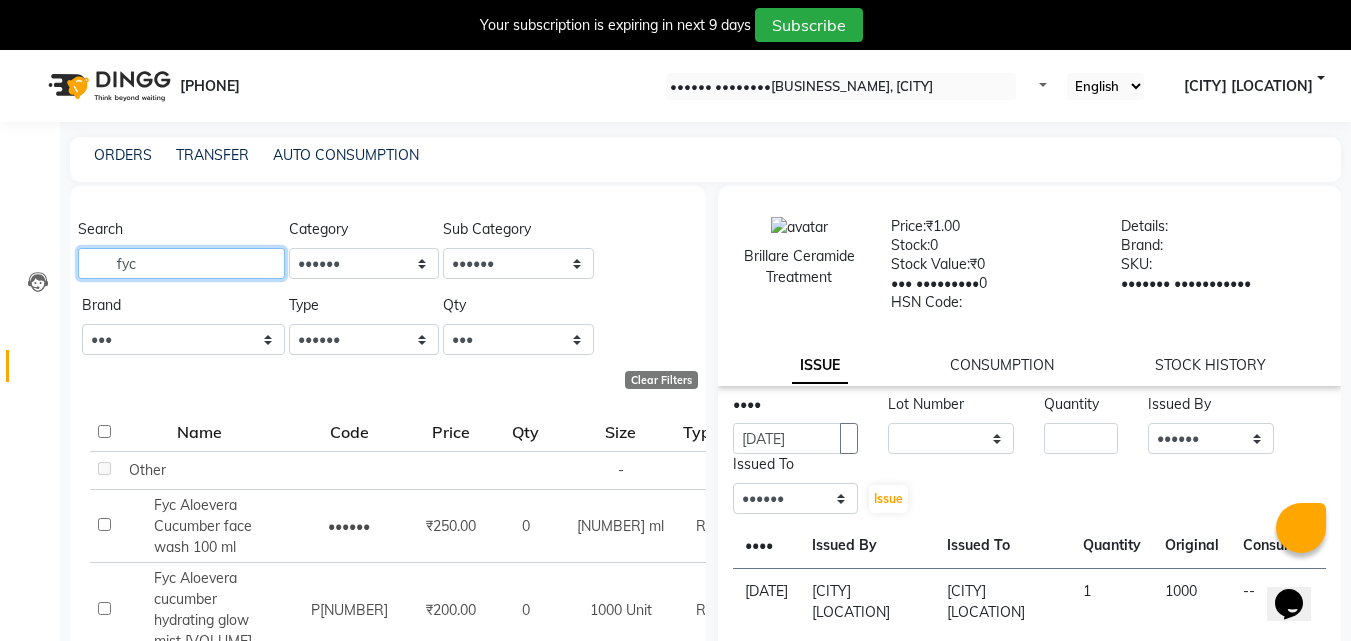 type on "fyc" 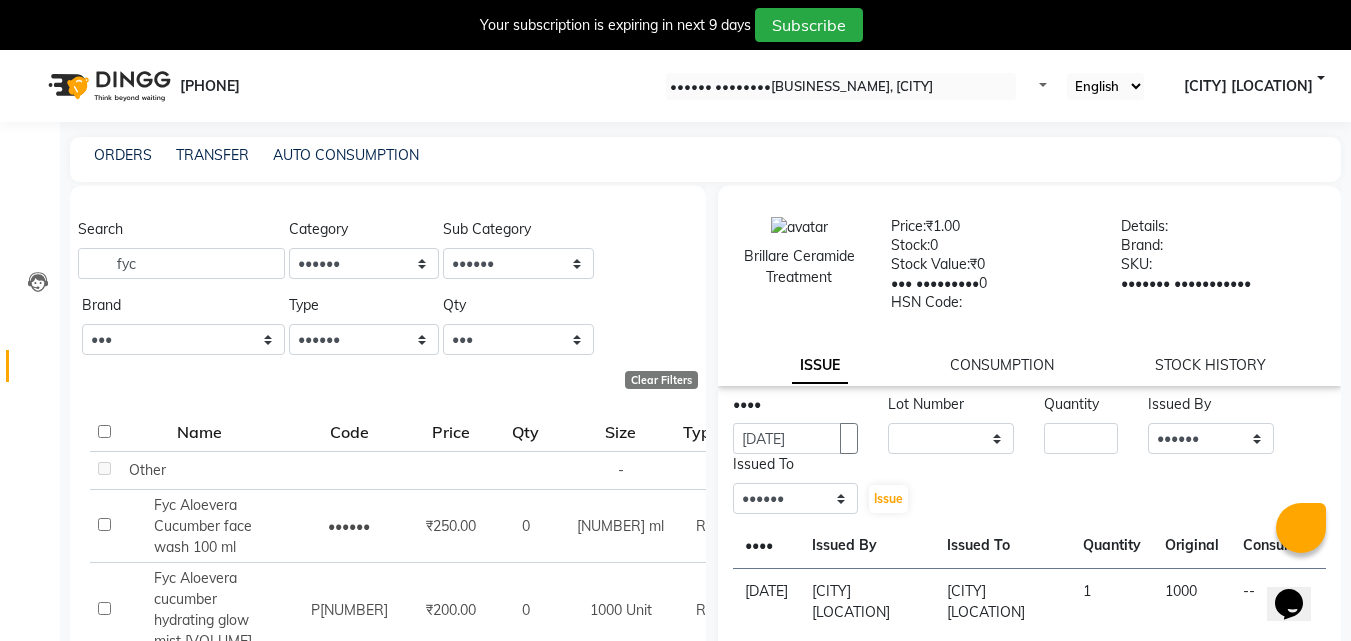 drag, startPoint x: 1336, startPoint y: 19, endPoint x: 1327, endPoint y: 14, distance: 10.29563 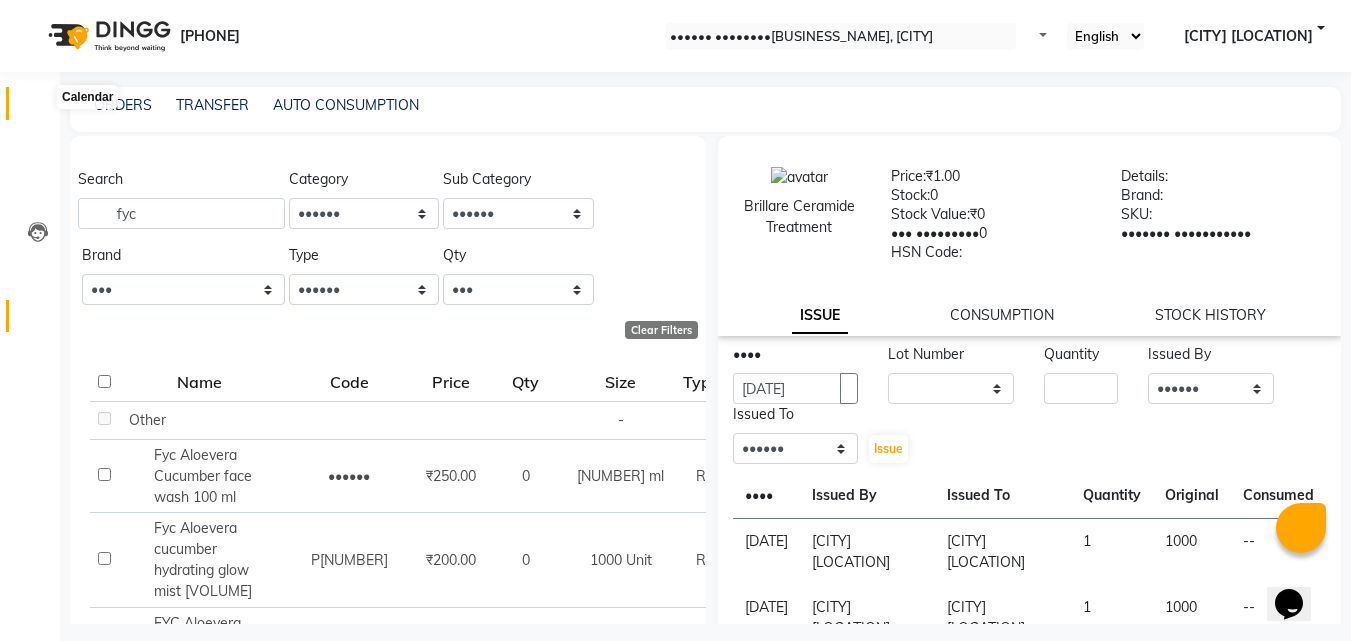 click at bounding box center [37, 108] 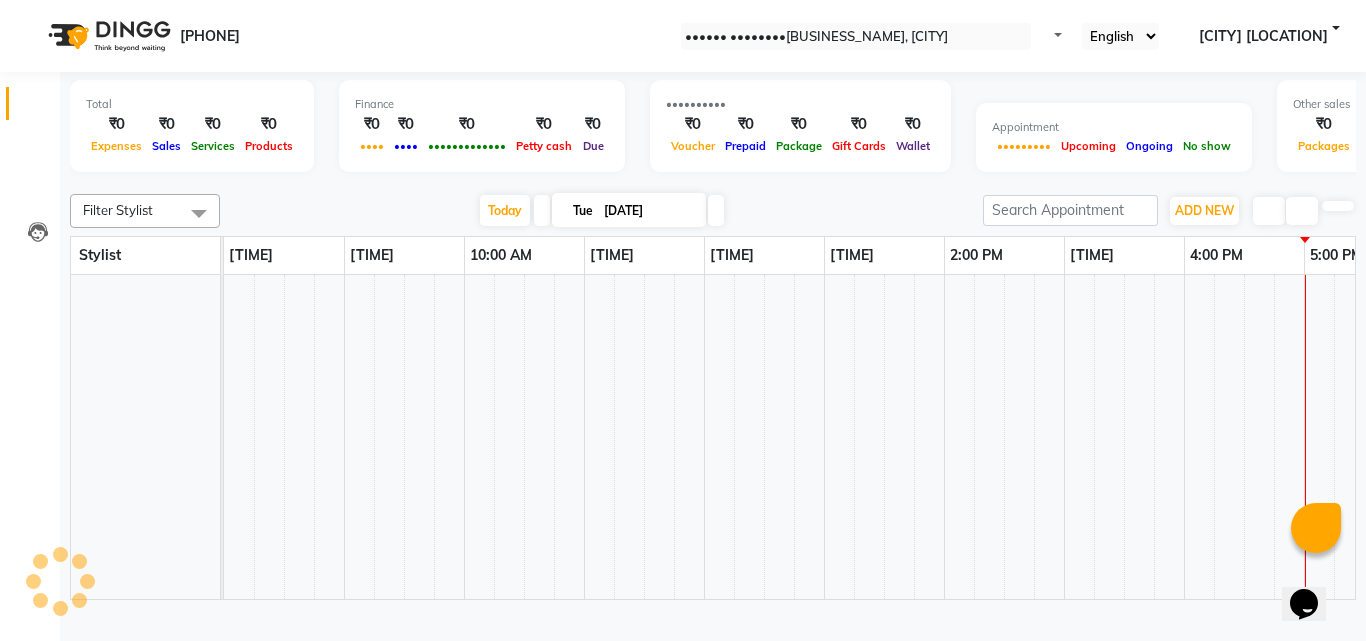 click at bounding box center (38, 108) 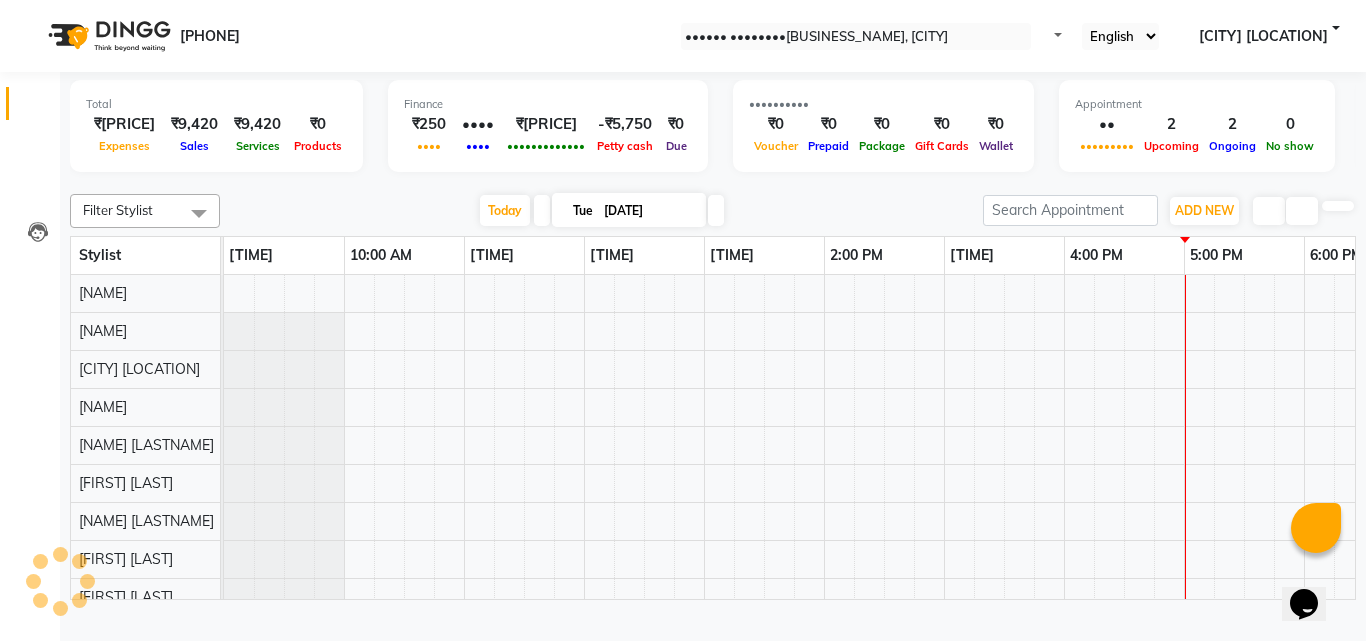 scroll, scrollTop: 0, scrollLeft: 669, axis: horizontal 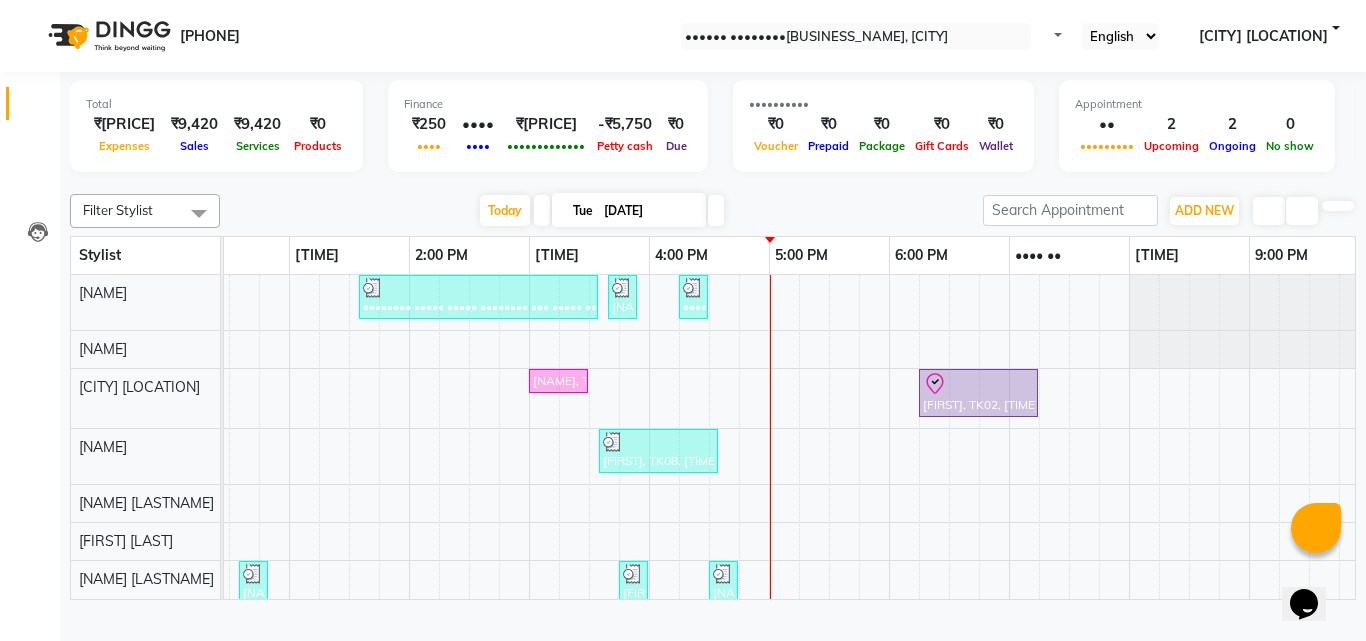 click at bounding box center (542, 210) 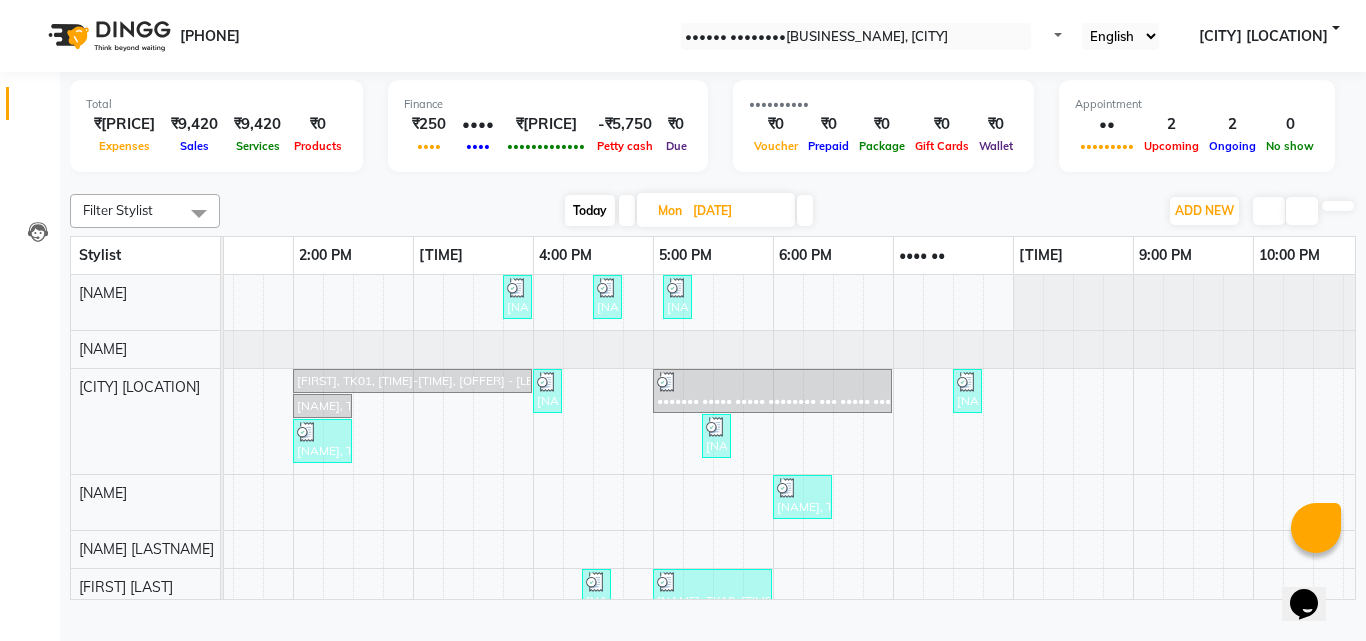 click at bounding box center (627, 210) 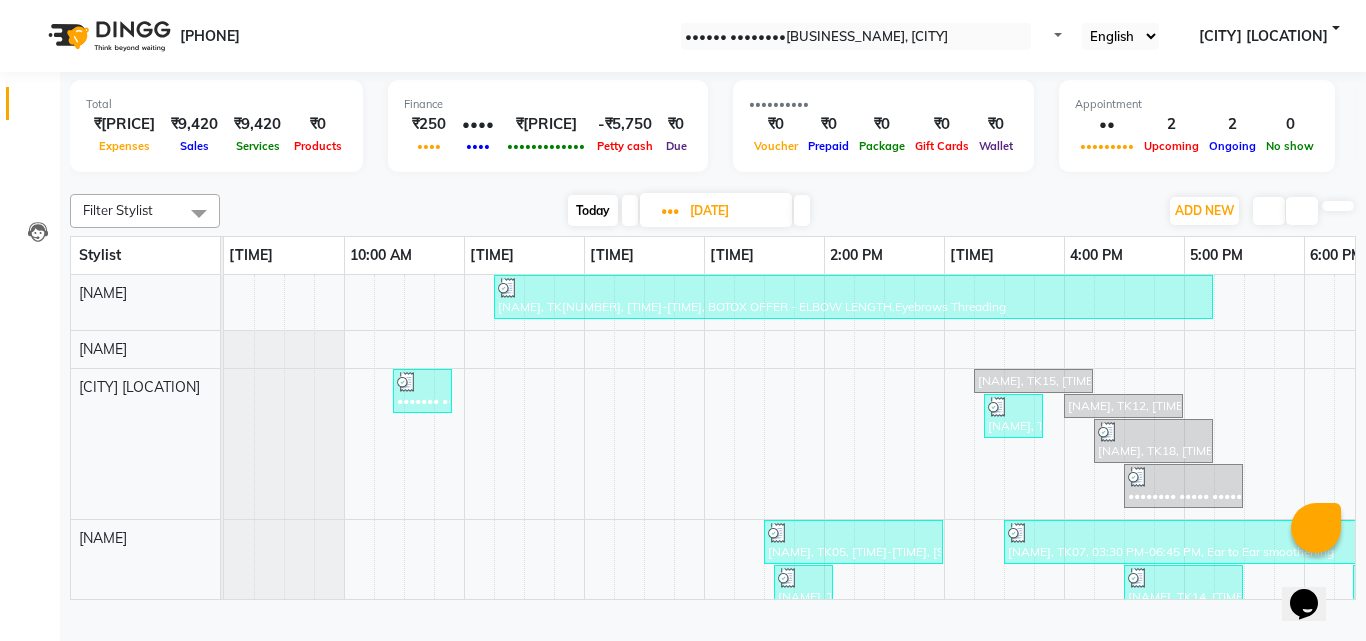 click on "Today" at bounding box center [593, 210] 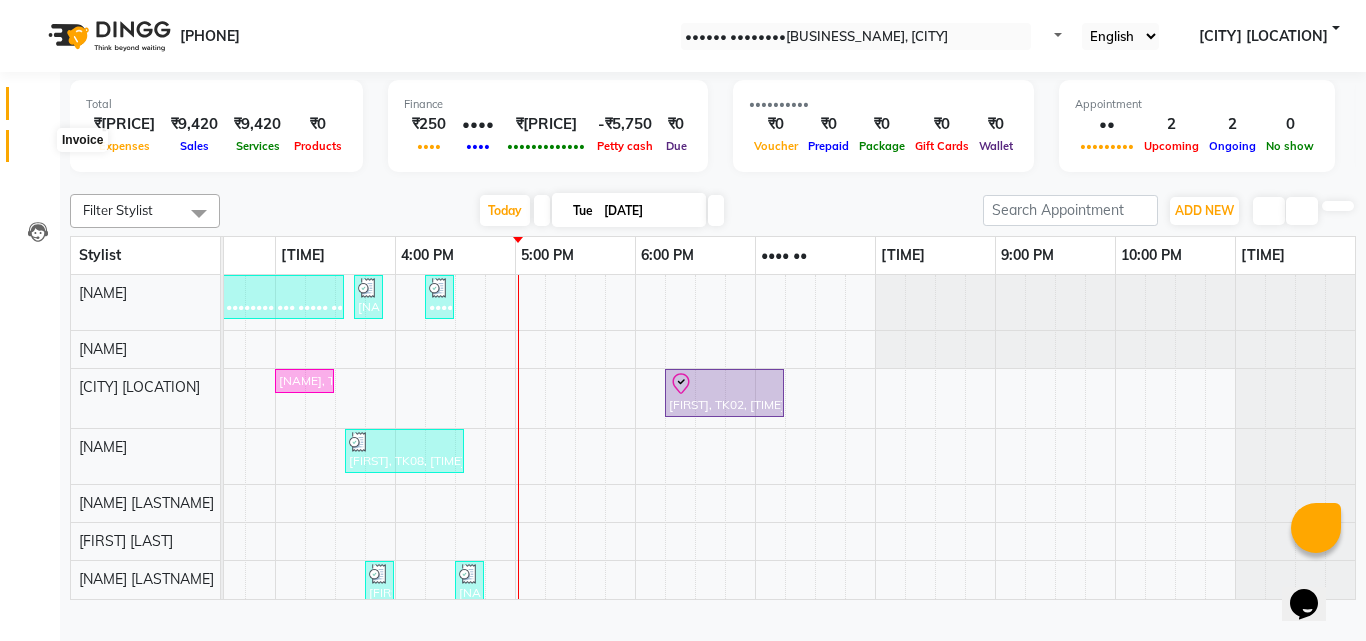 click at bounding box center (37, 151) 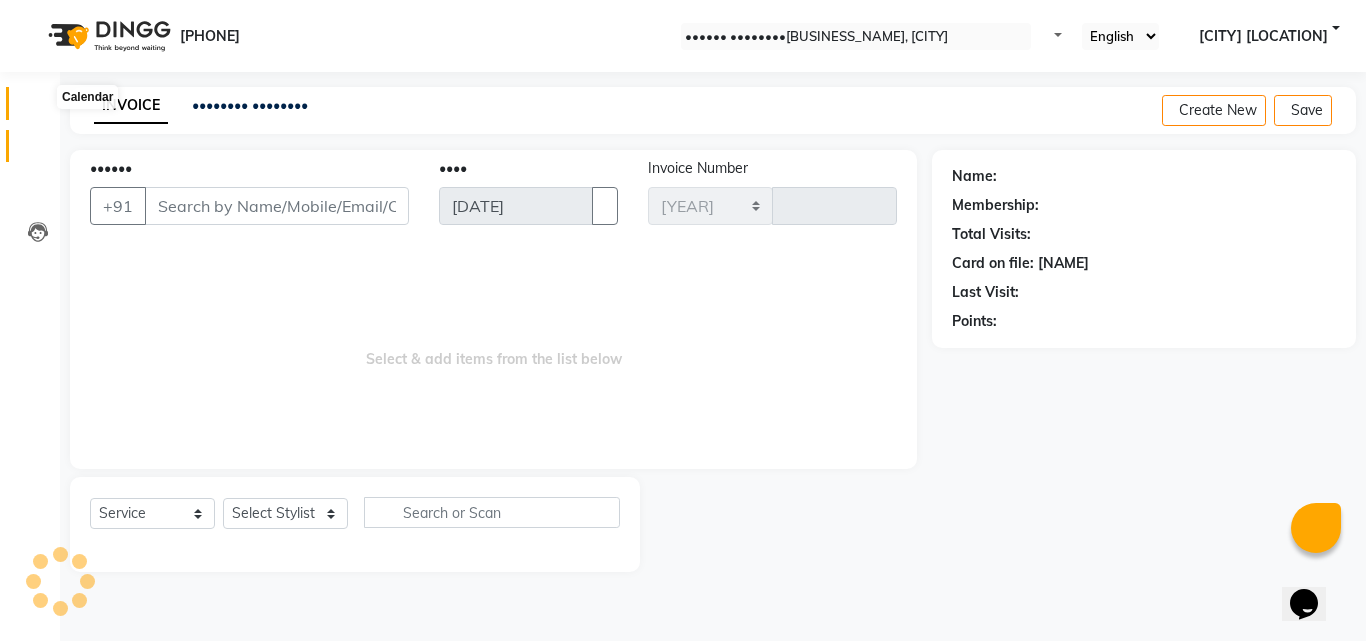 click at bounding box center (38, 108) 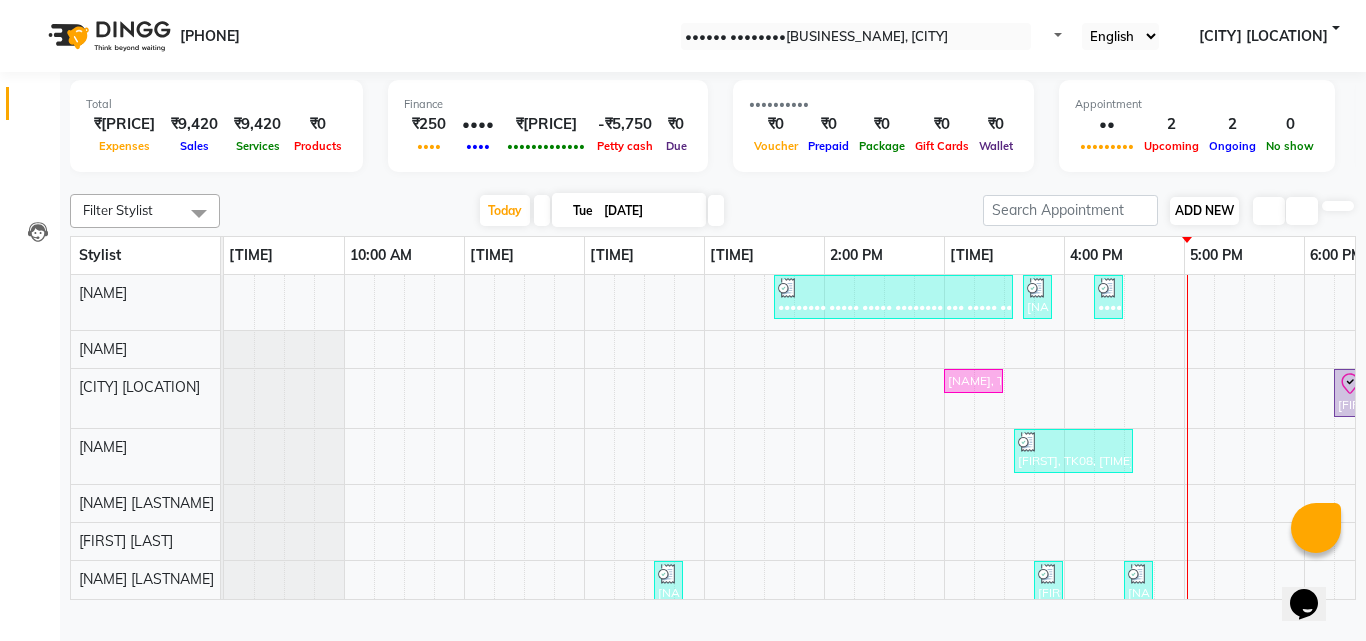 click on "ADD NEW" at bounding box center (1204, 210) 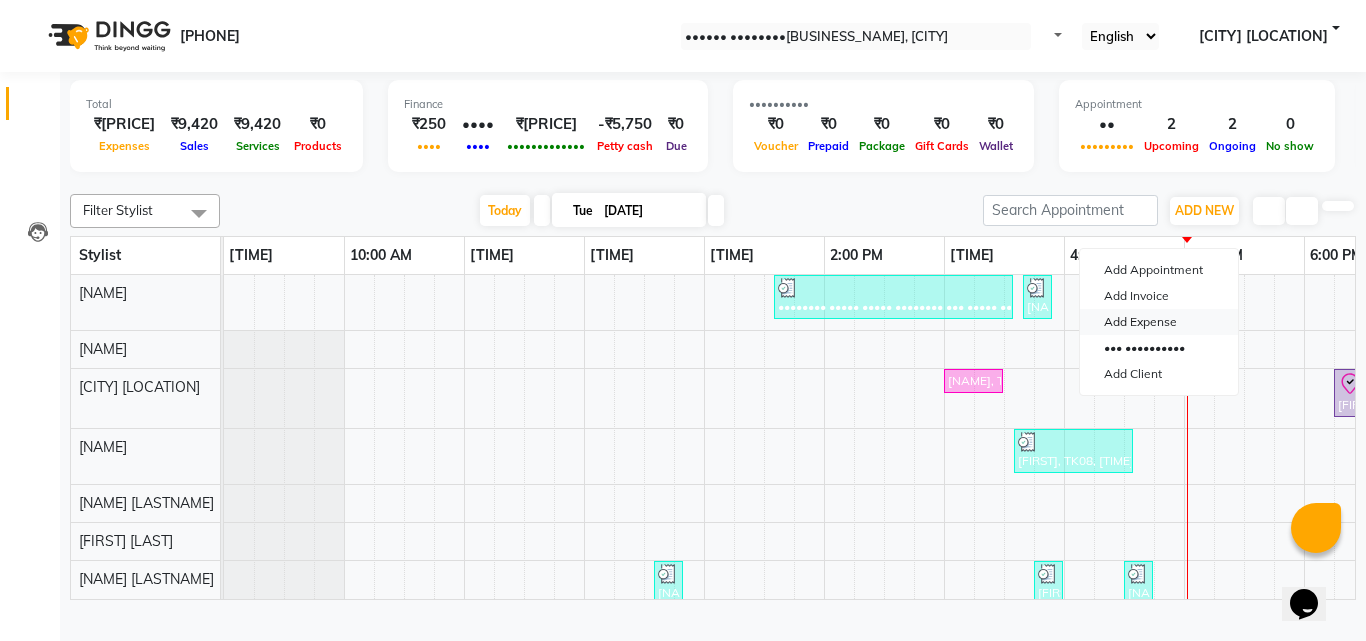 click on "Add Expense" at bounding box center (1159, 322) 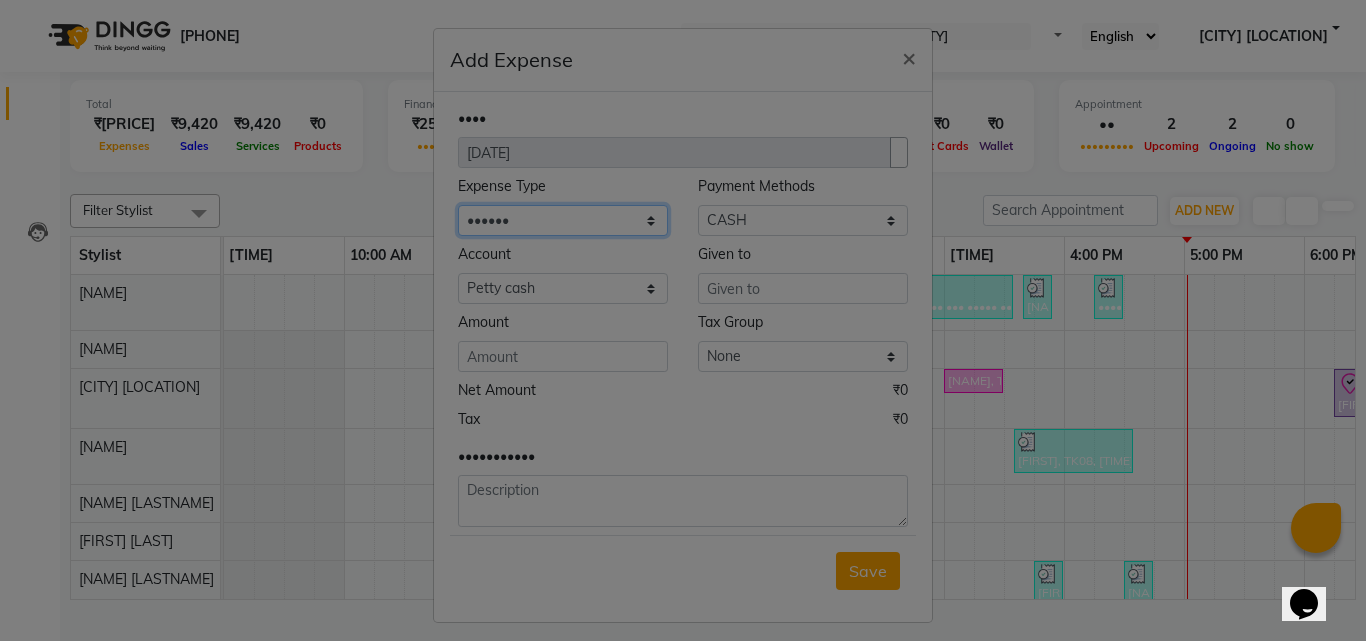 click on "Select ACCOMODATION EXPENSES ADVERTISEMENT SALES PROMOTIONAL EXPENSES Bonus BRIDAL ACCESSORIES REFUND BRIDAL COMMISSION BRIDAL FOOD BRIDAL INCENTIVES BRIDAL ORNAMENTS REFUND BRIDAL TA CASH DEPOSIT RAK BANK COMPUTER ACCESSORIES MOBILE PHONE Donation and Charity Expenses ELECTRICITY CHARGES ELECTRONICS FITTINGS Event Expense FISH FOOD EXPENSES FOOD REFRESHMENT FOR CLIENTS FOOD REFRESHMENT FOR STAFFS Freight And Forwarding Charges FUEL FOR GENERATOR FURNITURE AND EQUIPMENTS Gifts for Clients GIFTS FOR STAFFS GOKULAM CHITS HOSTEL RENT LAUNDRY EXPENSES LICENSE OTHER FEES LOADING UNLOADING CHARGES Medical Expenses MEHNDI PAYMENTS MISCELLANEOUS EXPENSES NEWSPAPER PERIODICALS Ornaments Maintenance Expense OVERTIME ALLOWANCES Payment For Pest Control Perfomance based incentives POSTAGE COURIER CHARGES Printing PRINTING STATIONERY EXPENSES PROFESSIONAL TAX REPAIRS MAINTENANCE ROUND OFF Salary SALARY ADVANCE Sales Incentives Membership Card SALES INCENTIVES PRODUCT SALES INCENTIVES SERVICES SALON ESSENTIALS SALON RENT" at bounding box center [563, 220] 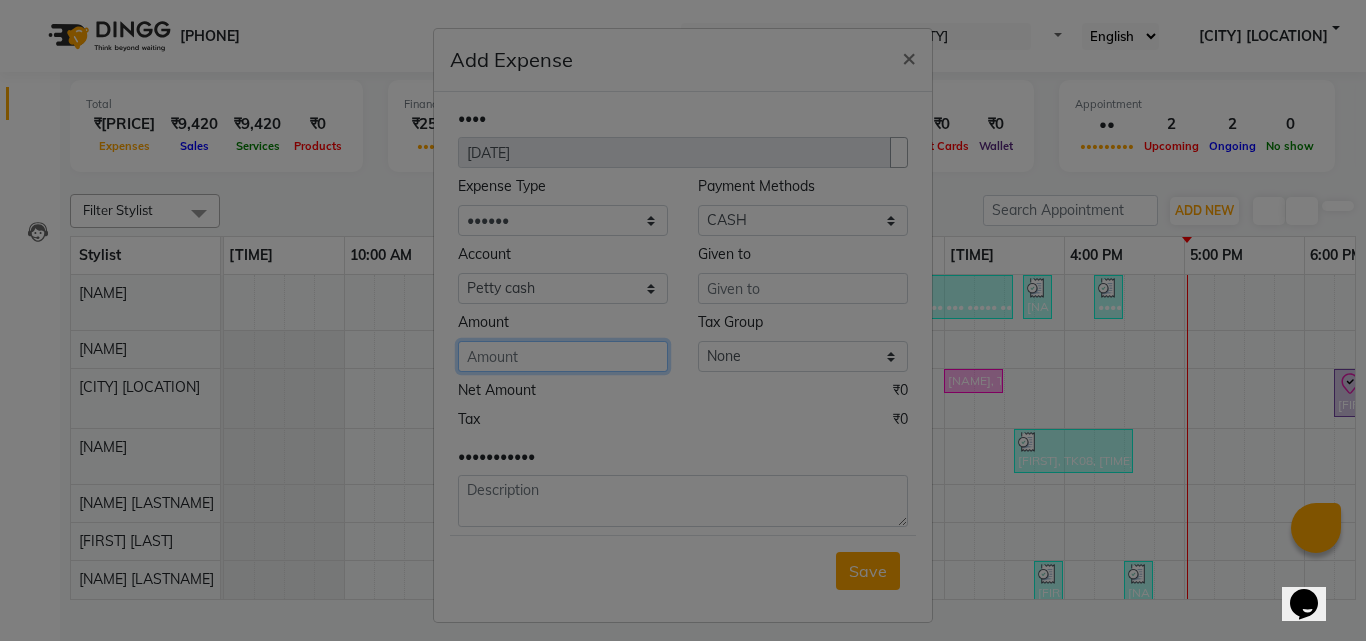 click at bounding box center [563, 356] 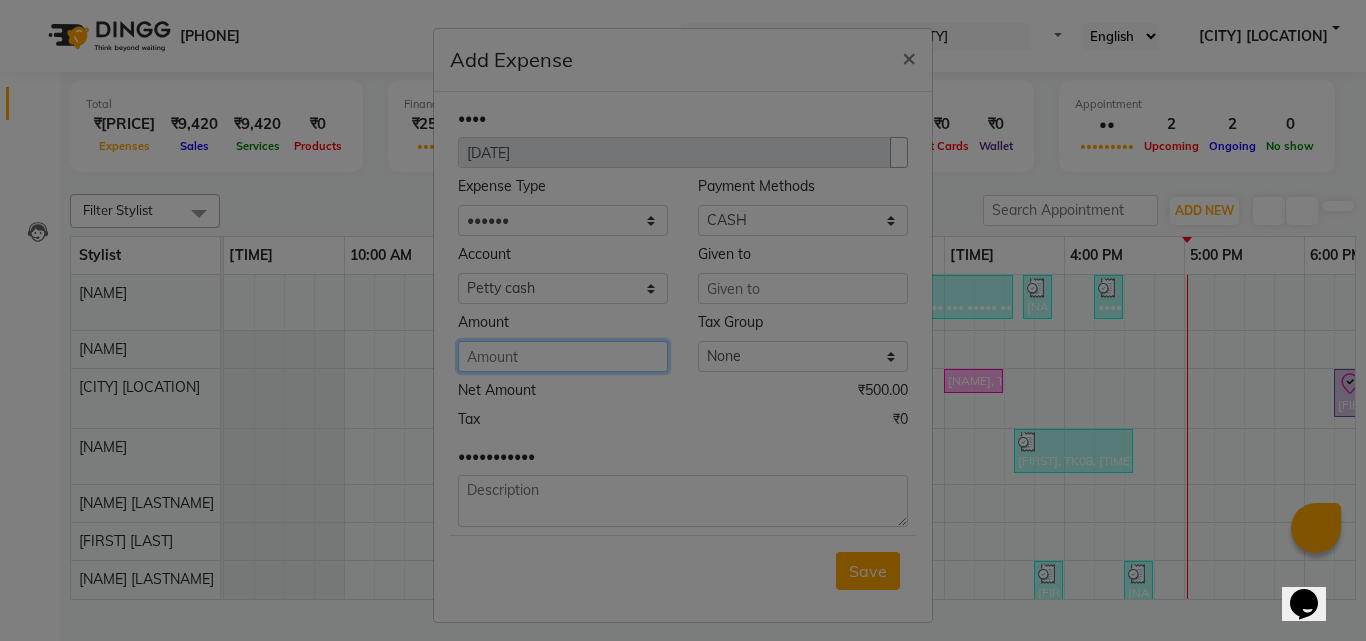 type on "[NUMBER]" 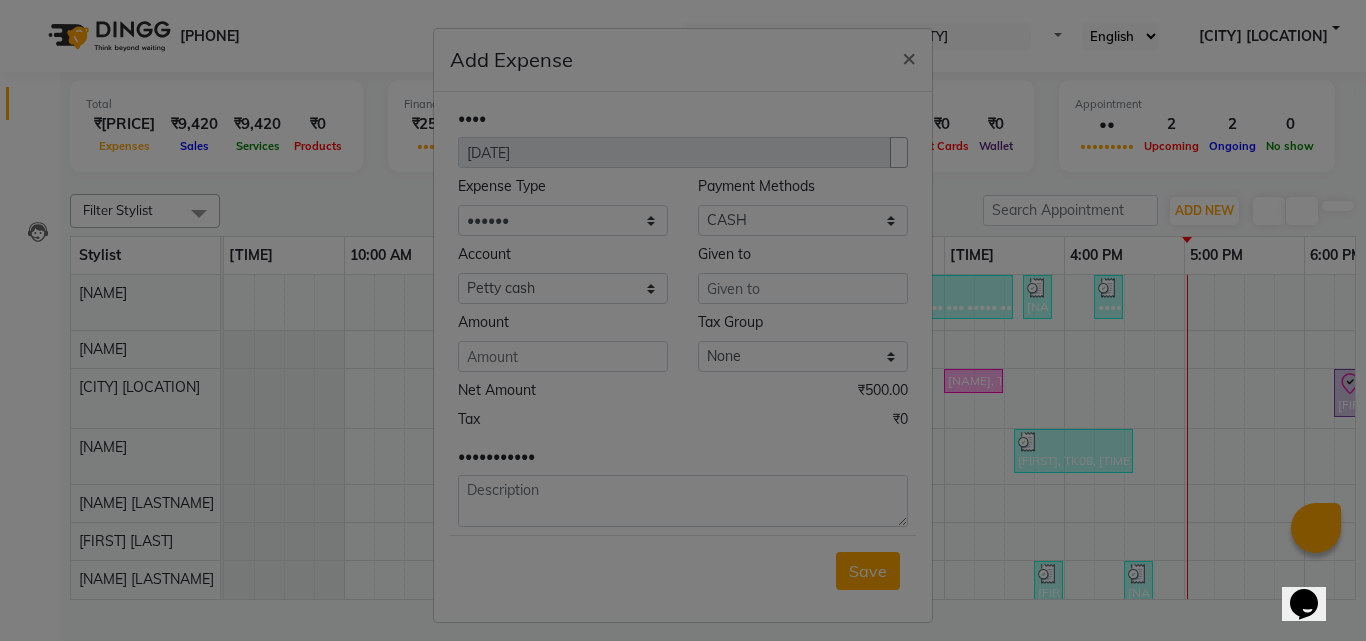 click on "Given to" at bounding box center (563, 190) 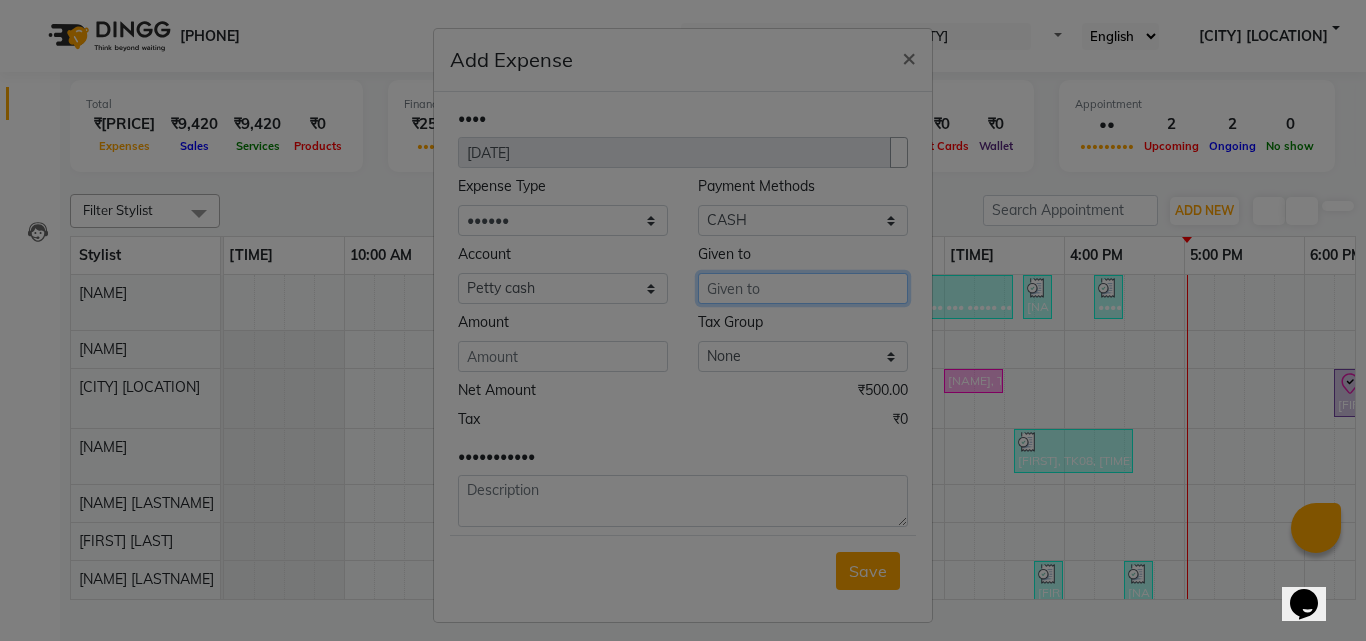 click at bounding box center (803, 288) 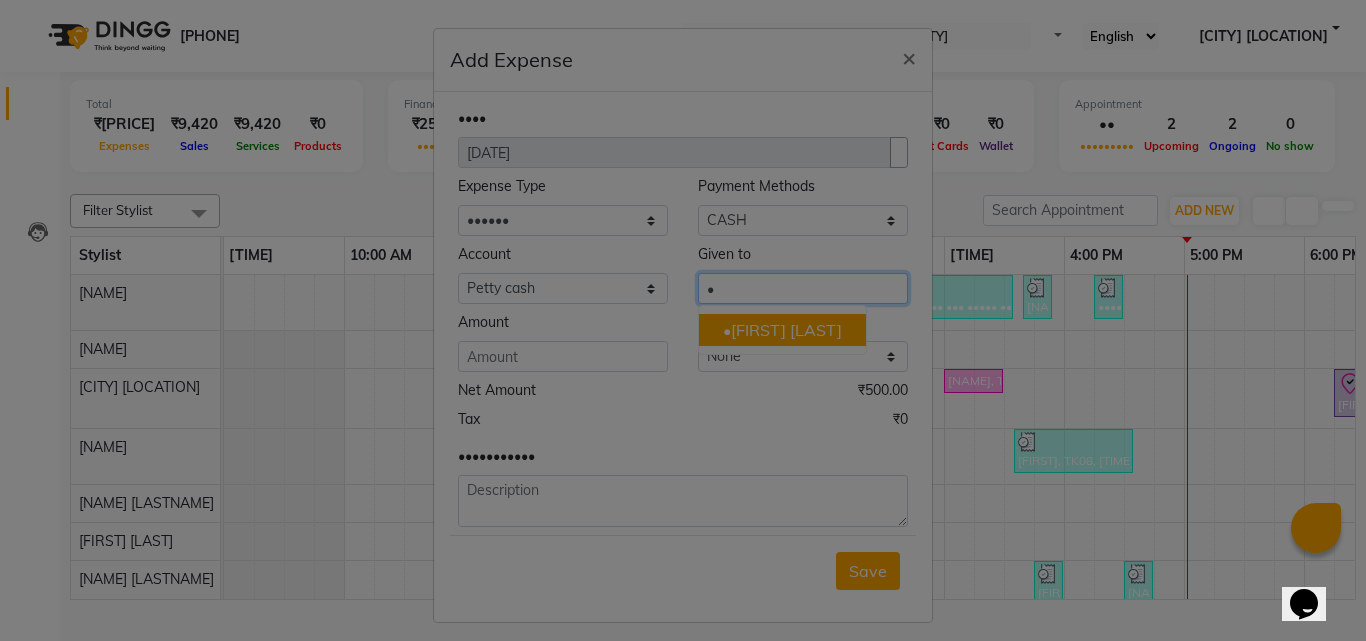 drag, startPoint x: 778, startPoint y: 337, endPoint x: 769, endPoint y: 327, distance: 13.453624 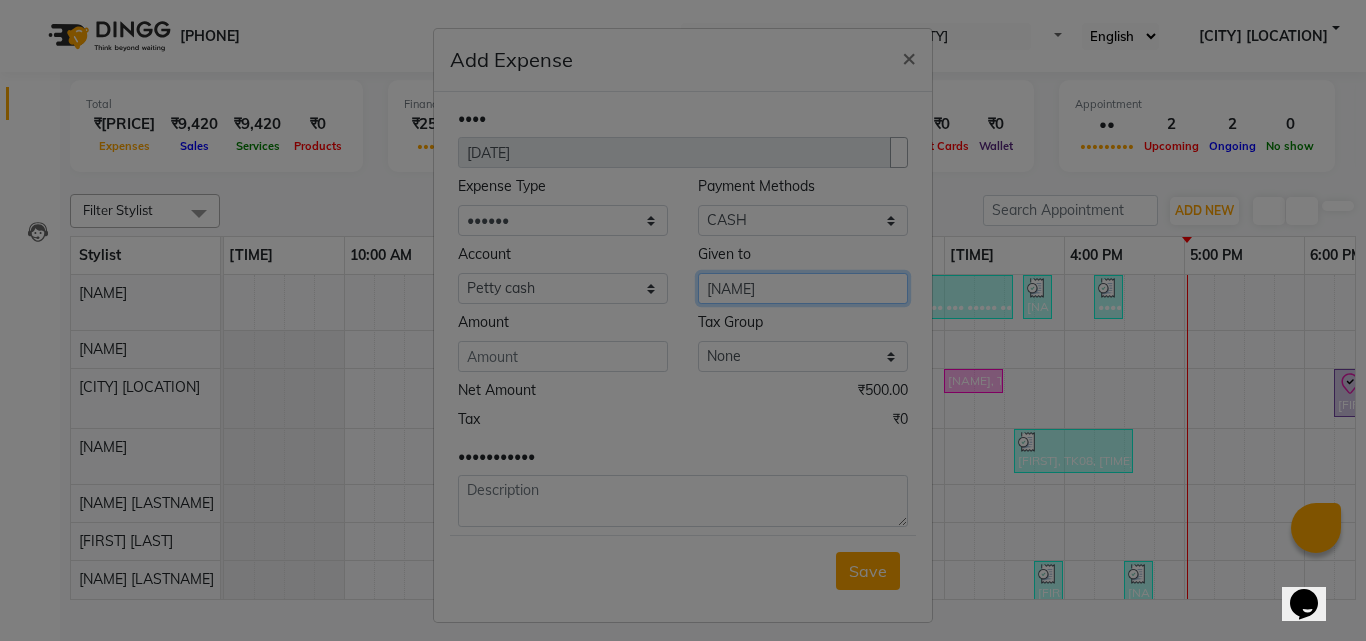 type on "[NAME]" 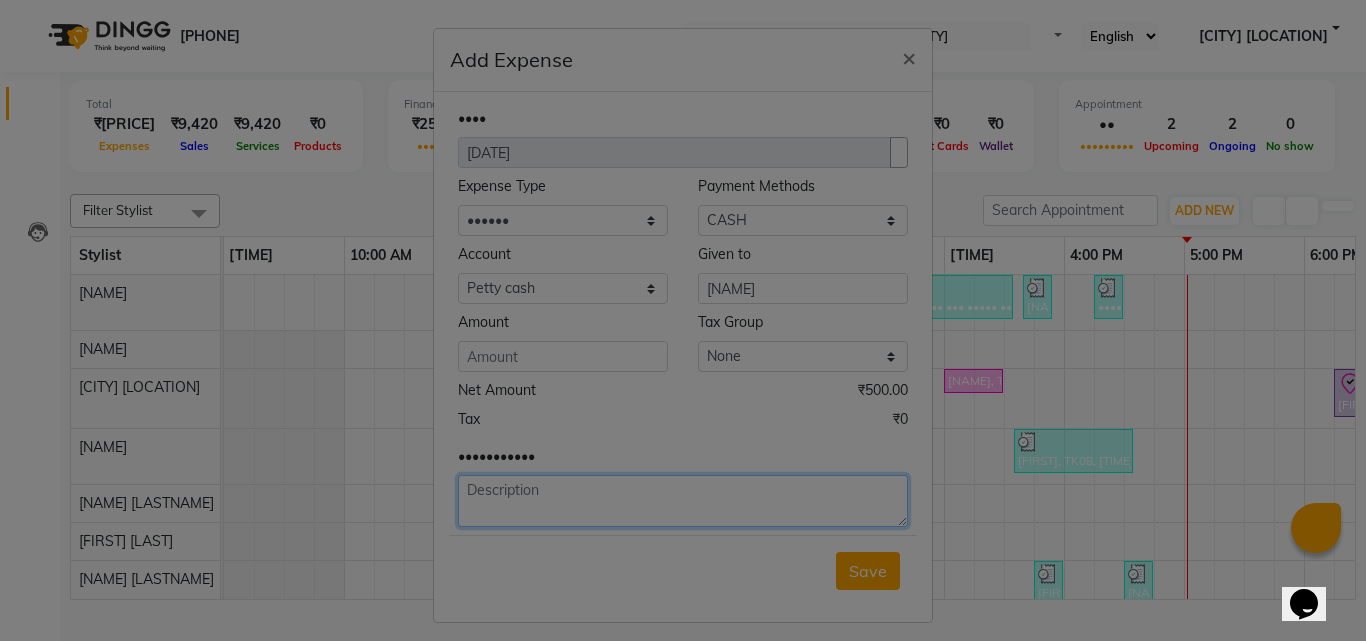 click at bounding box center (683, 501) 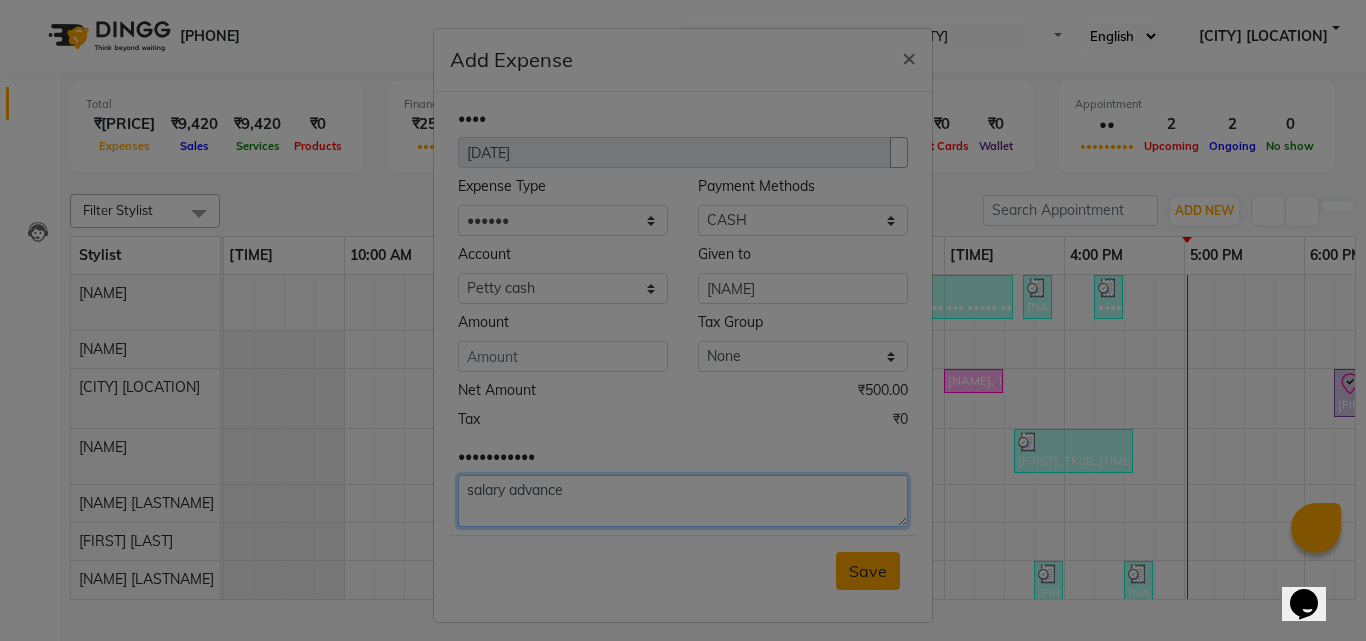 type on "salary advance" 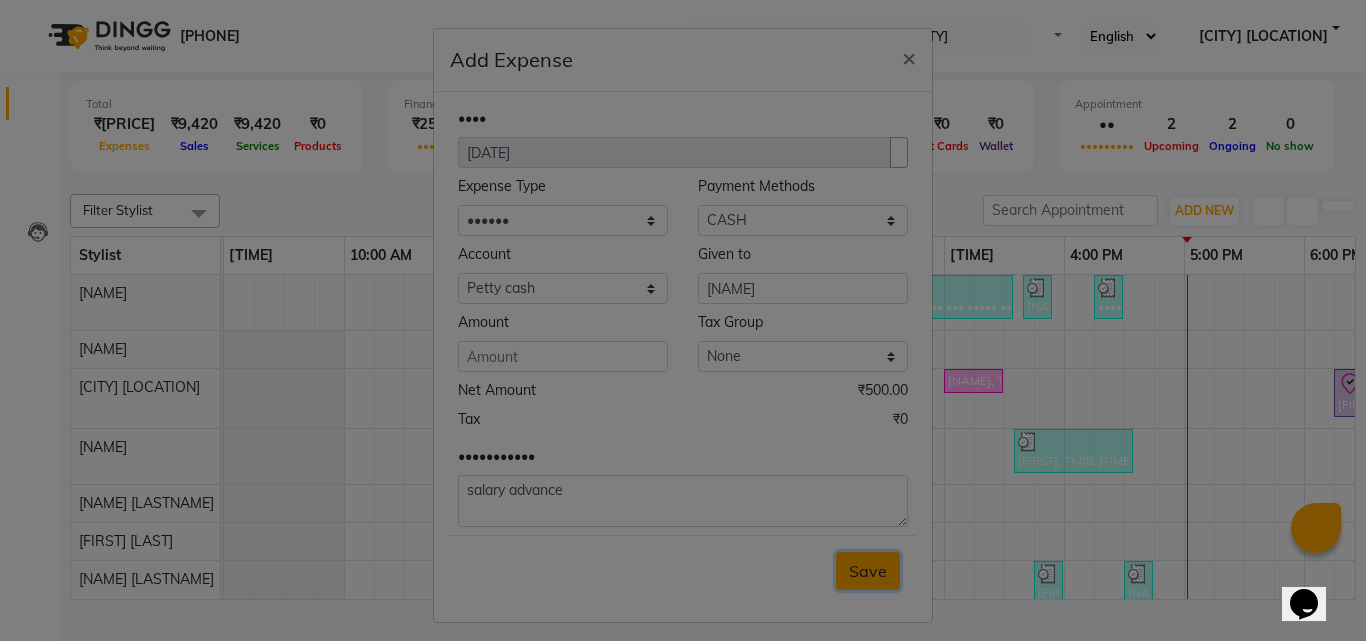 click on "Save" at bounding box center (868, 571) 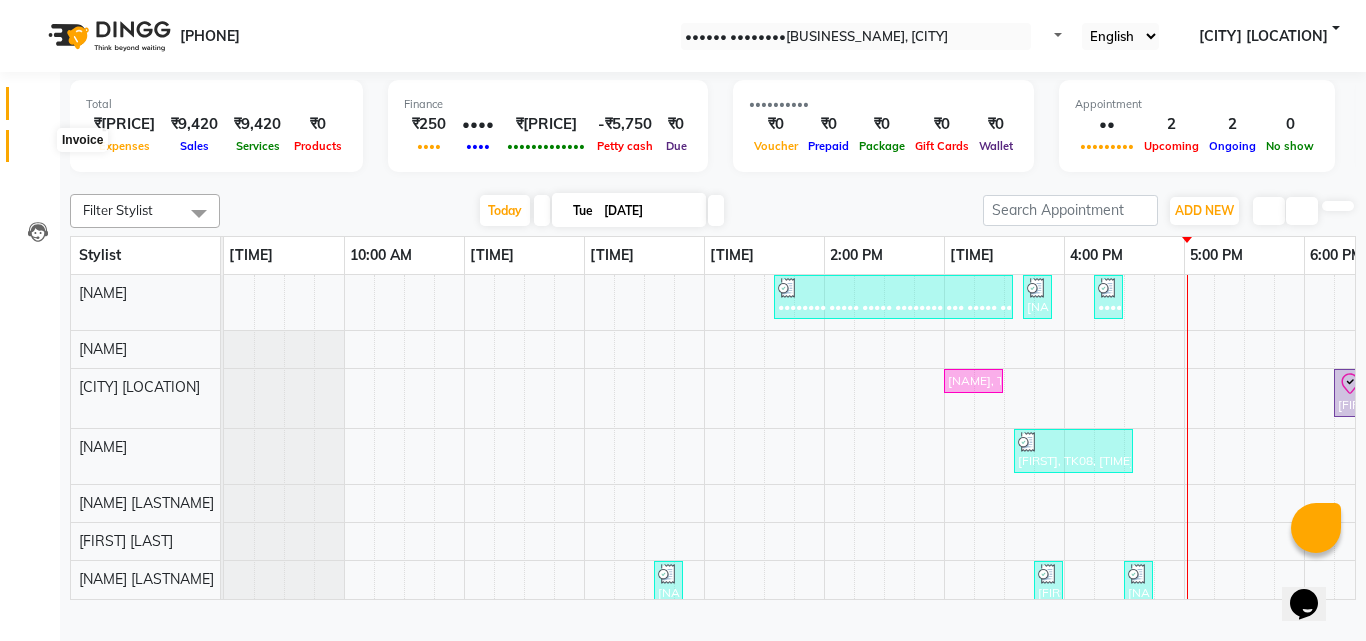 click at bounding box center [38, 151] 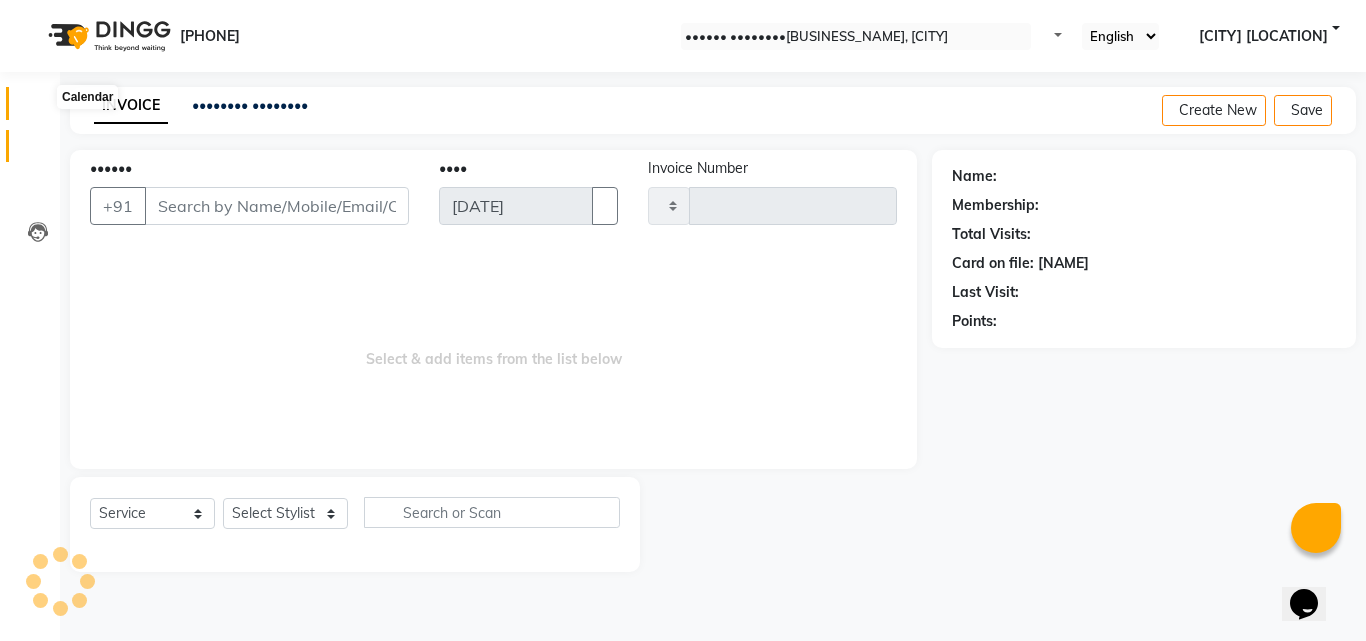 click at bounding box center [38, 108] 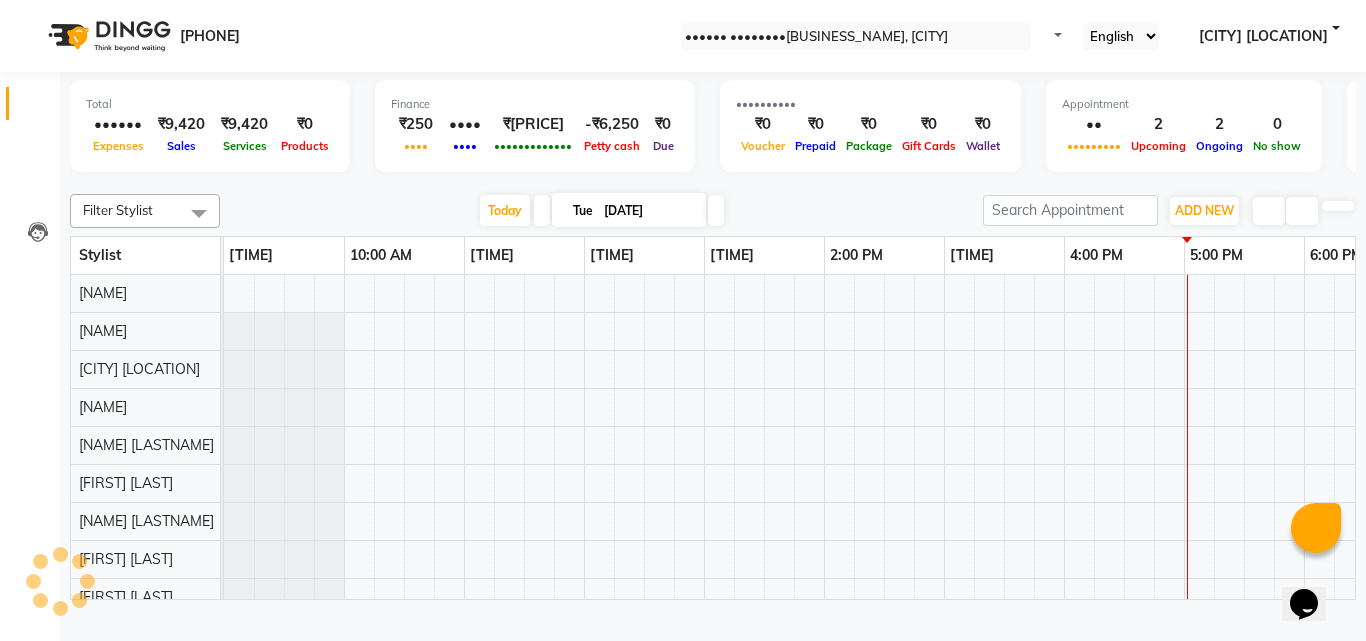 scroll, scrollTop: 0, scrollLeft: 669, axis: horizontal 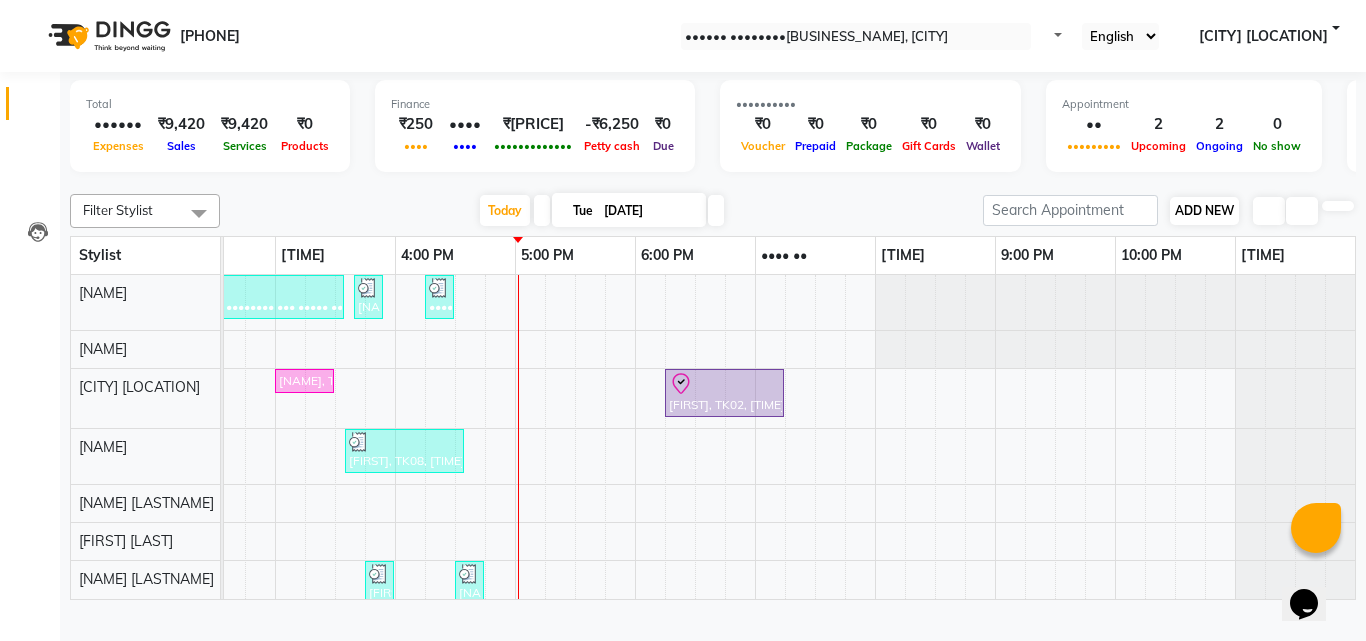click on "ADD NEW" at bounding box center [1204, 210] 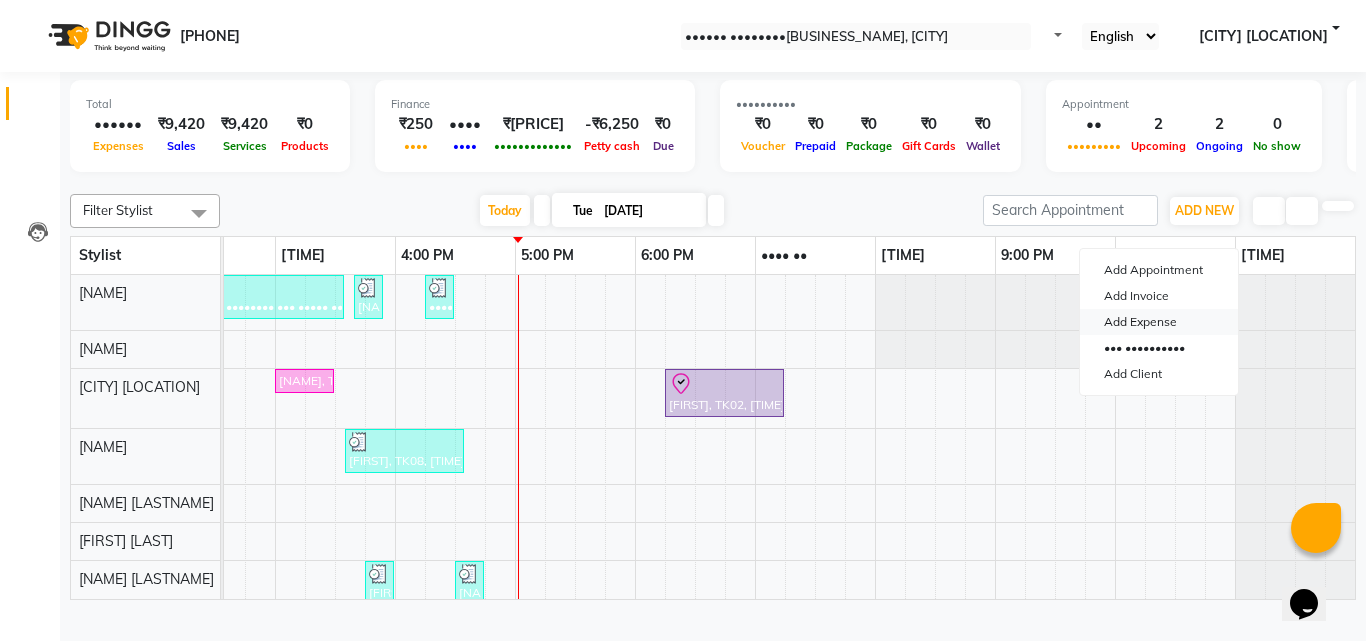 click on "Add Expense" at bounding box center [1159, 322] 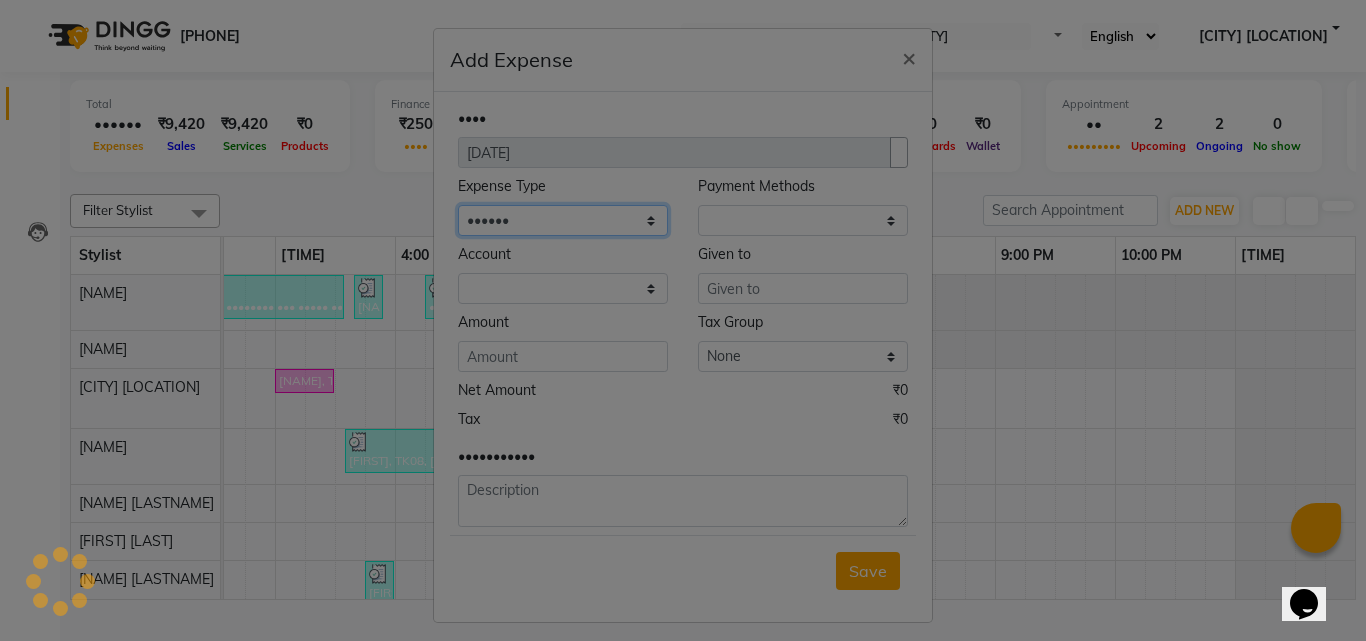drag, startPoint x: 597, startPoint y: 214, endPoint x: 601, endPoint y: 231, distance: 17.464249 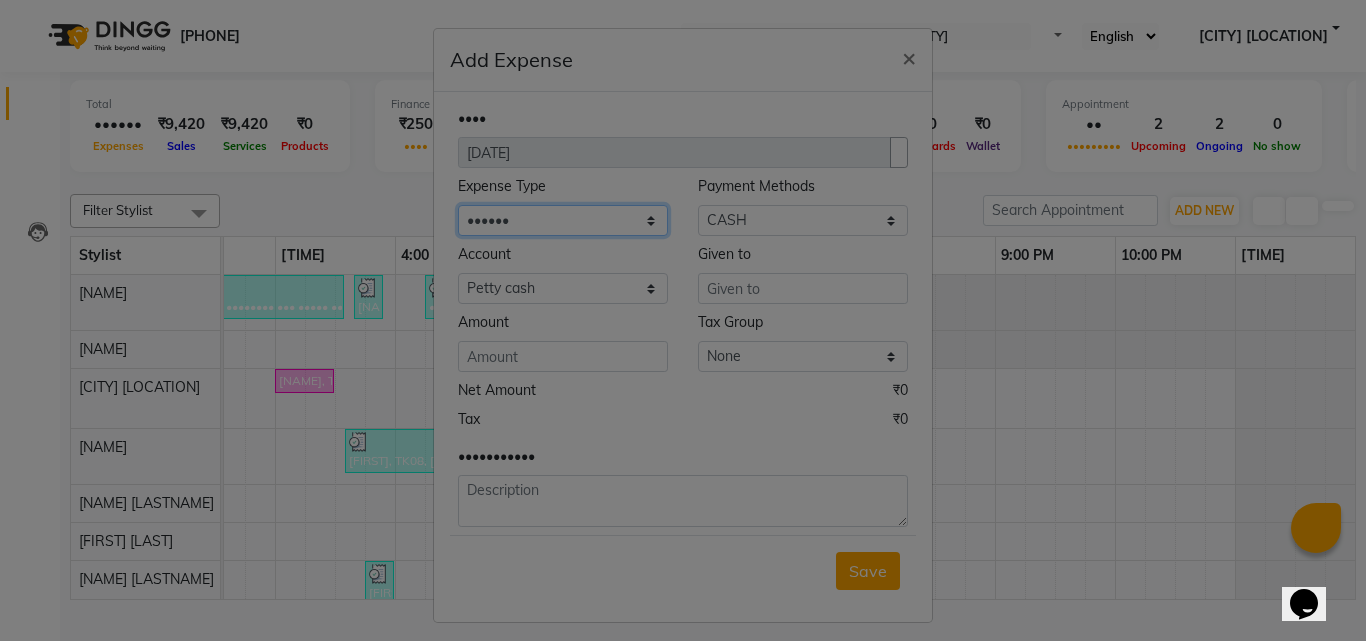 select on "[NUMBER]" 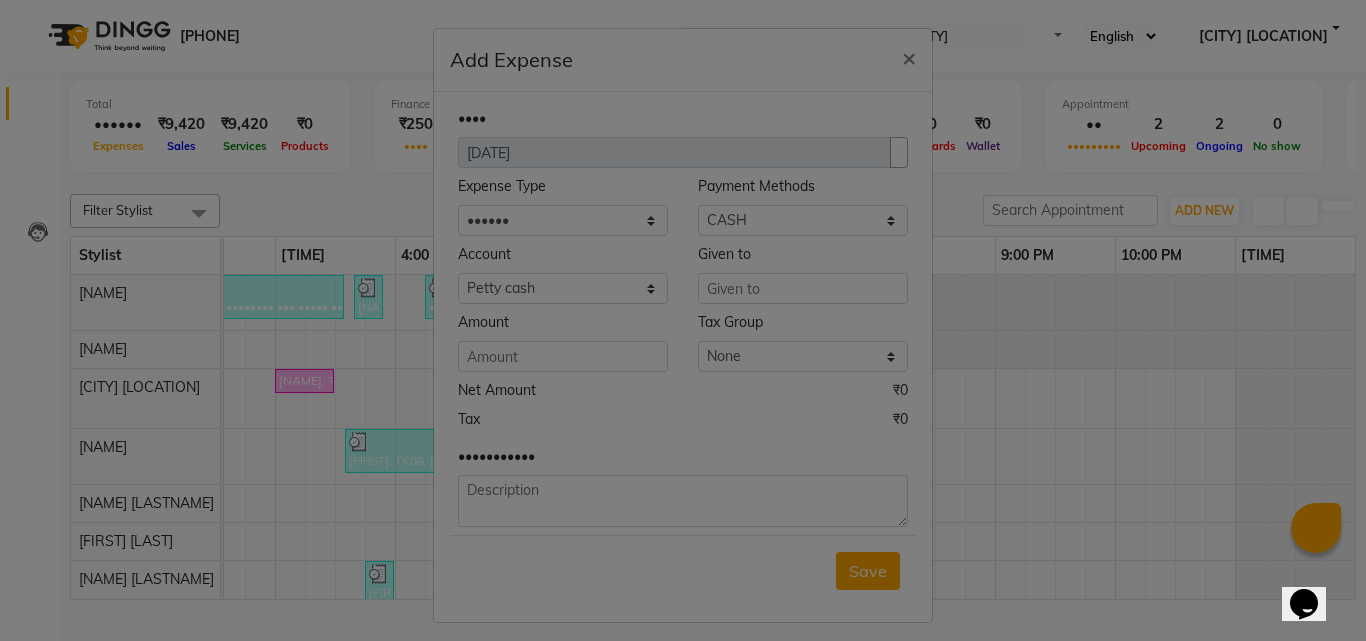 click on "•••• •••••••••• ••••••• •••• •••••• •••••••••••• •••••••• ••••••••••••• ••••• ••••••••••• •••••••• ••••• •••••• ••••••••••• •••••• •••••• •••••••••• •••••• •••• •••••• •••••••••• •••••• ••••••••• •••••• •••••• •• •••• ••••••• ••• •••• •••••••• ••••••••••• •••••• ••••• •••••••• ••• ••••••• •••••••• ••••••••••• ••••••• ••••••••••• •••••••• ••••• ••••••• •••• •••• •••••••• •••• ••••••••••• ••• ••••••• •••• ••••••••••• ••• •••••• ••••••• ••• •••••••••• ••••••• •••• ••• ••••••••• ••••••••• ••• •••••••••• ••••• ••• ••••••• ••••• ••• •••••• ••••••• ••••• •••••• •••• ••••••• •••••••• ••••••• ••••• •••• ••••••• ••••••••• ••••••• ••••••• •••••••• •••••• •••••••• ••••••••••••• •••••••• ••••••••• ••••••••••• ••••••••• ••••••••••• ••••••• •••••••• •••••••••• ••••••• ••• •••• ••••••• •••••••••• ••••• •••••••••• ••••••• ••••••• ••••••• •••••••• •••••••• •••••••••• •••••••• •••••••••••• ••• ••••••• ••••••••••• ••••• ••• •••••• •••••• ••••••• ••••• •••••••••• •••••••••• •••• ••••• •••••••••• ••••••• ••••• •••••••••• ••••••••" at bounding box center (683, 317) 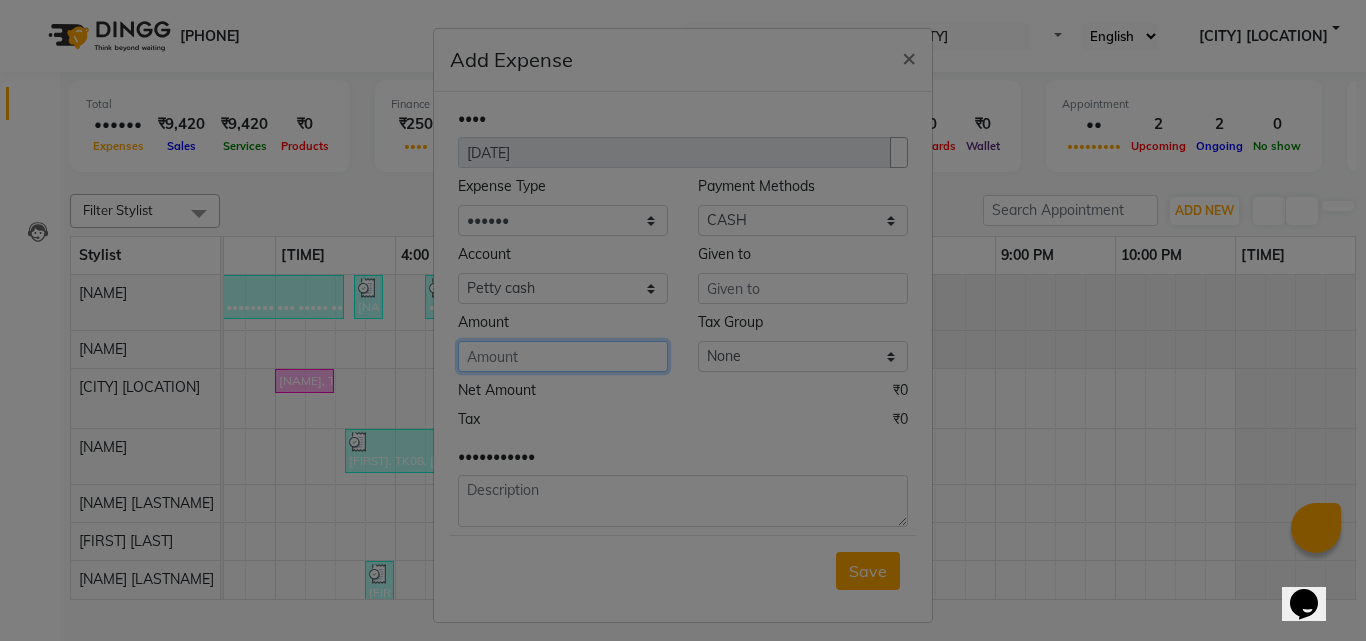 click at bounding box center [563, 356] 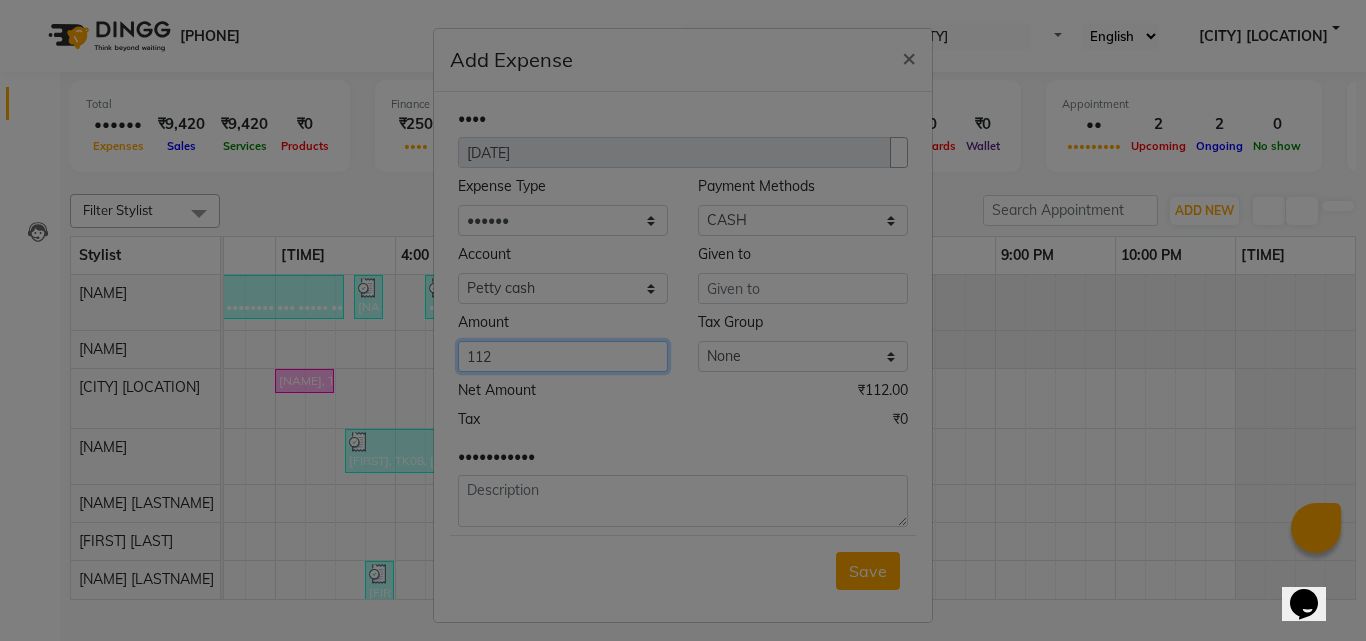 type on "112" 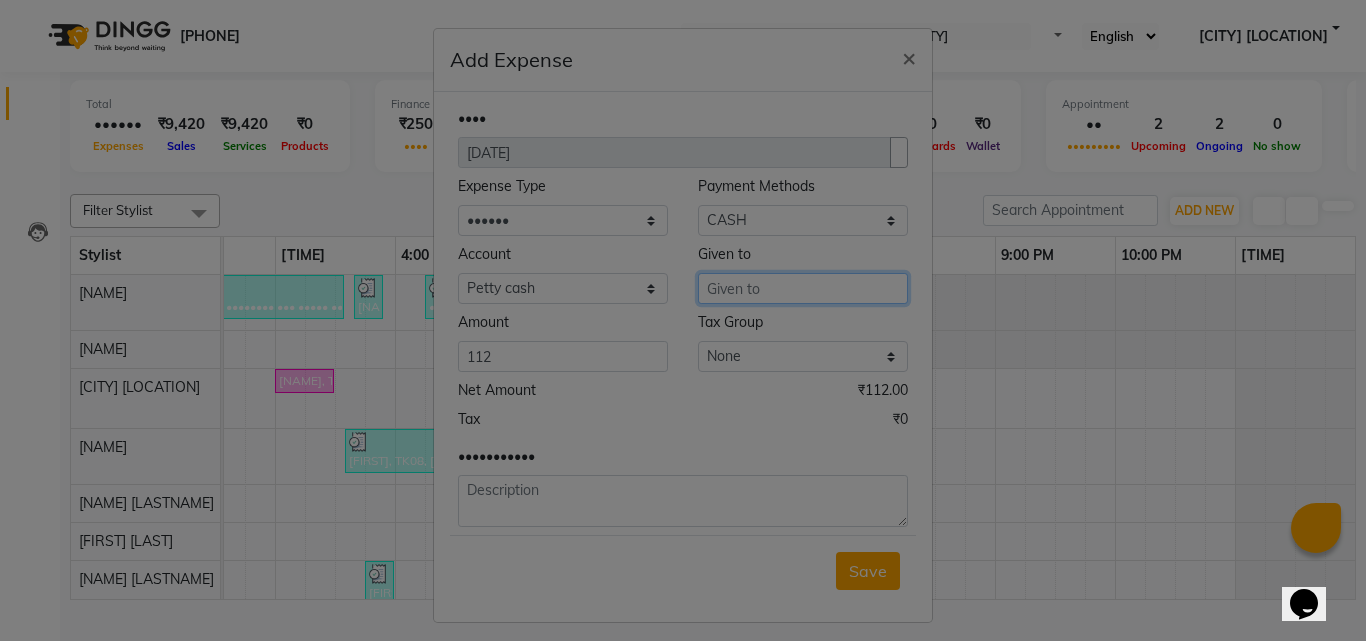 click at bounding box center [803, 288] 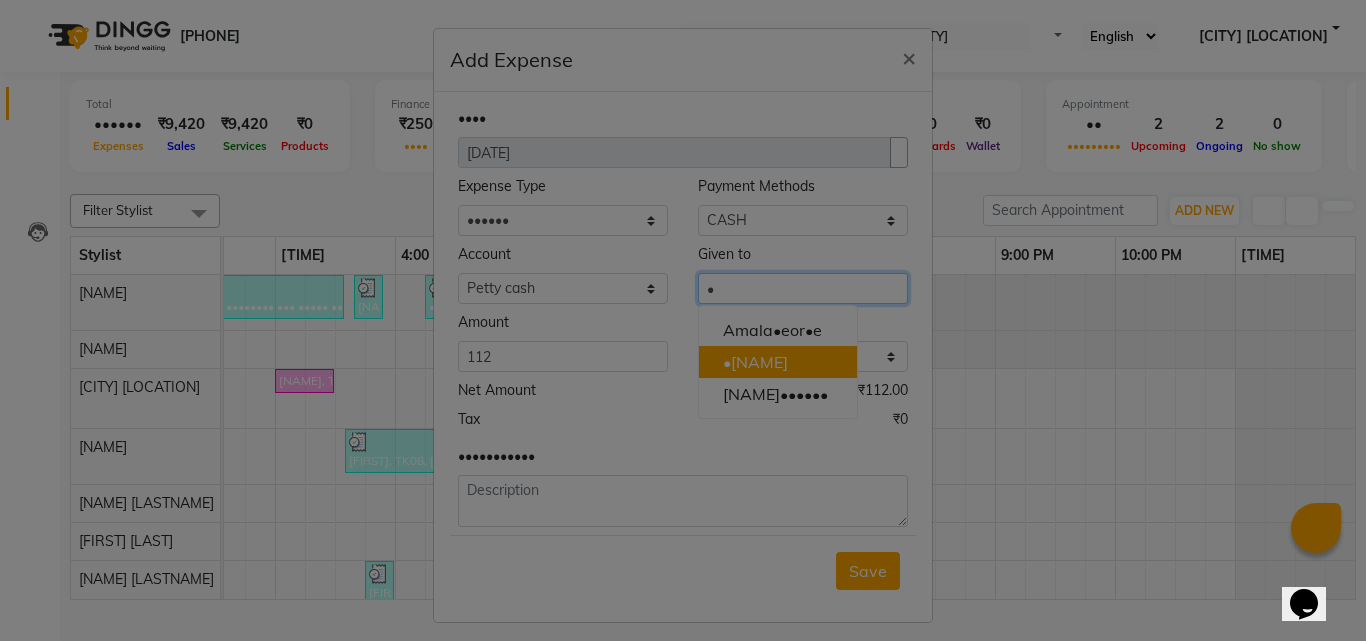 click on "[NAME]" at bounding box center (778, 362) 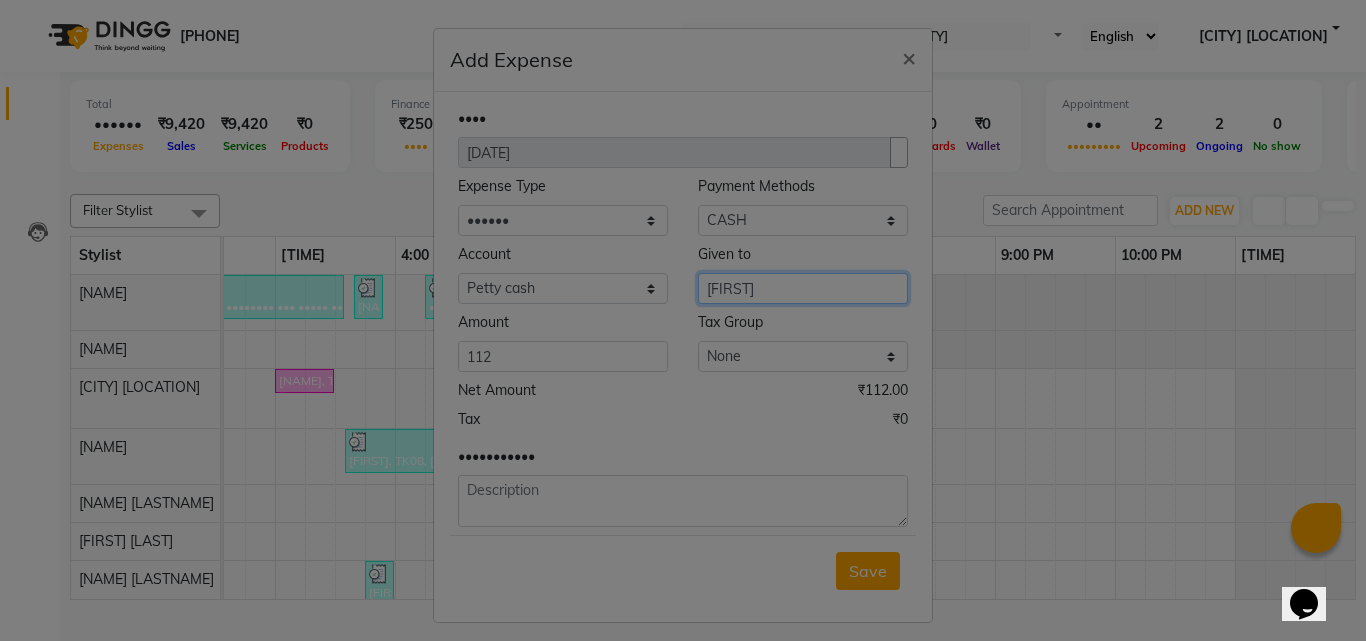 type on "[FIRST]" 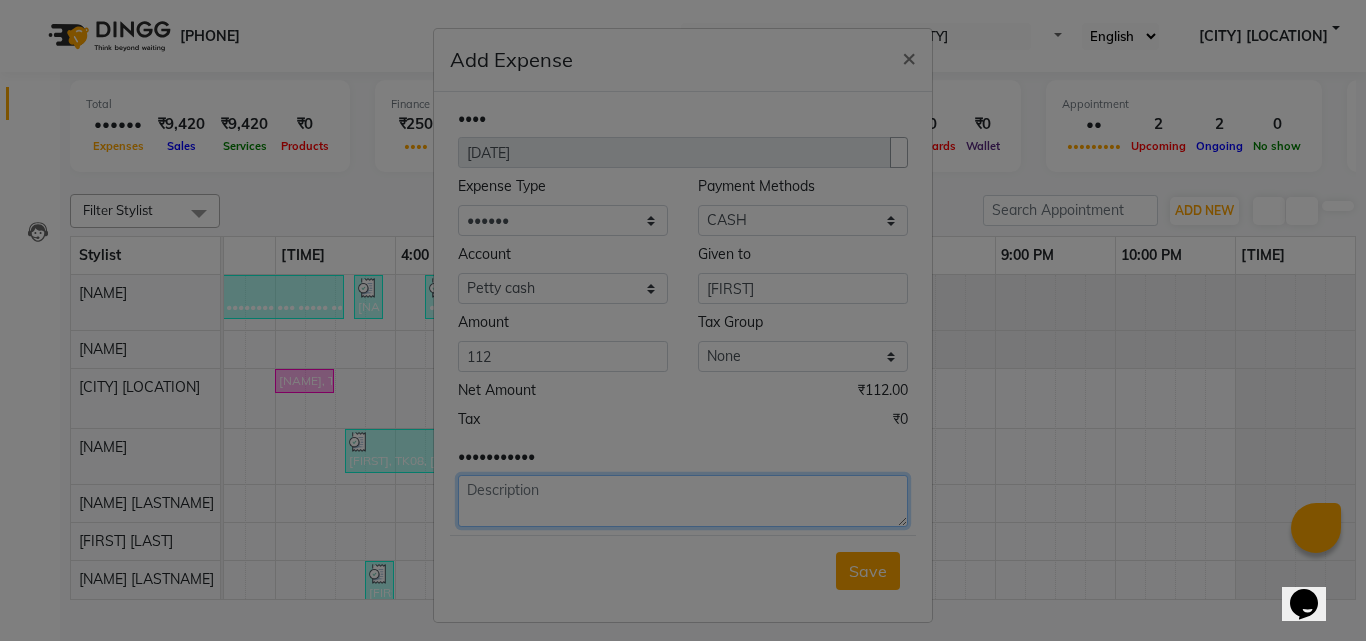 click at bounding box center (683, 501) 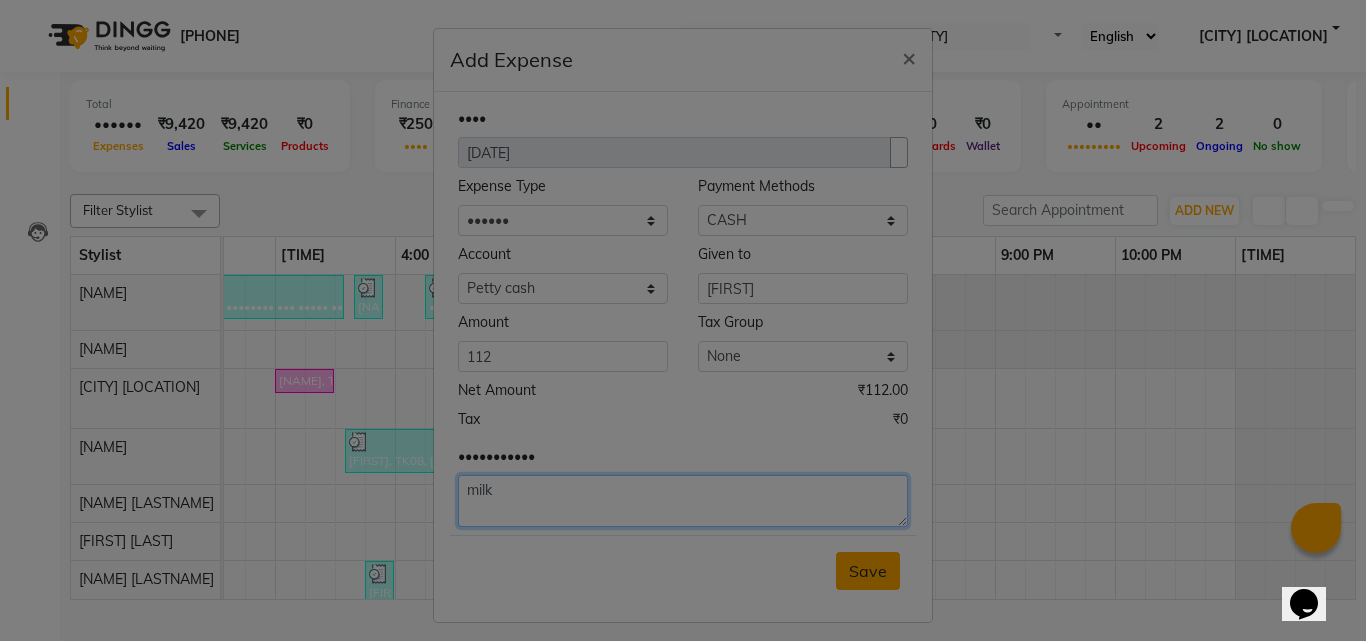 type on "milk" 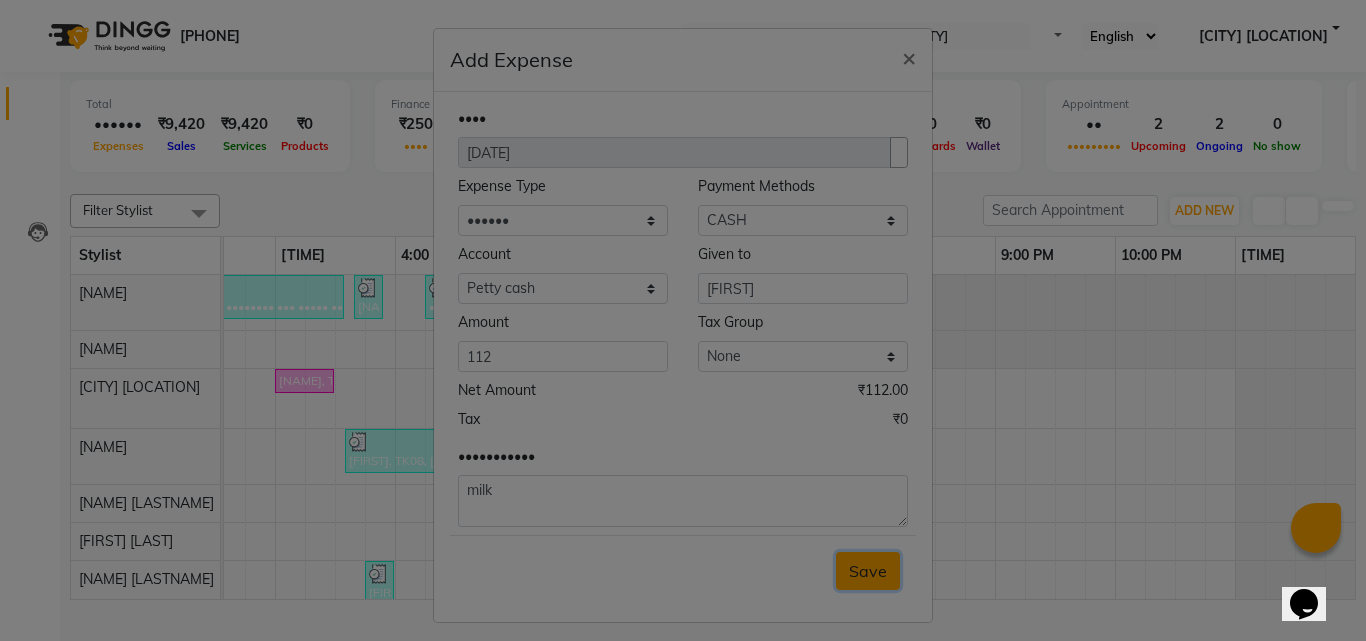 click on "Save" at bounding box center (868, 571) 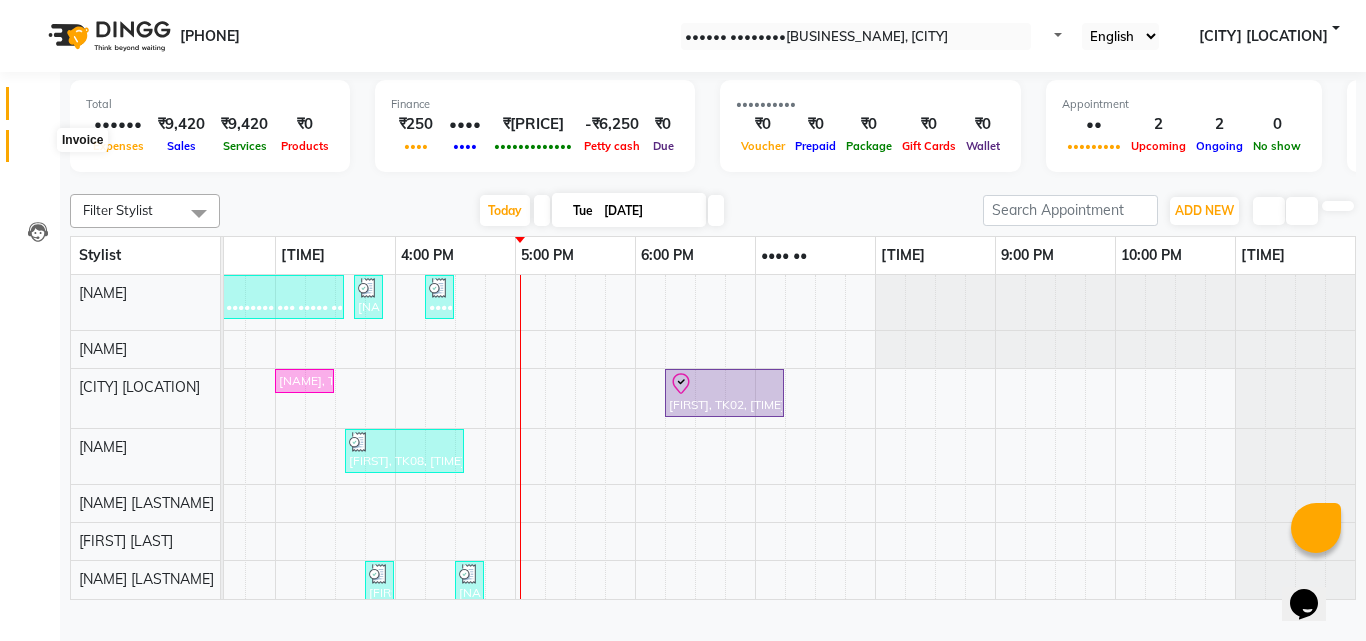 click at bounding box center (38, 151) 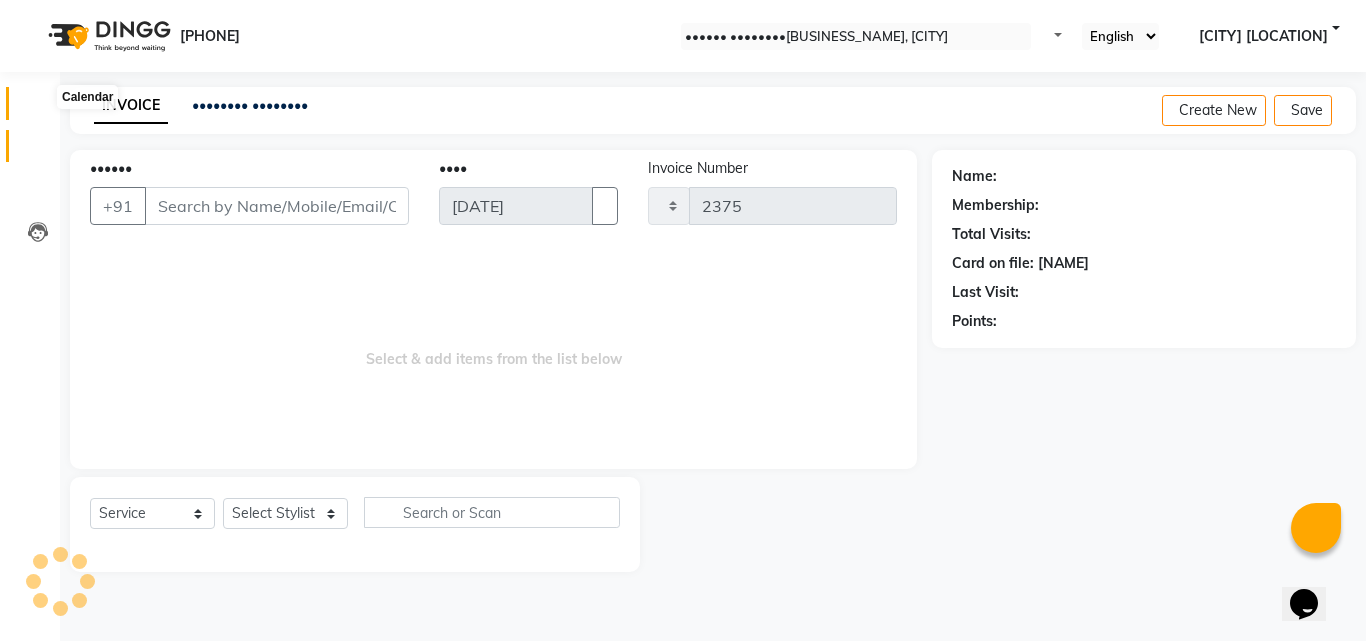 click at bounding box center (38, 108) 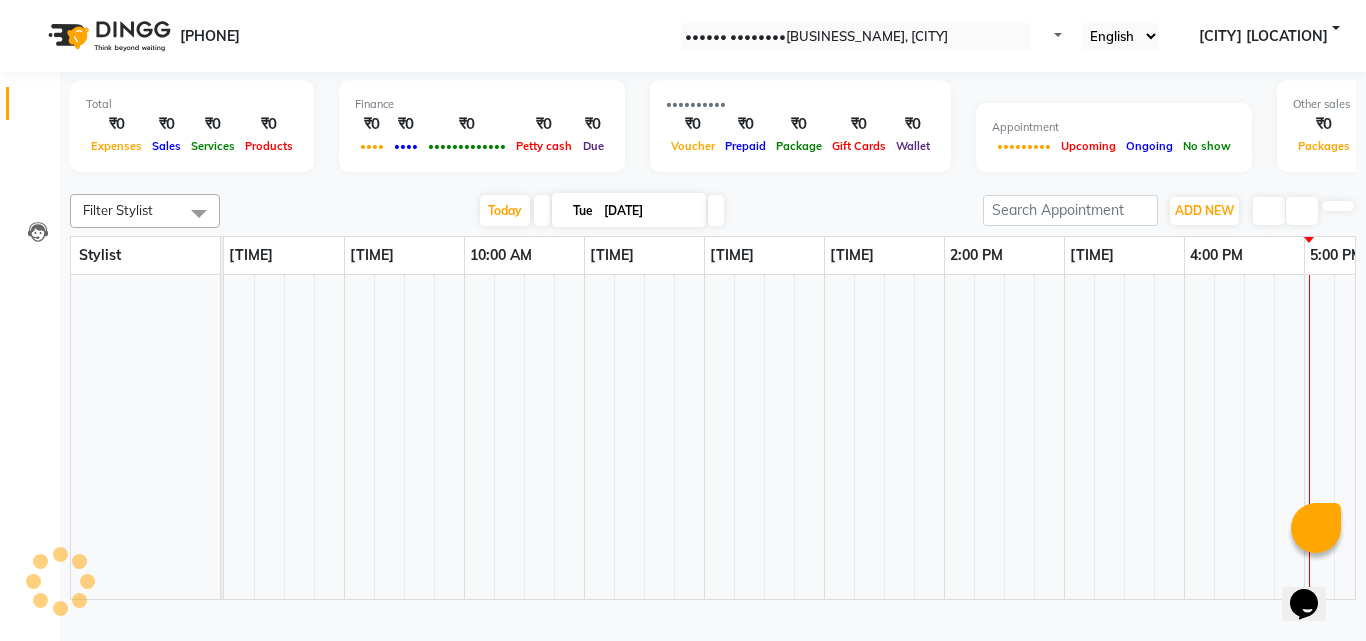 click at bounding box center [38, 108] 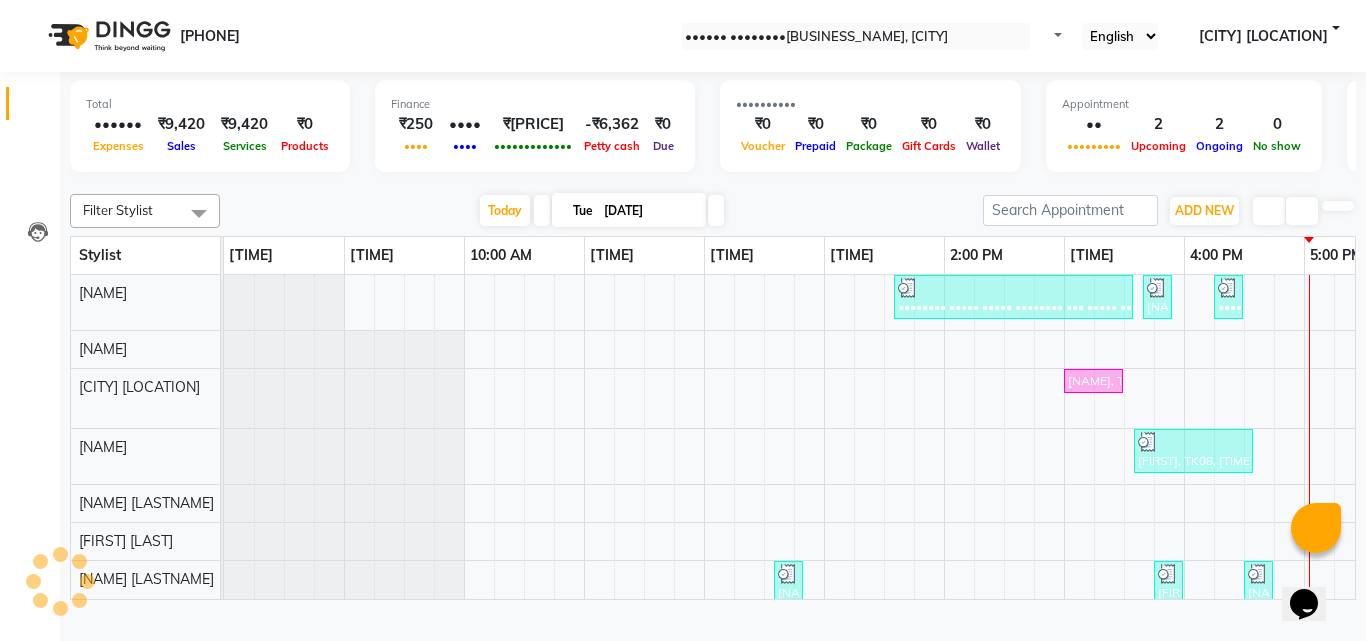 scroll, scrollTop: 0, scrollLeft: 309, axis: horizontal 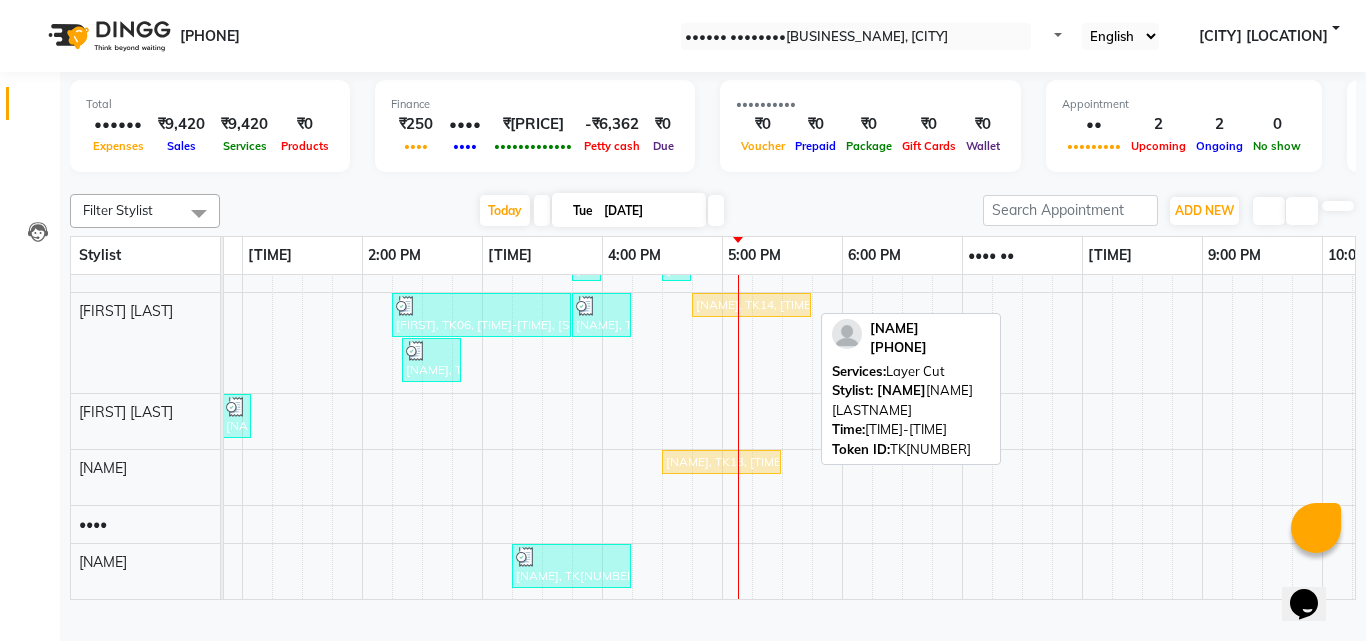 click on "[NAME], TK14, [TIME]-[TIME], [SERVICE]" at bounding box center [511, 57] 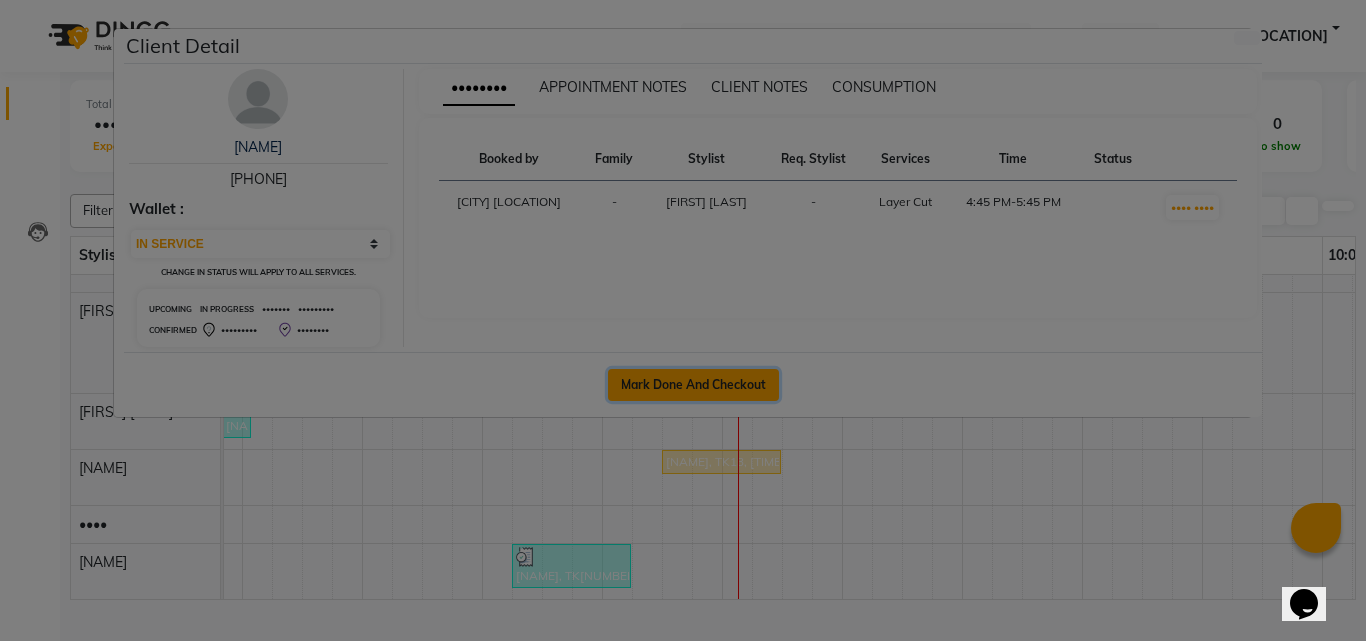 click on "Mark Done And Checkout" at bounding box center (693, 385) 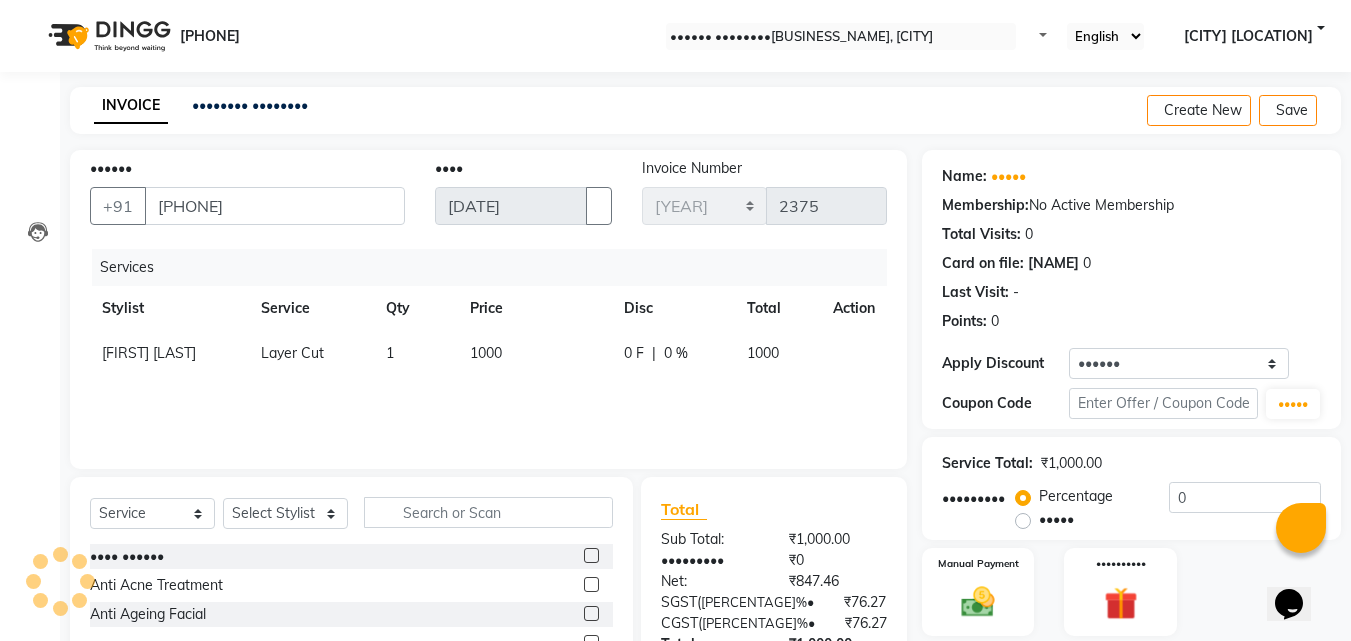 click on "Layer Cut" at bounding box center [292, 353] 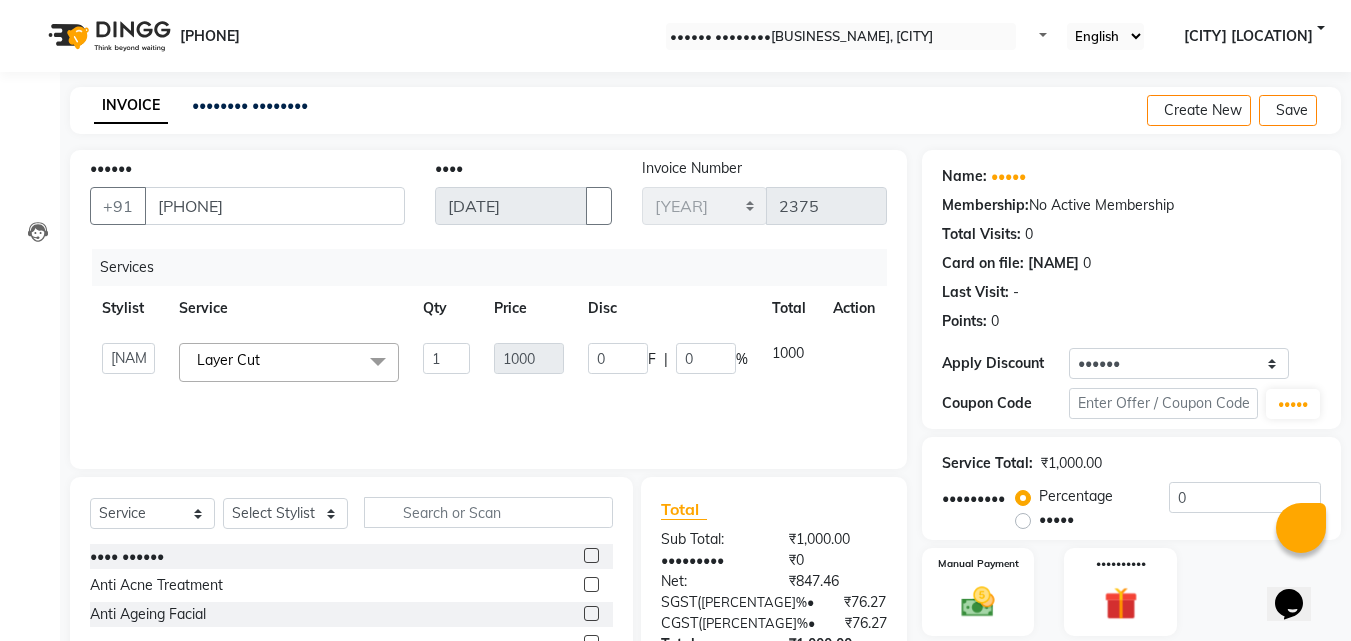 click on "Layer Cut ×" at bounding box center (289, 362) 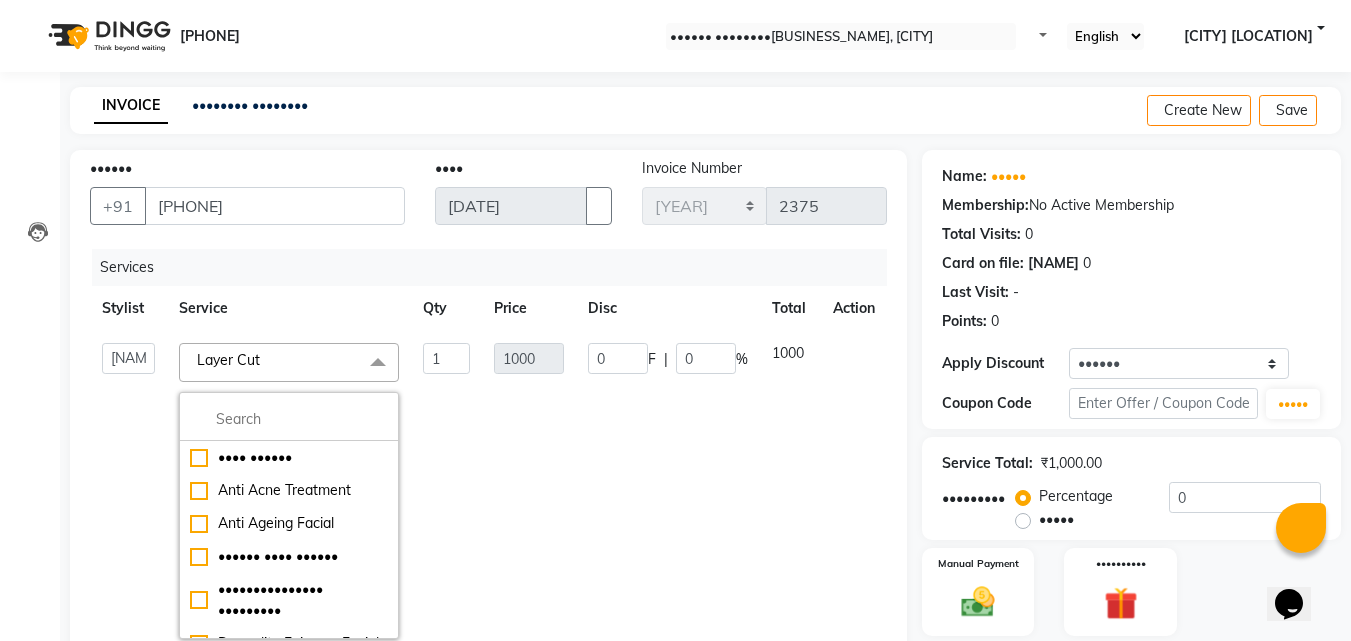 click at bounding box center (289, 420) 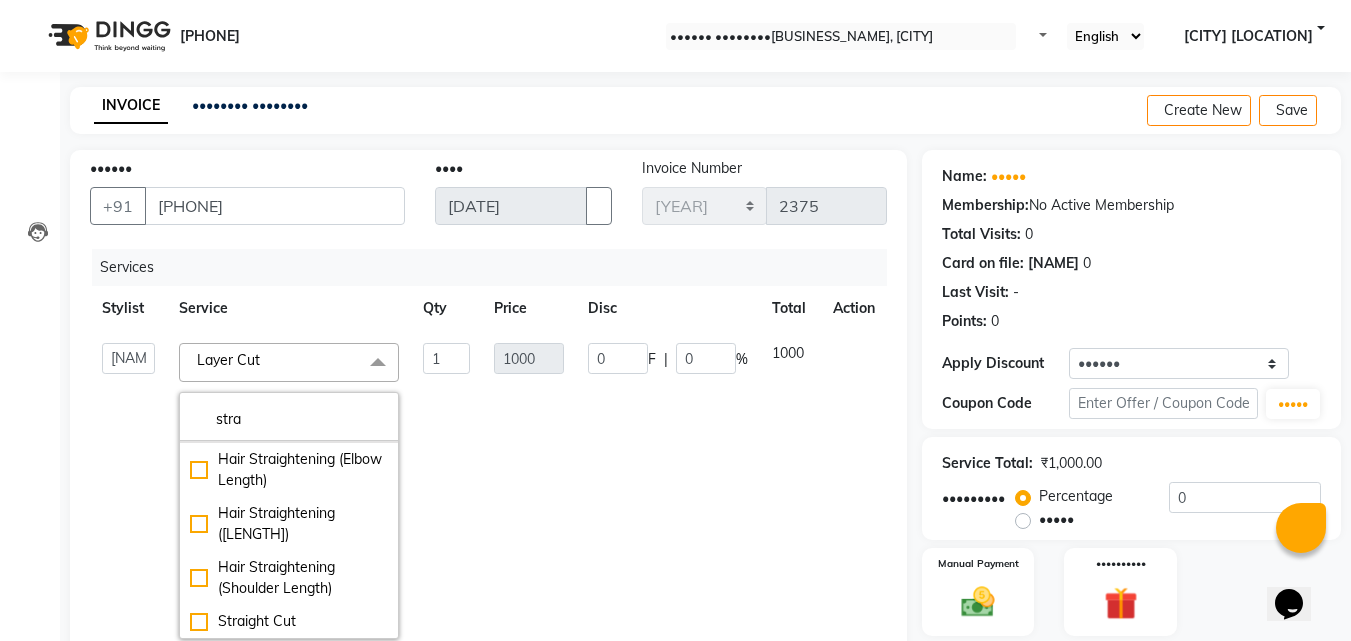 scroll, scrollTop: 52, scrollLeft: 0, axis: vertical 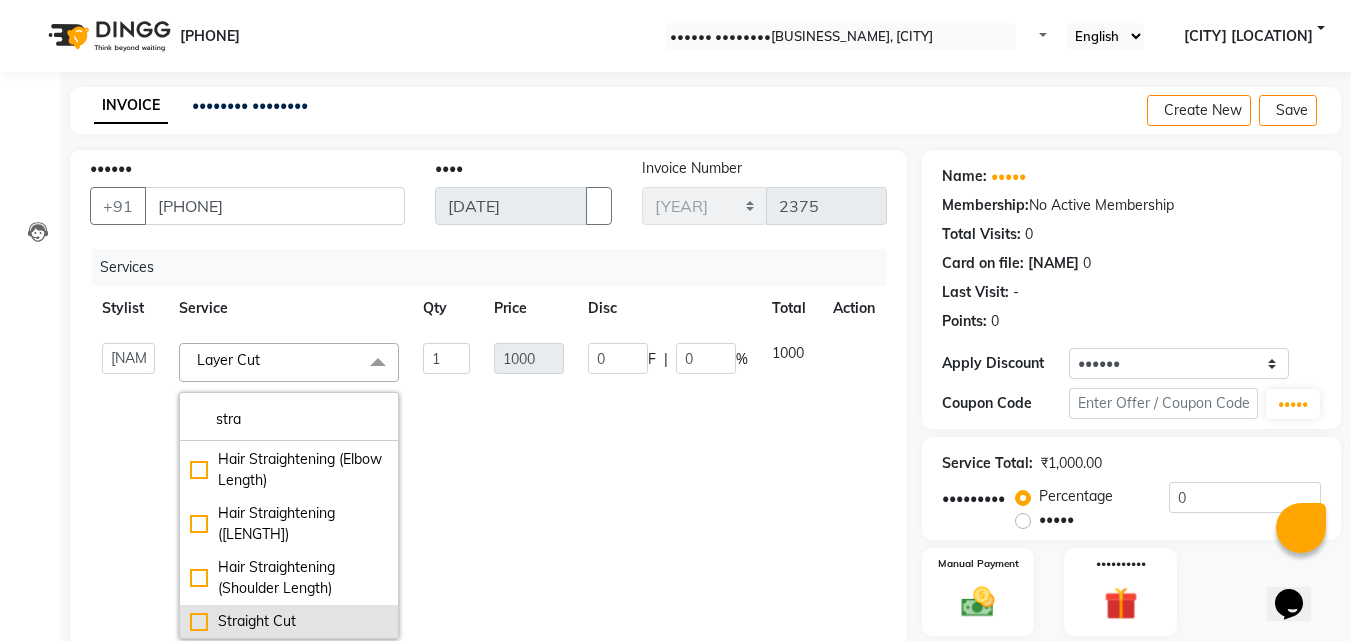 type on "stra" 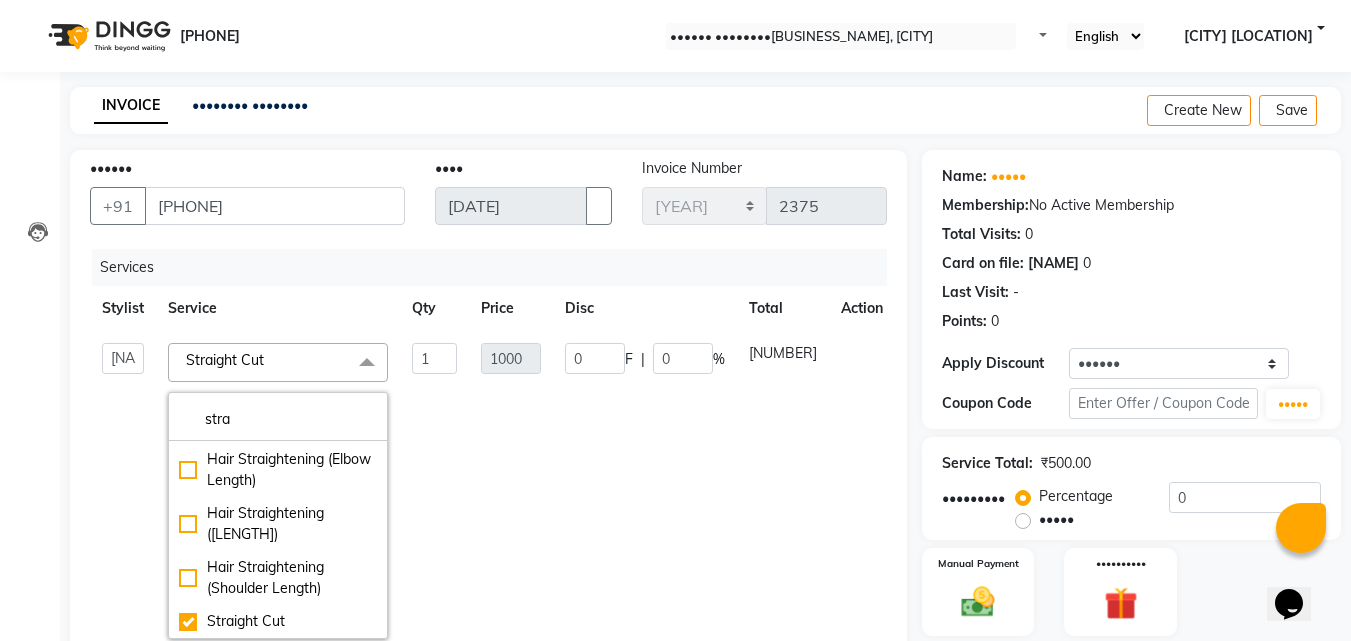 click on "0 F | 0 %" at bounding box center [645, 491] 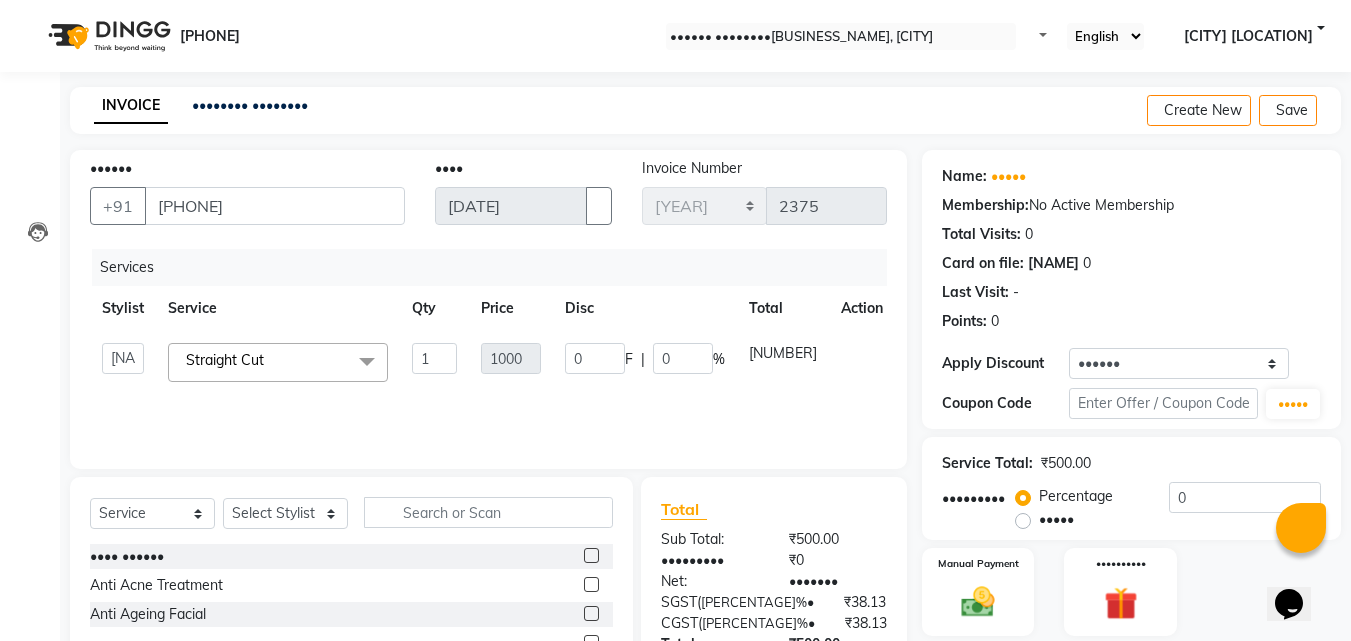 scroll, scrollTop: 160, scrollLeft: 0, axis: vertical 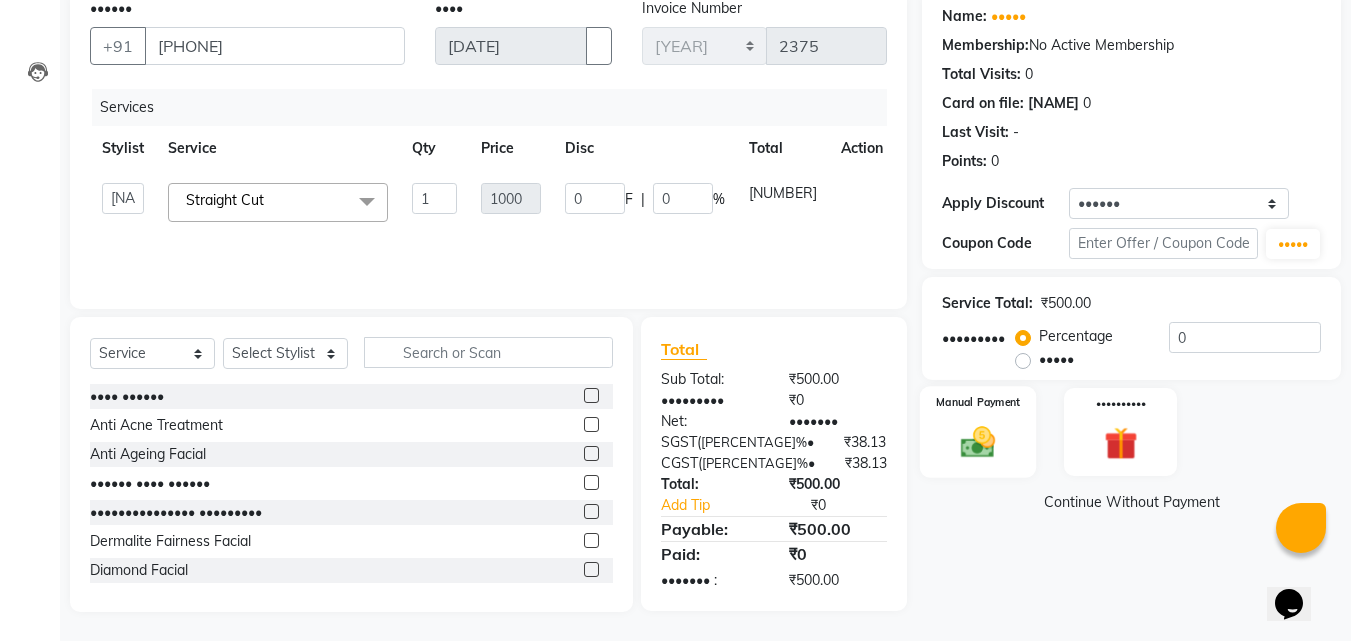 click on "Manual Payment" at bounding box center [978, 432] 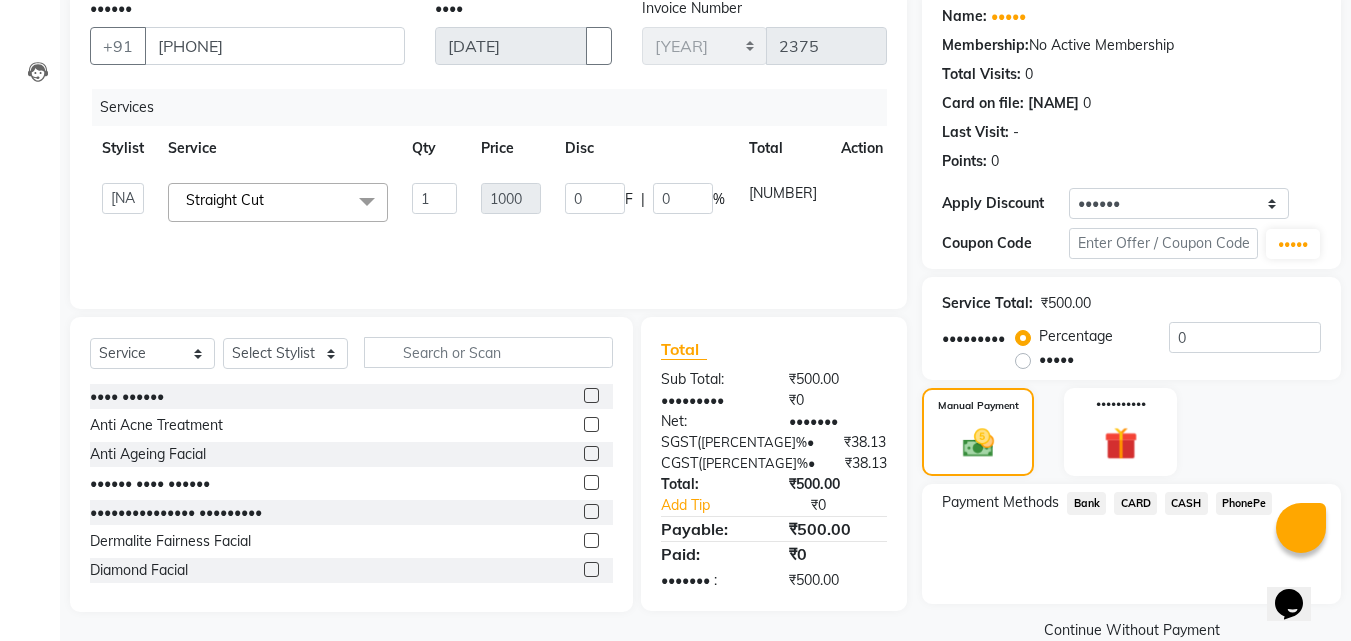 click on "PhonePe" at bounding box center [1086, 503] 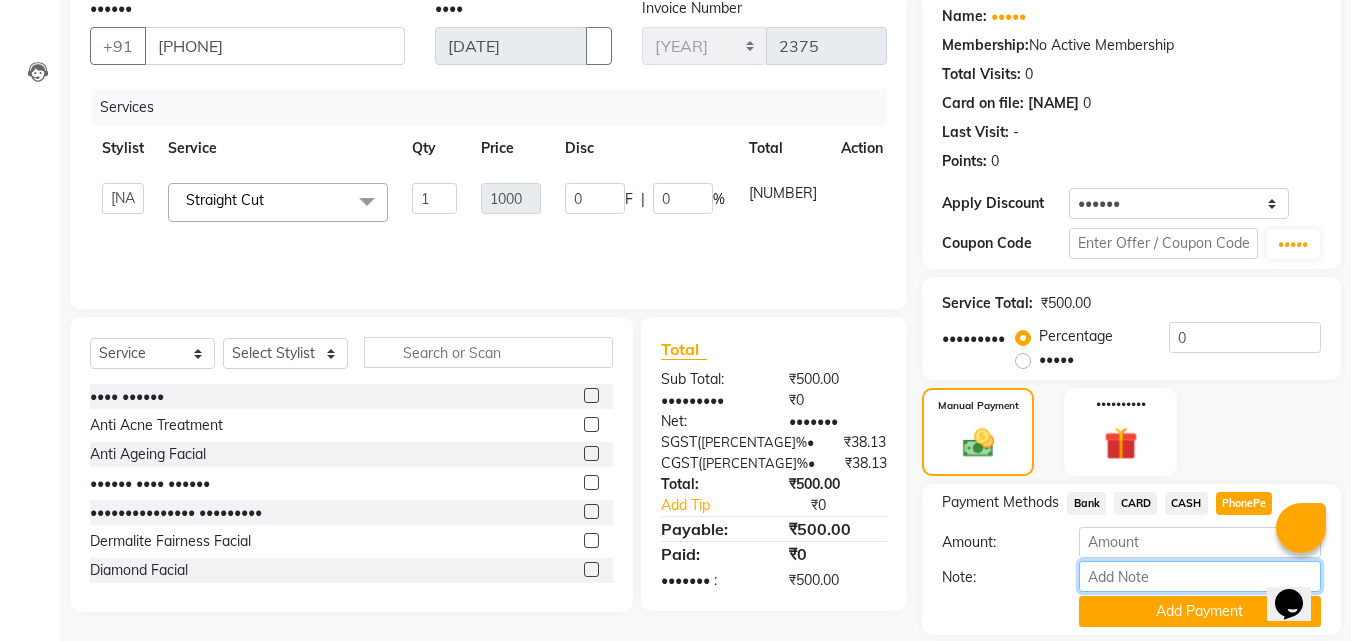 drag, startPoint x: 1132, startPoint y: 576, endPoint x: 1172, endPoint y: 555, distance: 45.17743 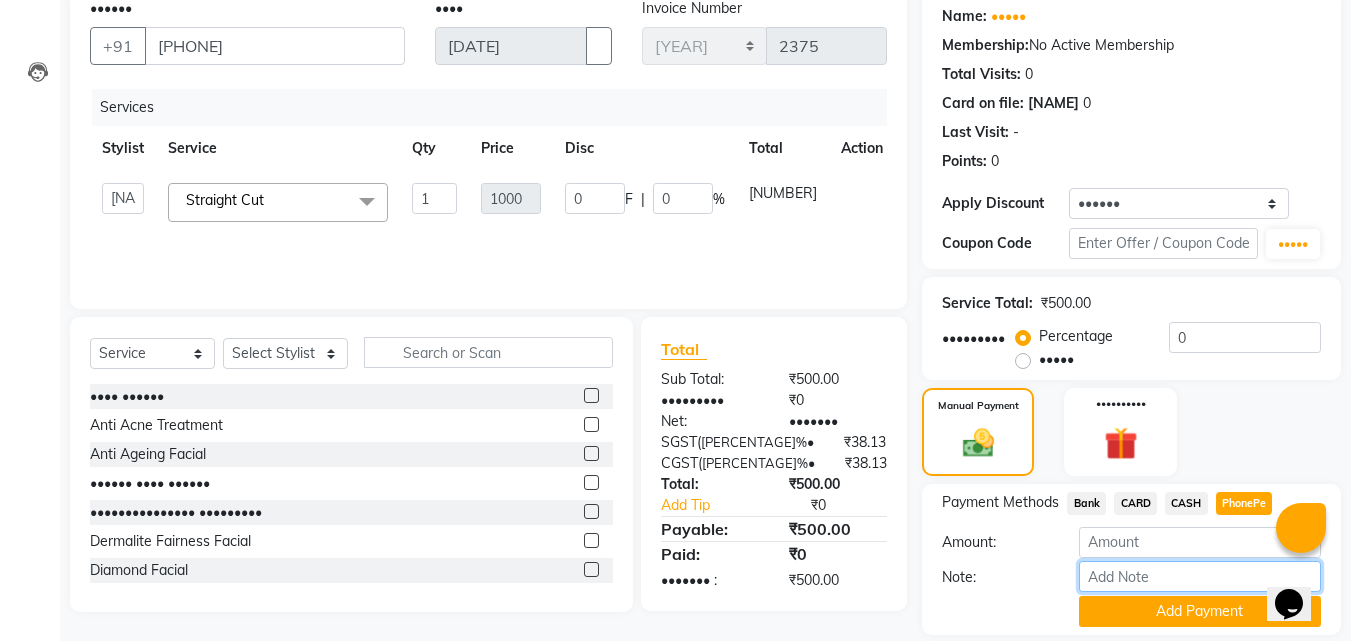 type on "••••••" 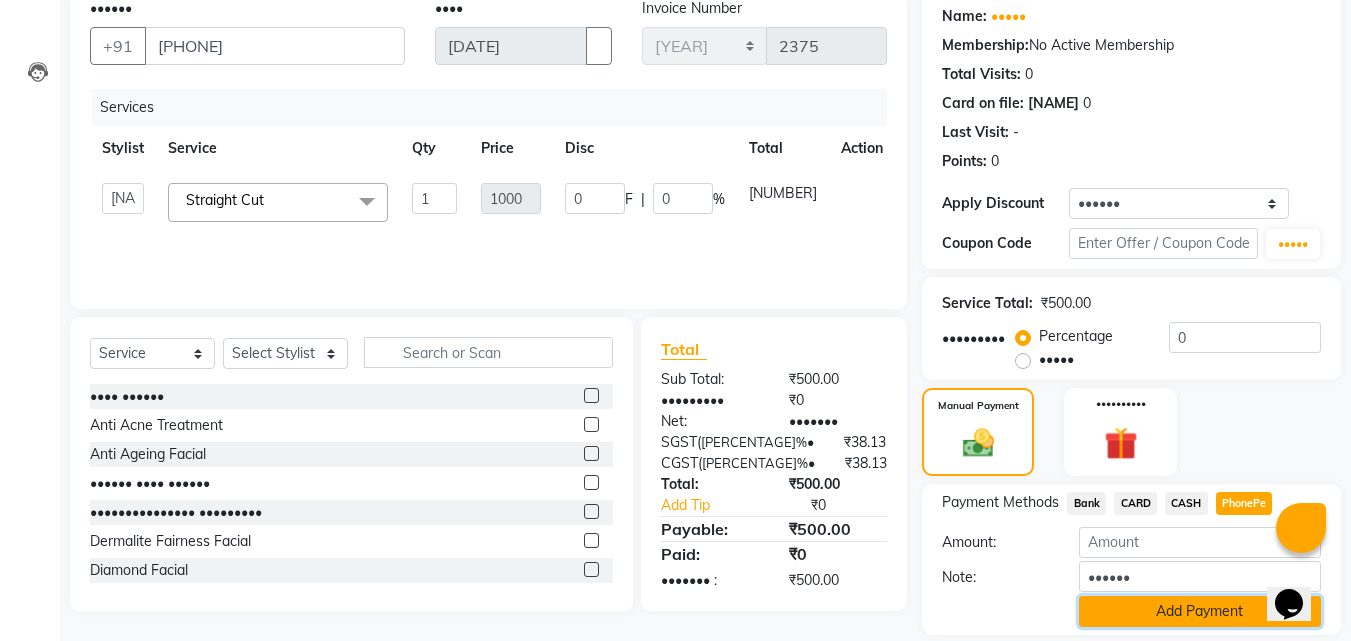 click on "Add Payment" at bounding box center (1200, 611) 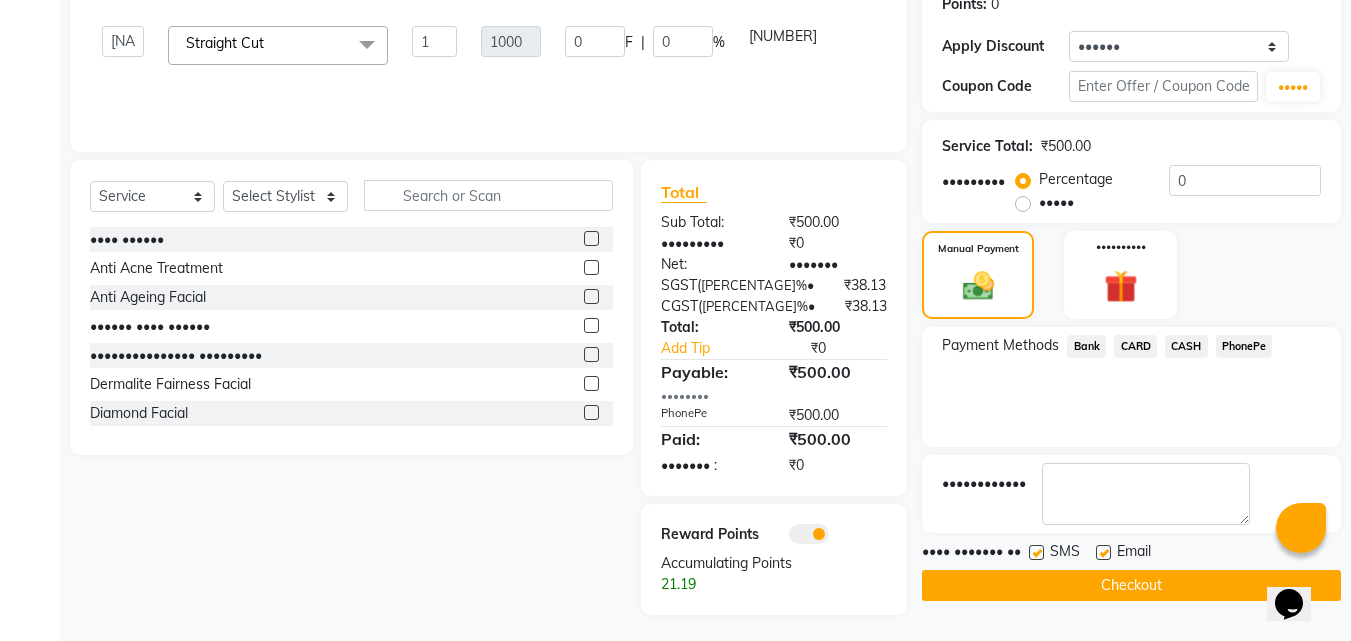 scroll, scrollTop: 321, scrollLeft: 0, axis: vertical 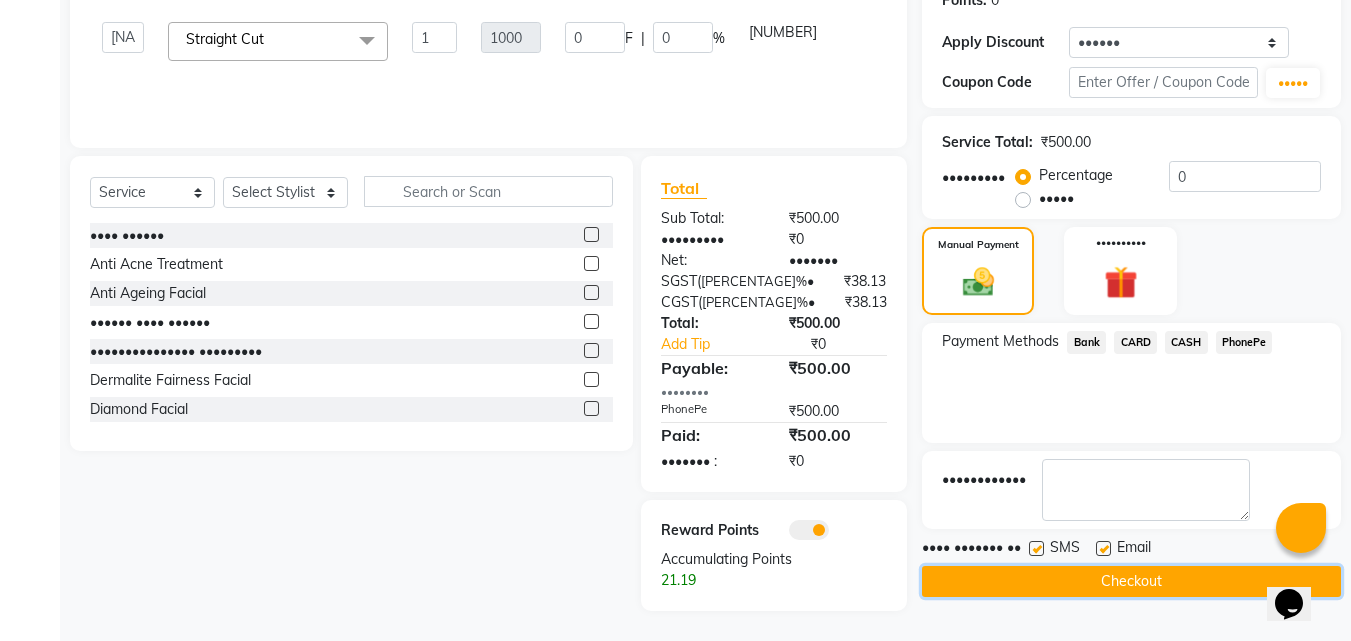 click on "Checkout" at bounding box center [1131, 581] 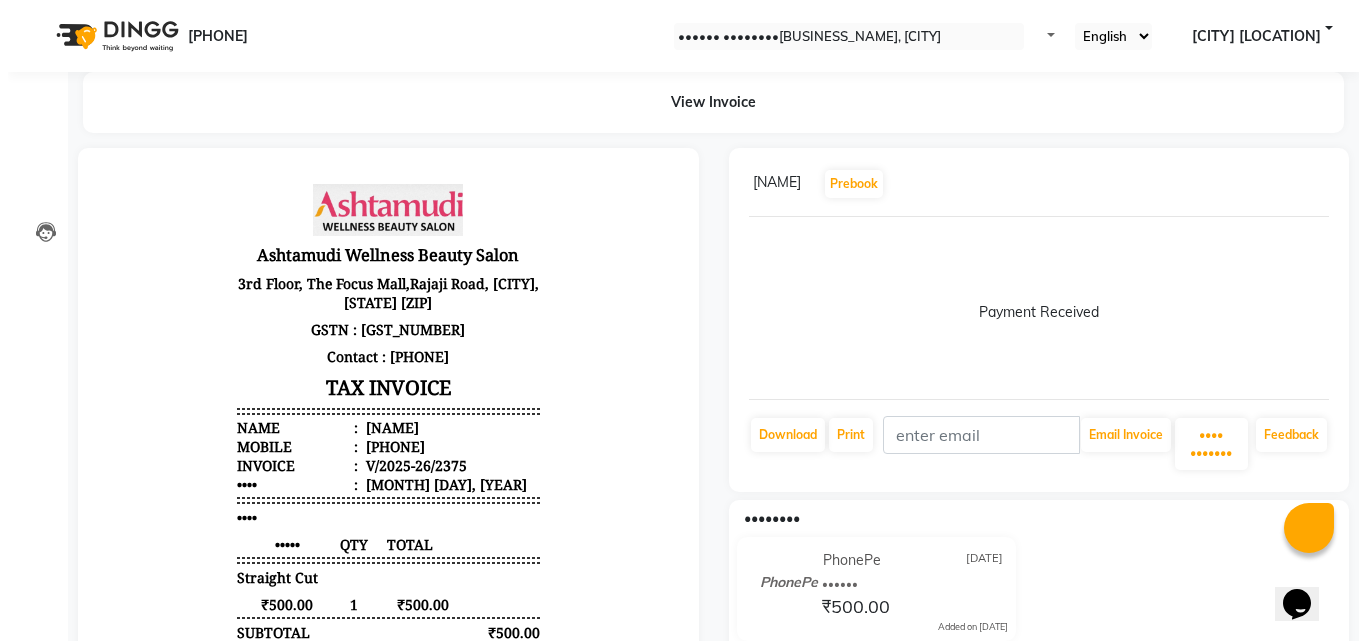 scroll, scrollTop: 0, scrollLeft: 0, axis: both 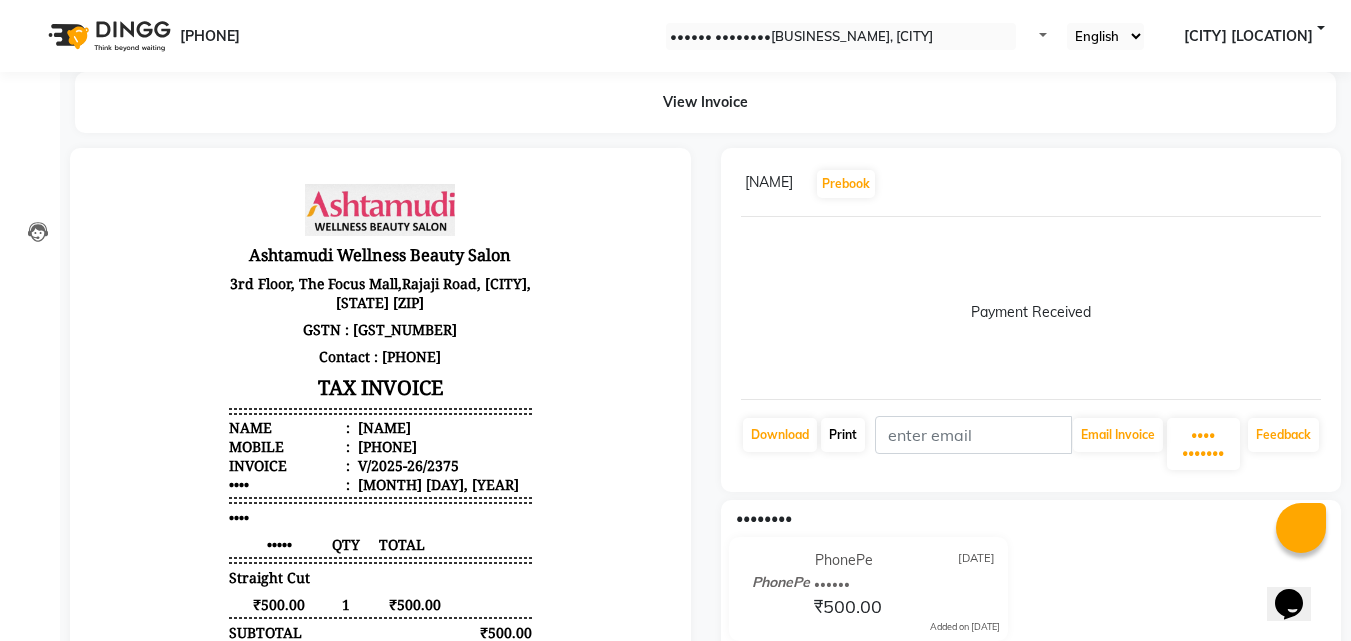click on "Print" at bounding box center [780, 435] 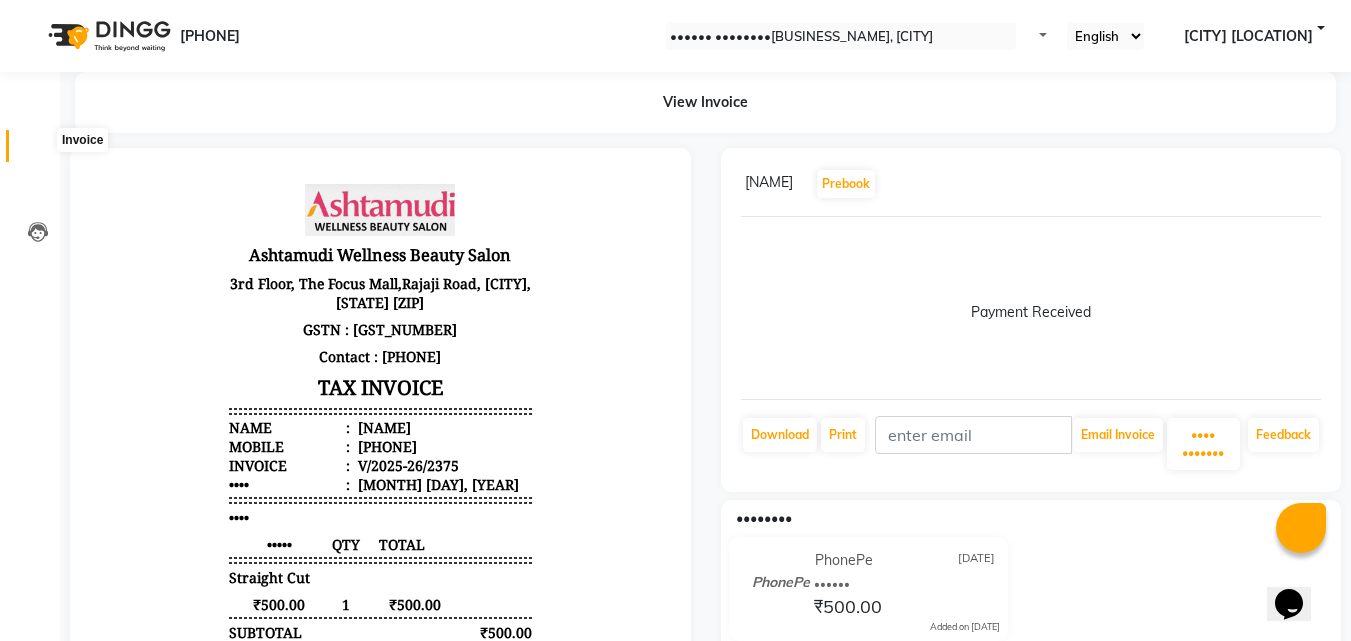 click at bounding box center (37, 151) 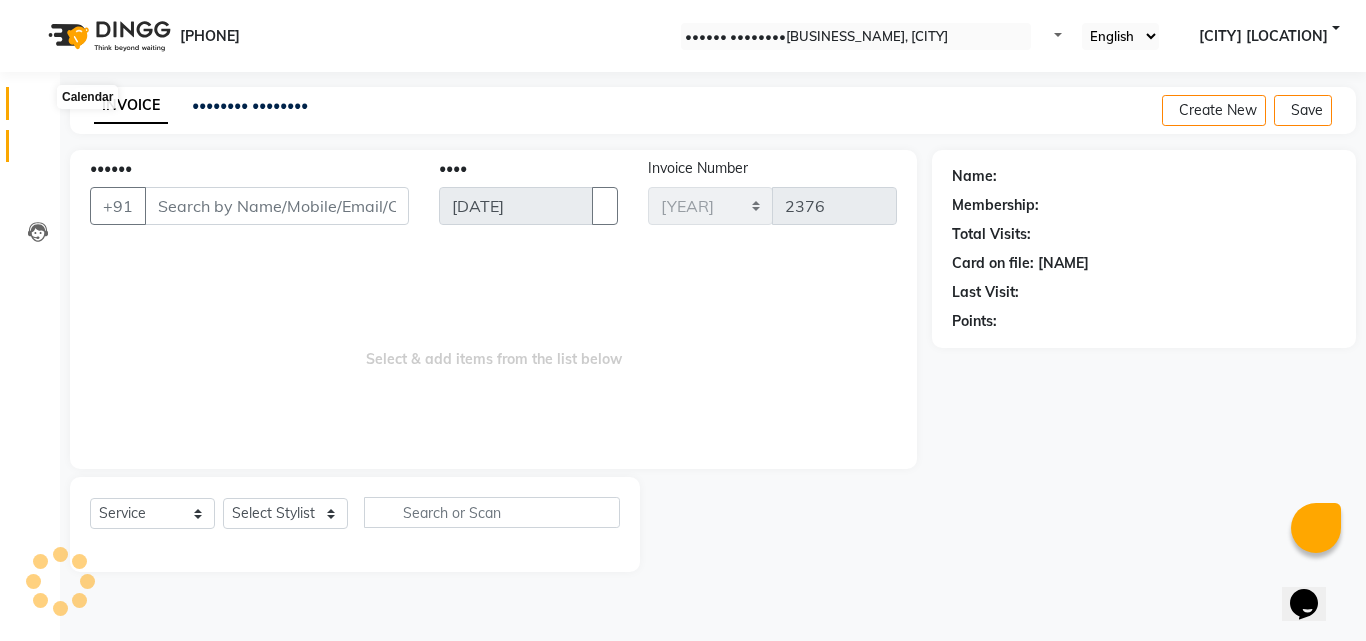click at bounding box center [38, 108] 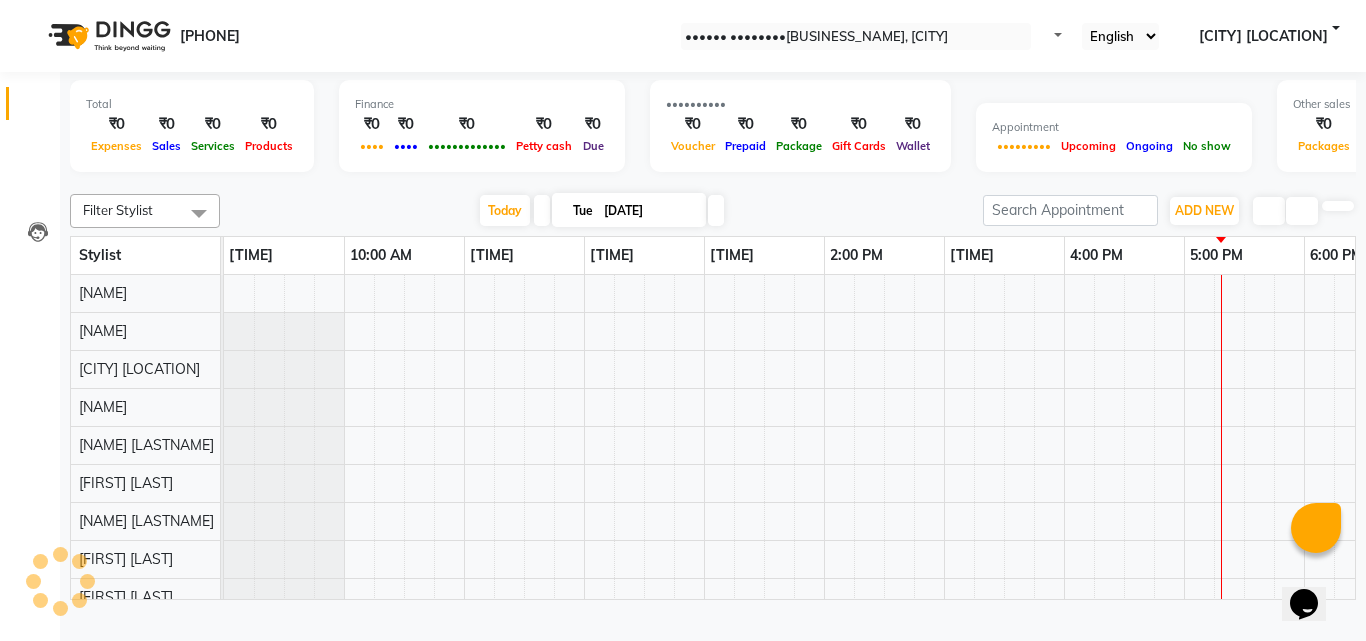 scroll, scrollTop: 0, scrollLeft: 0, axis: both 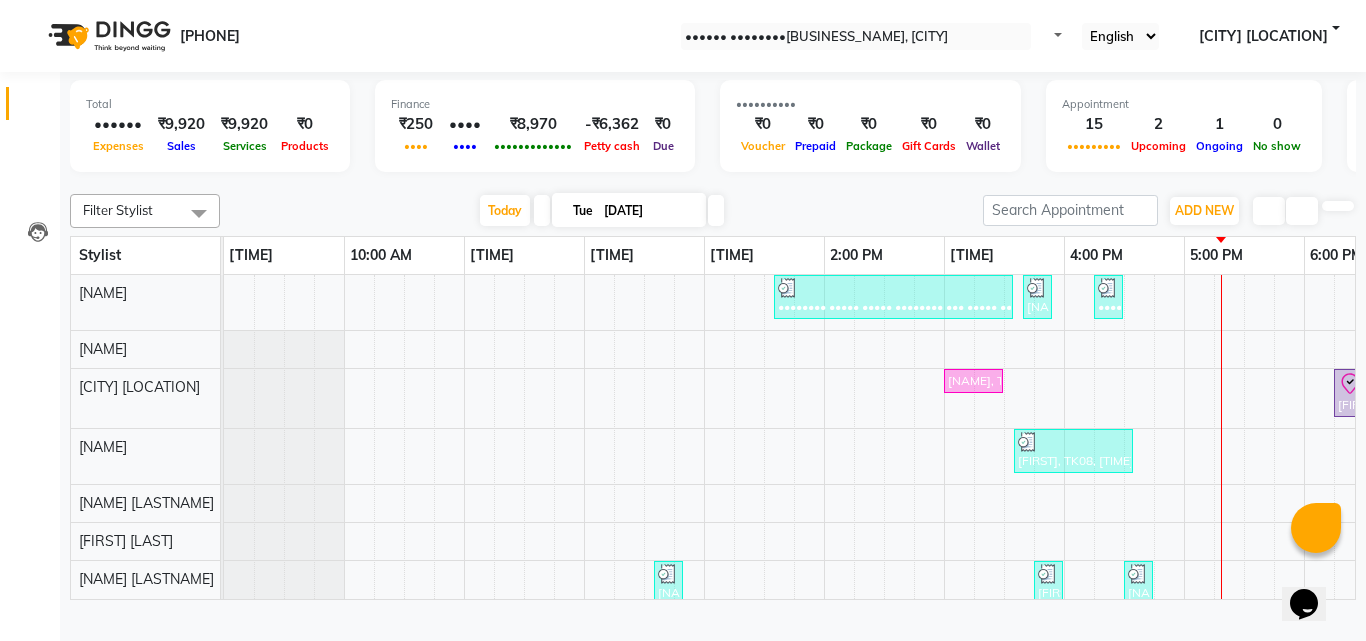 click on "[NAME], TK[NUMBER], [TIME]-[TIME], Under Arm Waxing,D-Tan Cleanup,Full Arm Waxing     [NAME], TK[NUMBER], [TIME]-[TIME], Eyebrows Threading     [NAME], TK[NUMBER], [TIME]-[TIME], Eyebrows Threading     [NAME], TK[NUMBER], [TIME]-[TIME], Child Cut
[NAME], TK[NUMBER], [TIME]-[TIME], D-Tan Facial     [NAME], TK[NUMBER], [TIME]-[TIME], Ceramide Anti-Frizz Treatment      [NAME], TK[NUMBER], [TIME]-[TIME], Eyebrows Threading     [NAME], TK[NUMBER], [TIME]-[TIME], Eyebrows Threading     [NAME], TK[NUMBER], [TIME]-[TIME], Eyebrows Threading     [NAME], TK[NUMBER], [TIME]-[TIME], Gents Beard Styling     [NAME], TK[NUMBER], [TIME]-[TIME], Root Touch-Up (Ammonia Free),U Cut     [NAME], TK[NUMBER], [TIME]-[TIME], U Cut     [NAME], TK[NUMBER], [TIME]-[TIME], Straight Cut     [NAME], TK[NUMBER], [TIME]-[TIME], Child Cut     [NAME], TK[NUMBER], [TIME]-[TIME], Eyebrows Threading     [NAME], TK[NUMBER], [TIME]-[TIME], Hair Wash    [NAME], TK[NUMBER], [TIME]-[TIME], Anti-Dandruff Treatment With Spa" at bounding box center [1124, 599] 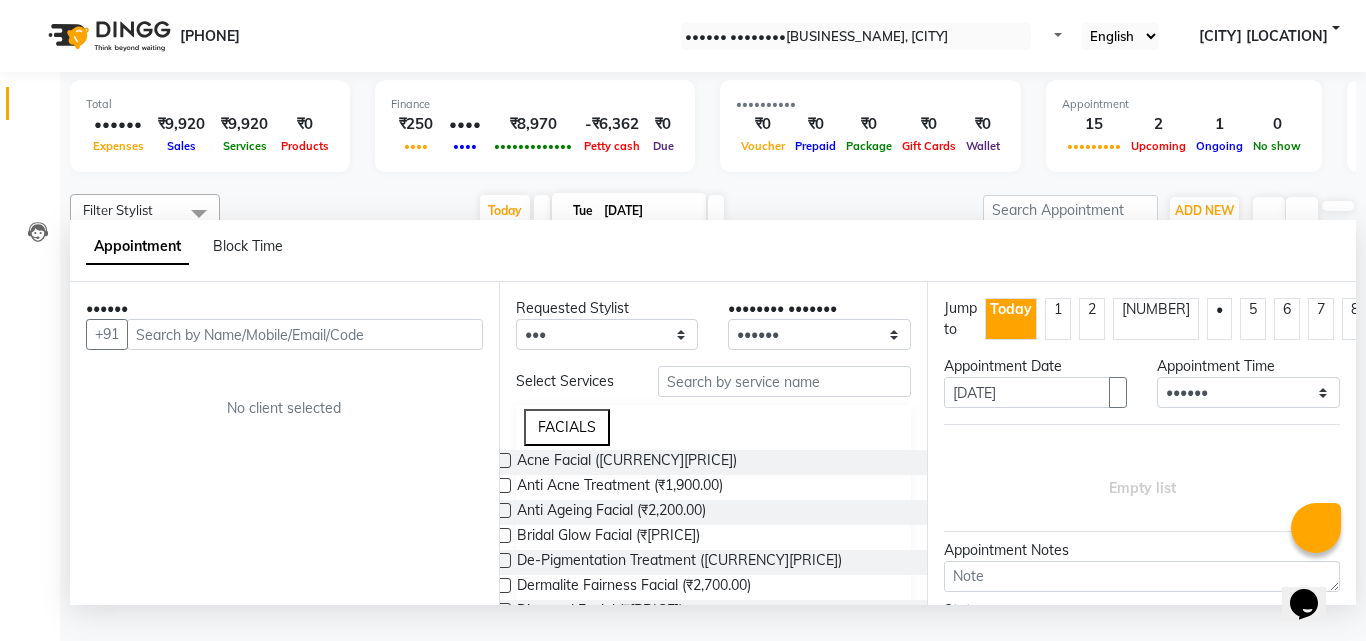 click at bounding box center [305, 334] 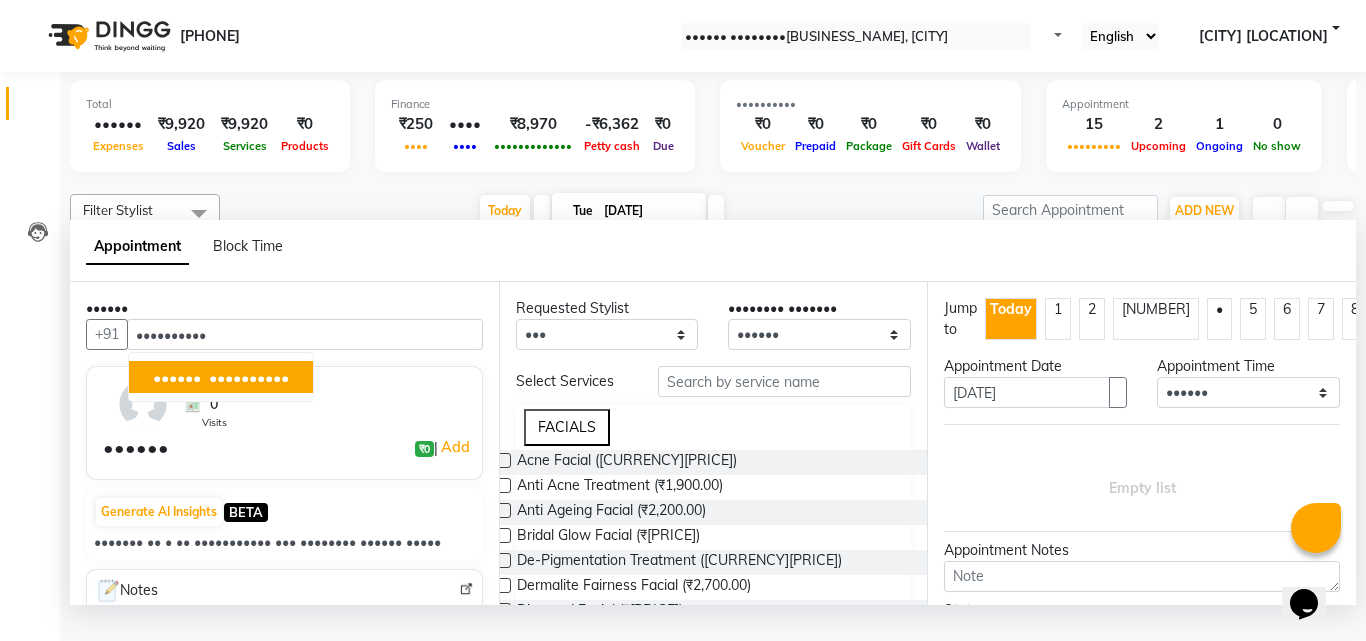 click on "[NAME]  [PHONE]" at bounding box center [221, 377] 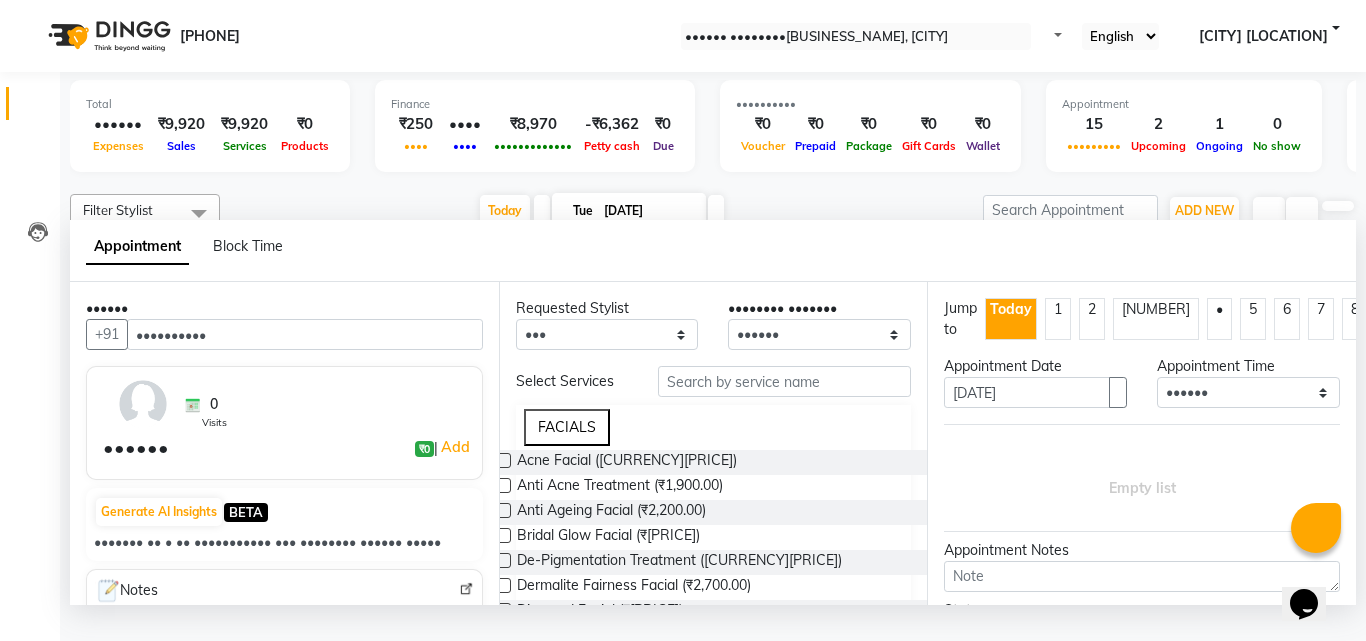 type on "••••••••••" 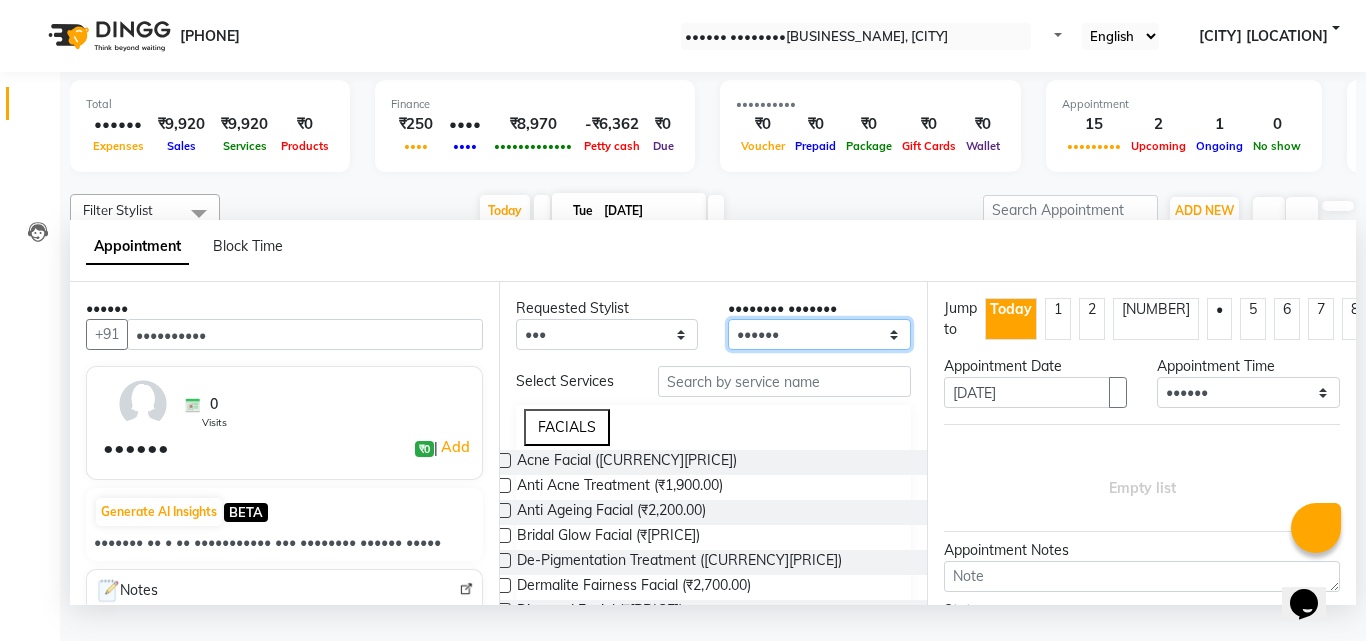 click on "[NAME], [NAME] [NAME] [NAME] [NAME] [NAME] [NAME] [NAME] [NAME] [NAME] [NAME] [NAME] [NAME]" at bounding box center [607, 334] 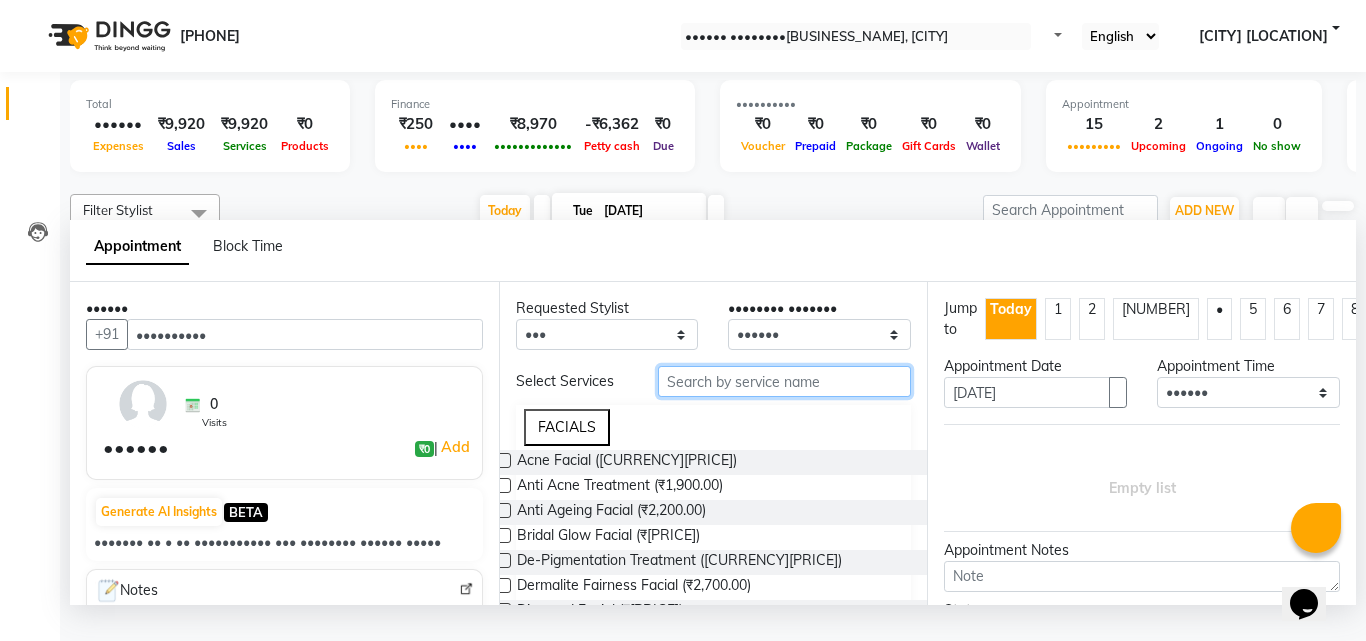click at bounding box center (785, 381) 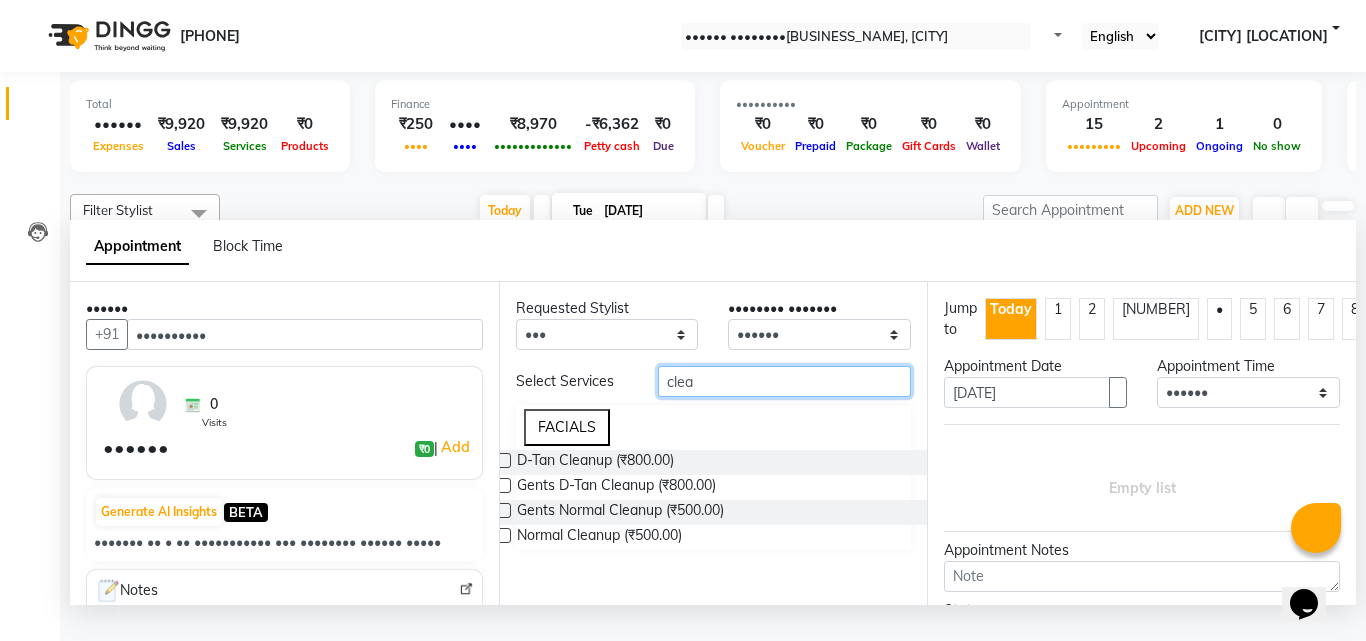 type on "clea" 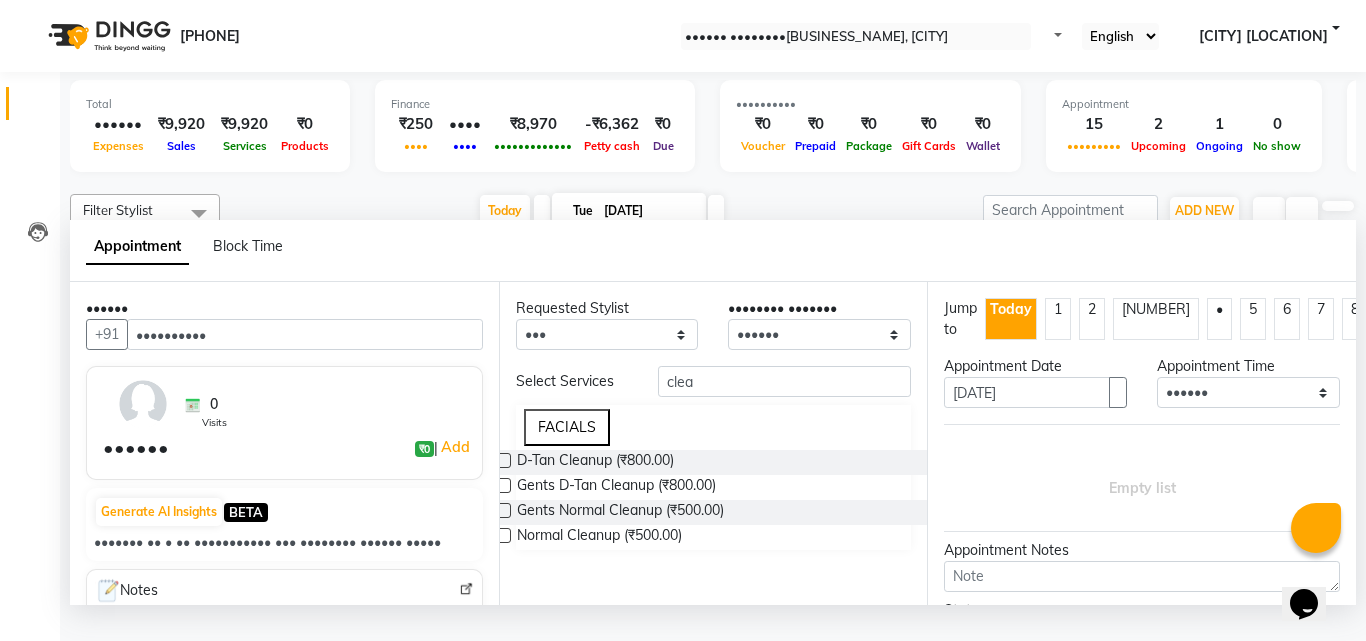 click at bounding box center [503, 460] 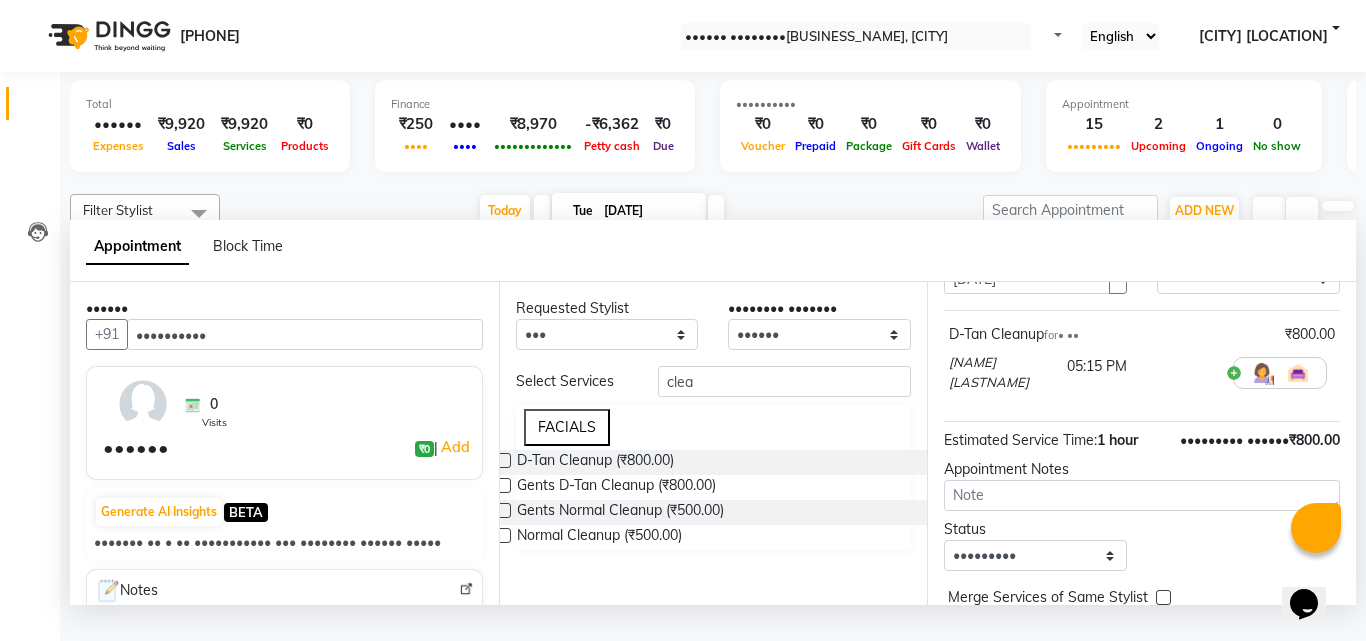 scroll, scrollTop: 221, scrollLeft: 0, axis: vertical 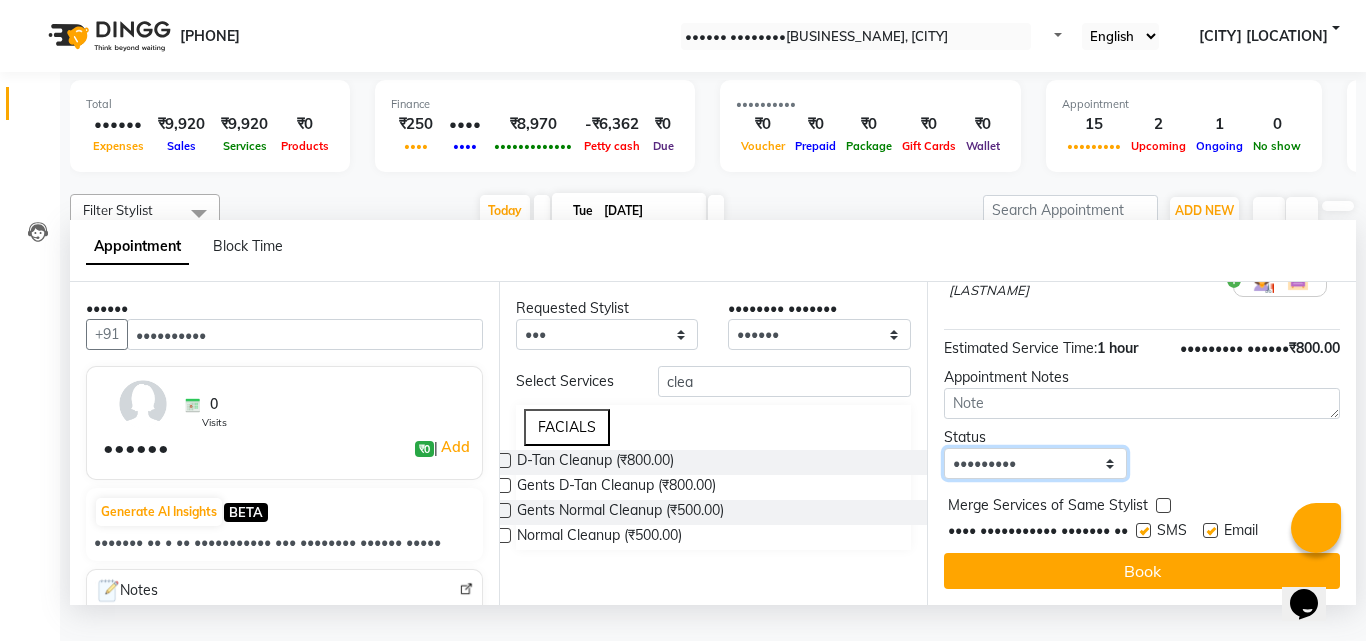 click on "•••••• ••••••••• ••••••• •••••••• ••••••••" at bounding box center (1035, 463) 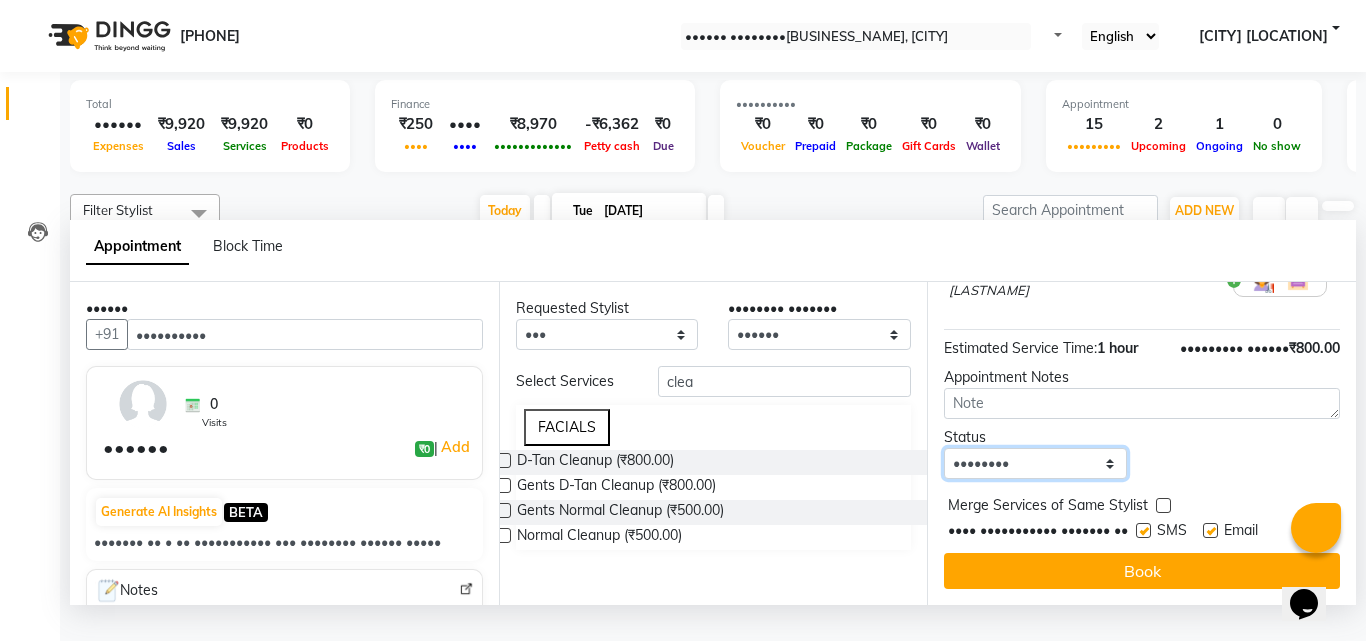 click on "•••••• ••••••••• ••••••• •••••••• ••••••••" at bounding box center [1035, 463] 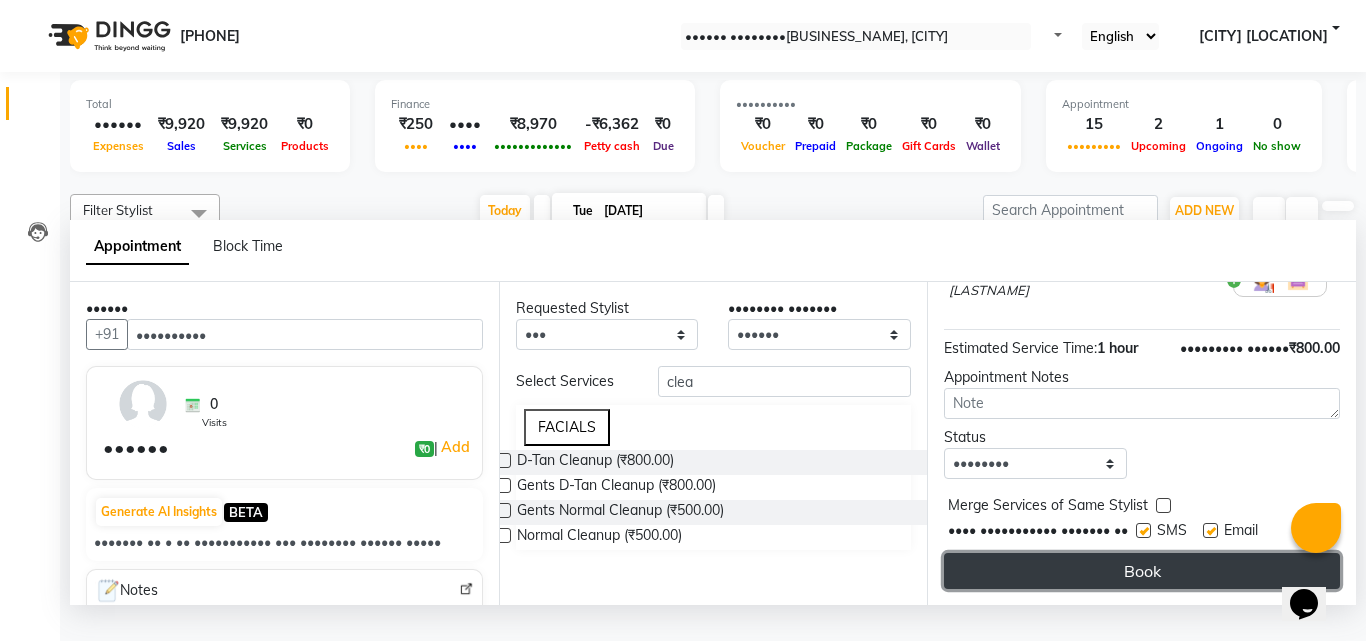 click on "Book" at bounding box center [1142, 571] 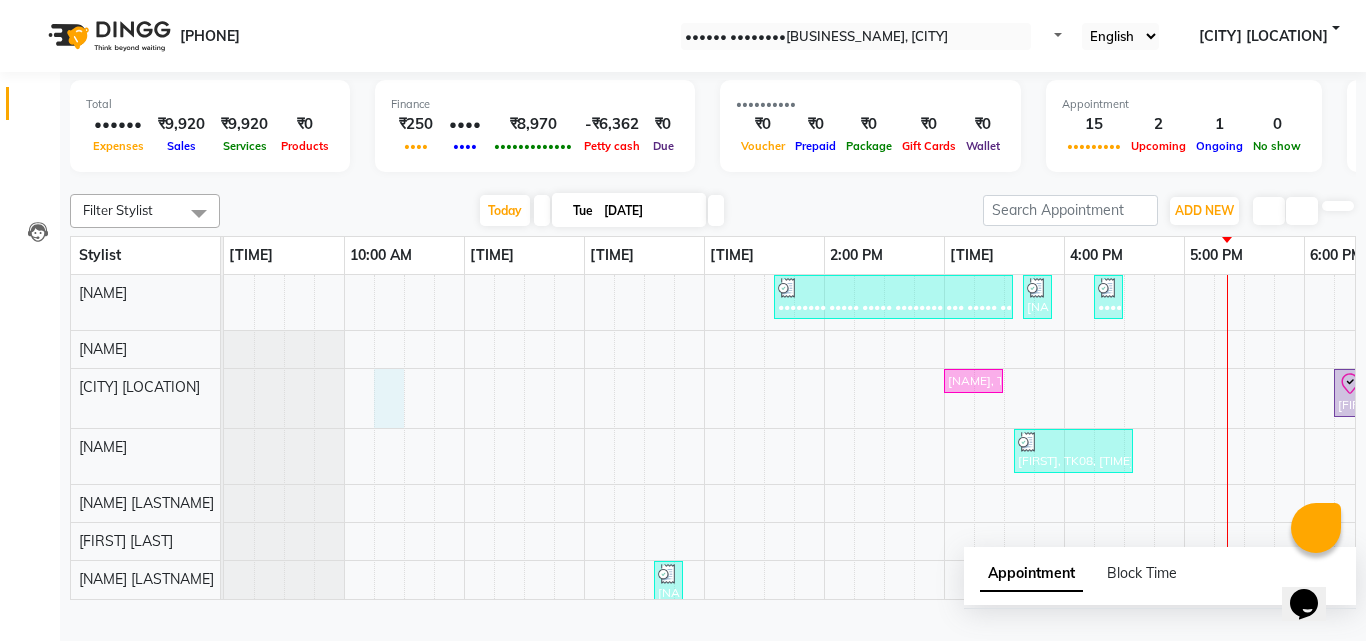click on "[NAME], TK08, [TIME]-[TIME], Under Arm Waxing,D-Tan Cleanup,Full Arm Waxing [NAME], TK09, [TIME]-[TIME], Eyebrows Threading [NAME], TK12, [TIME]-[TIME], Eyebrows Threading [NAME], TK01, [TIME]-[TIME], Child Cut
[NAME], TK02, [TIME]-[TIME], D-Tan Facial [NAME], TK08, [TIME]-[TIME], Ceramide Anti-Frizz Treatment [NAME], TK05, [TIME]-[TIME], Eyebrows Threading [NAME], TK10, [TIME]-[TIME], Eyebrows Threading [NAME], TK12, [TIME]-[TIME], Eyebrows Threading
[NAME], TK15, [TIME]-[TIME], D-Tan Cleanup [NAME], TK03, [TIME]-[TIME], Gents Beard Styling [NAME], TK06, [TIME]-[TIME], Root Touch-Up (Ammonia Free),U Cut [NAME], TK11, [TIME]-[TIME], U Cut [NAME], TK14, [TIME]-[TIME], Straight Cut [NAME], TK07, [TIME]-[TIME], Child Cut [NAME], TK05, [TIME]-[TIME], Eyebrows Threading [NAME], TK04, [TIME]-[TIME], Hair Wash" at bounding box center [1124, 601] 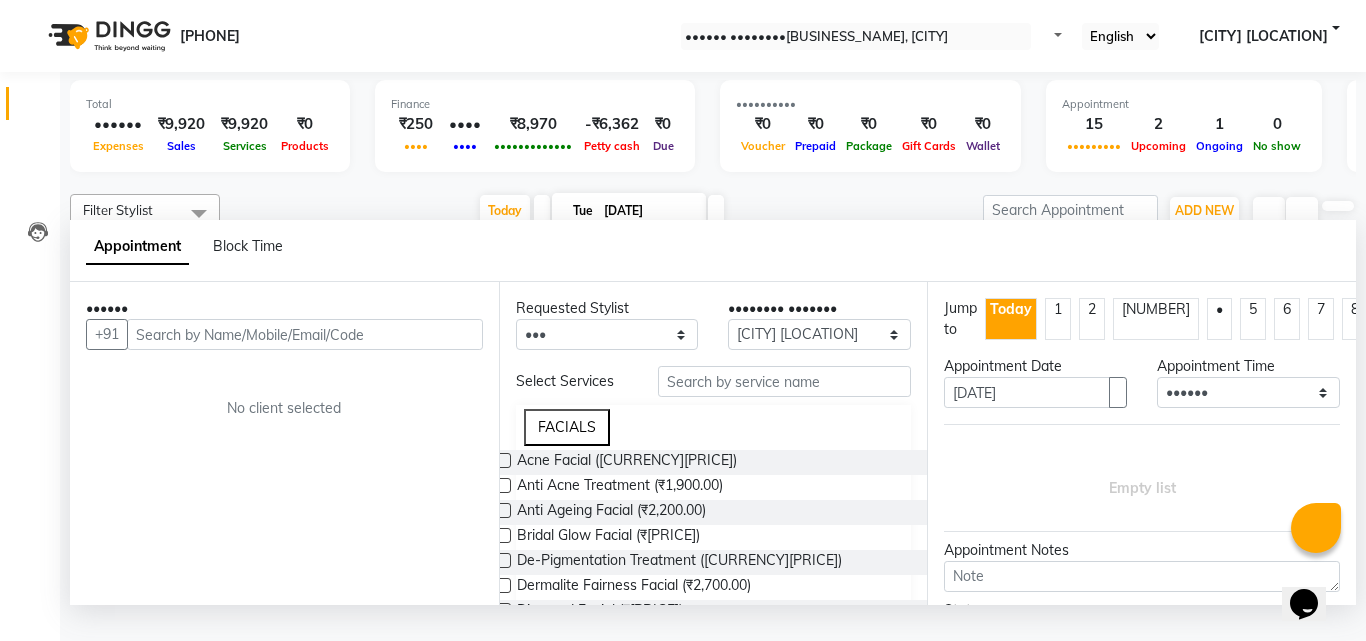 click at bounding box center [305, 334] 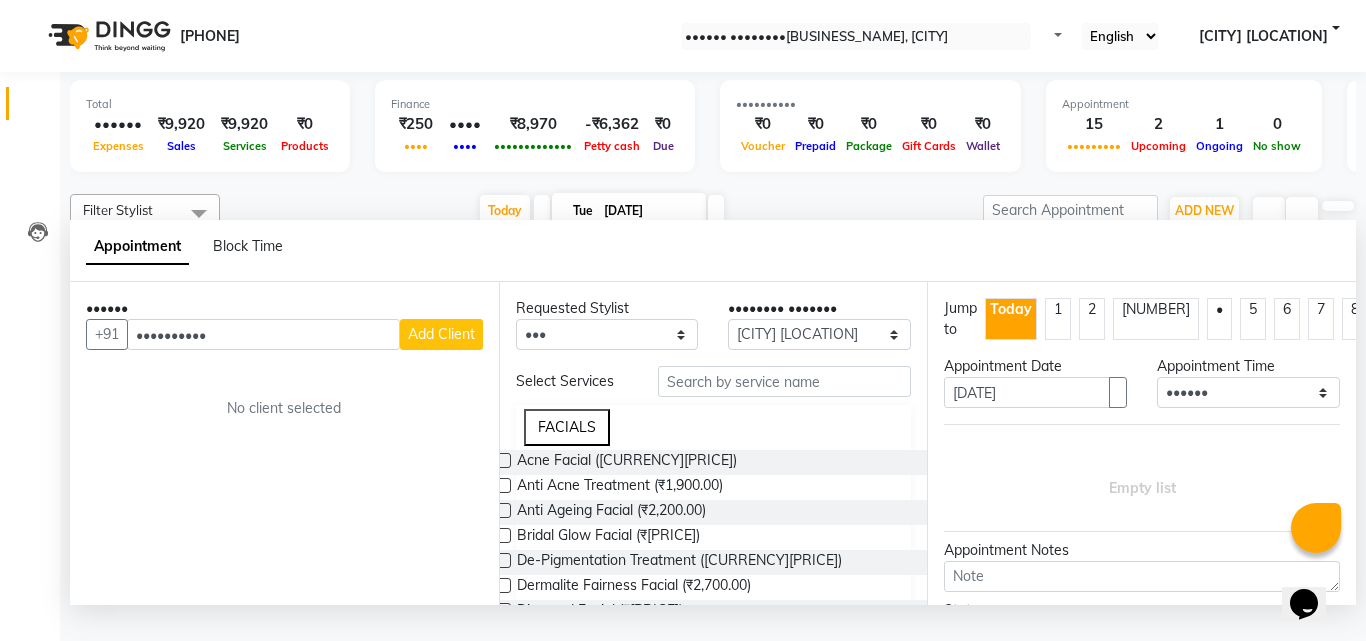 type on "••••••••••" 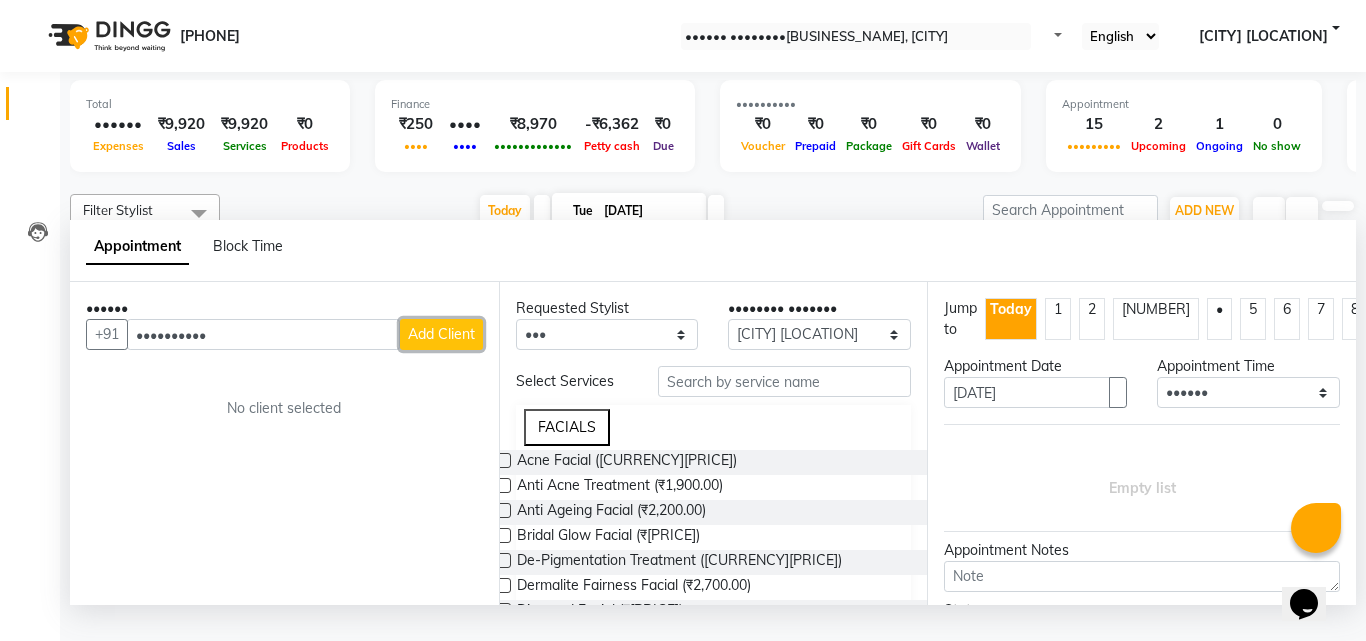 click on "Add Client" at bounding box center [441, 334] 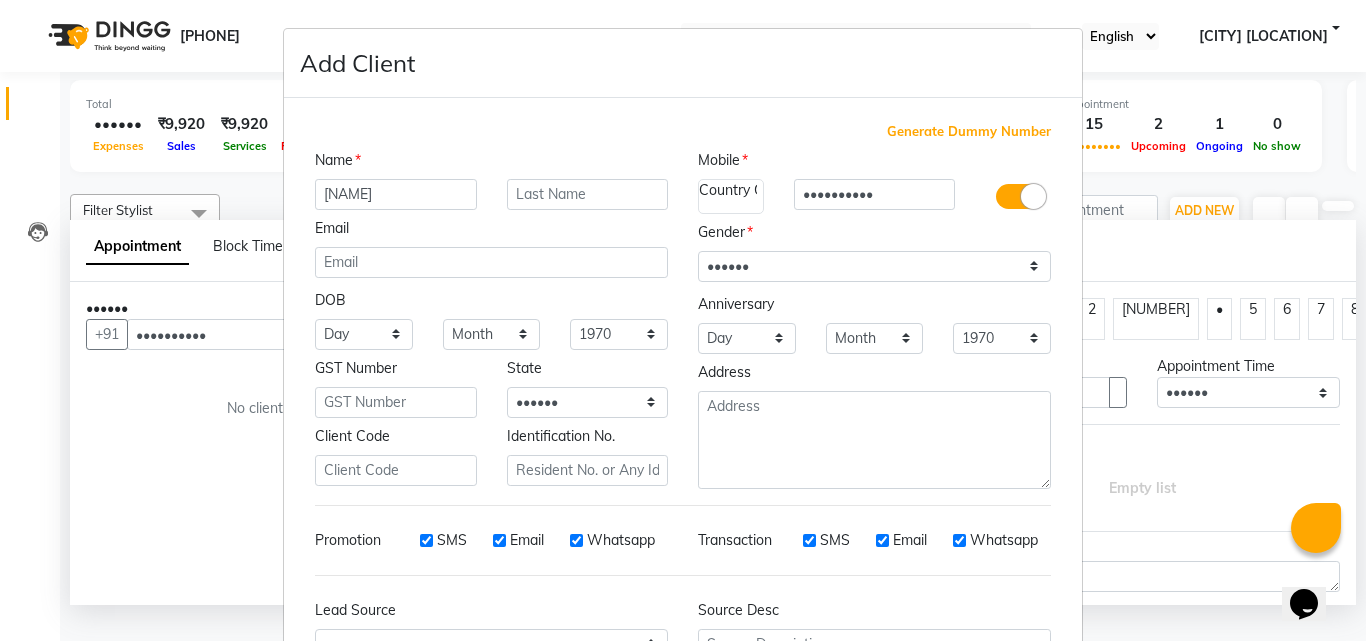 type on "[NAME]" 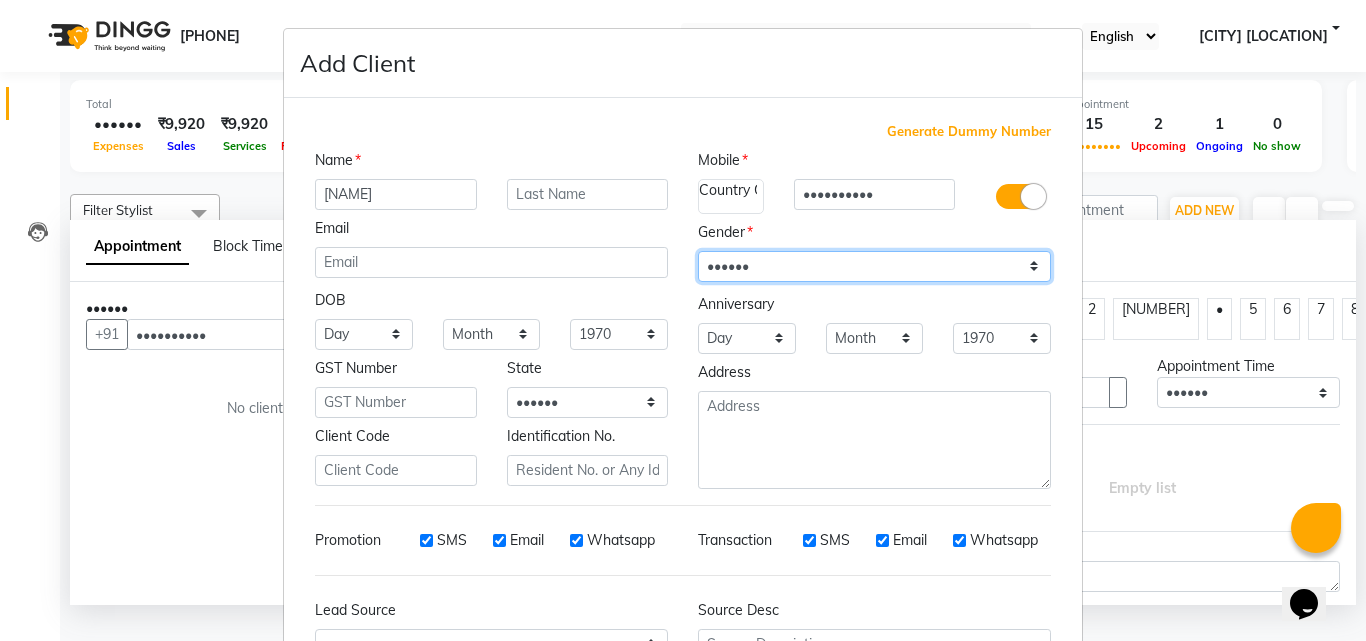 click on "Select Male Female Other Prefer Not To Say" at bounding box center (874, 266) 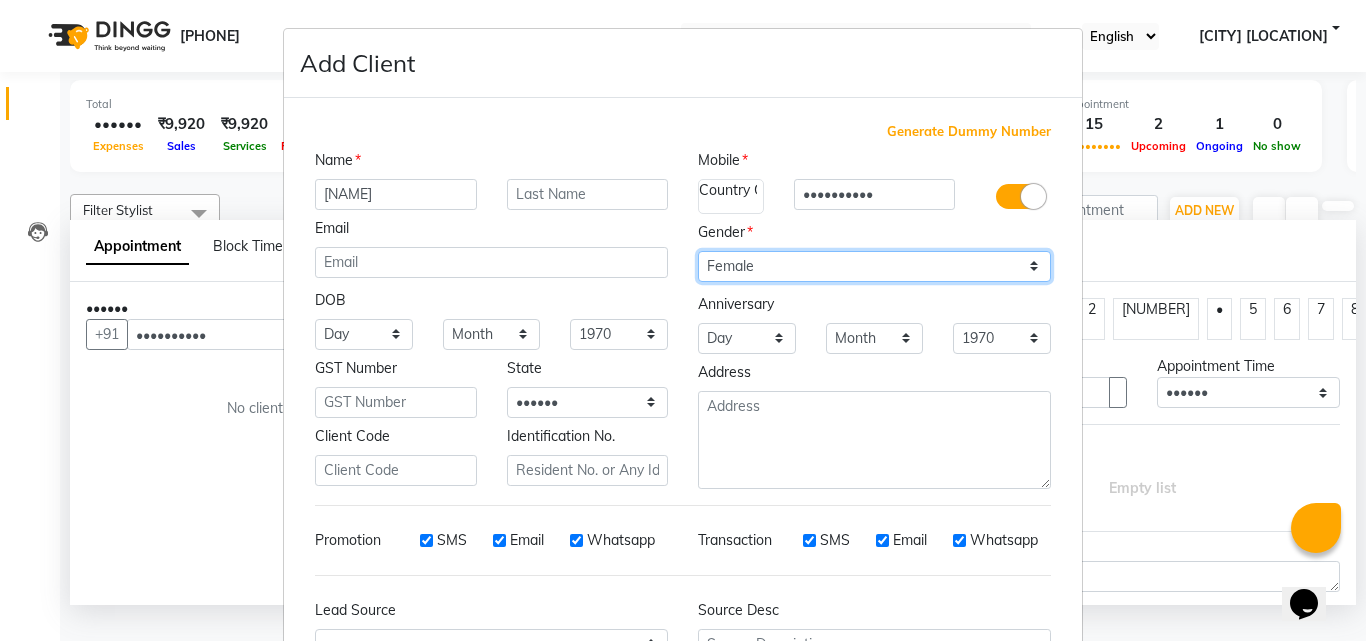 click on "Select Male Female Other Prefer Not To Say" at bounding box center [874, 266] 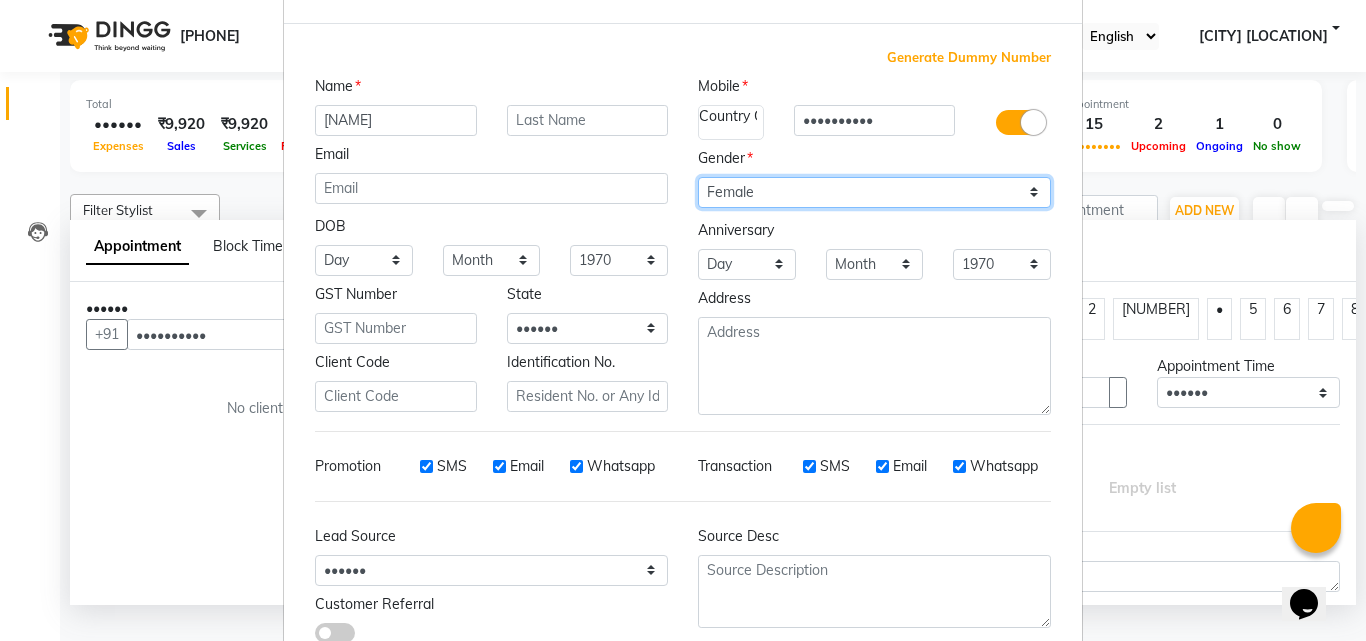 scroll, scrollTop: 208, scrollLeft: 0, axis: vertical 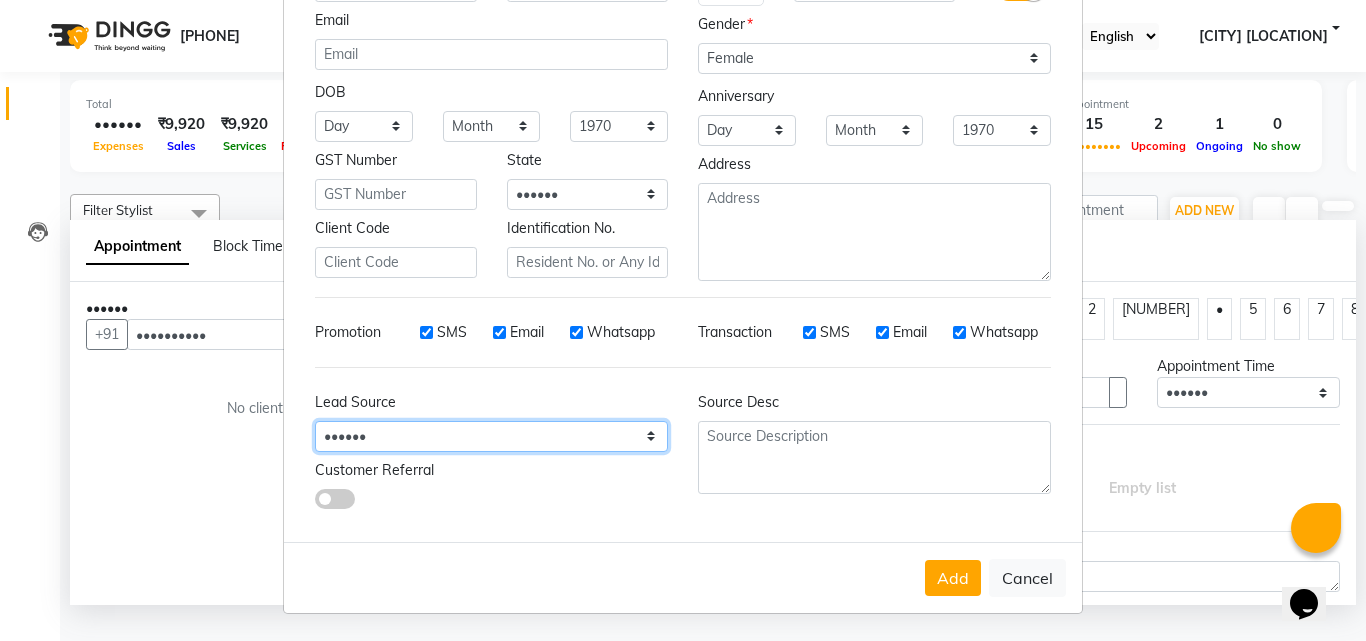 click on "Select Walk-in Referral Internet Friend Word of Mouth Advertisement Facebook JustDial Google Other Instagram  YouTube  WhatsApp" at bounding box center (364, 126) 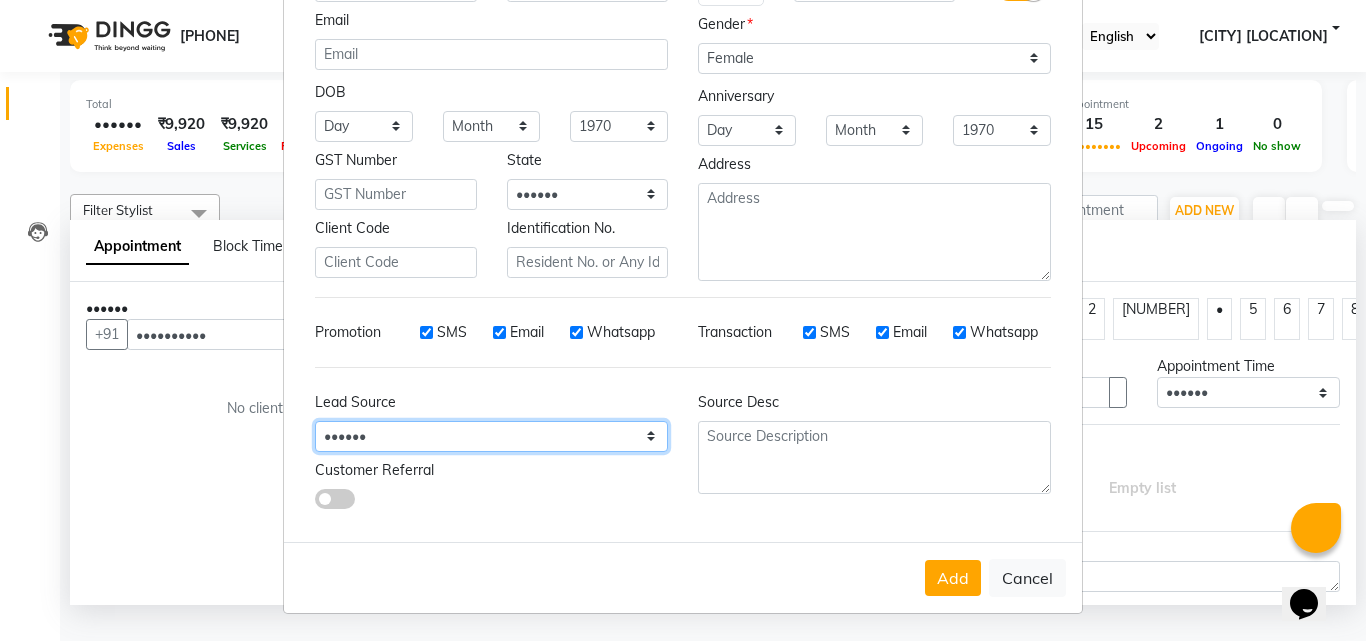 click on "Select Walk-in Referral Internet Friend Word of Mouth Advertisement Facebook JustDial Google Other Instagram  YouTube  WhatsApp" at bounding box center (364, 126) 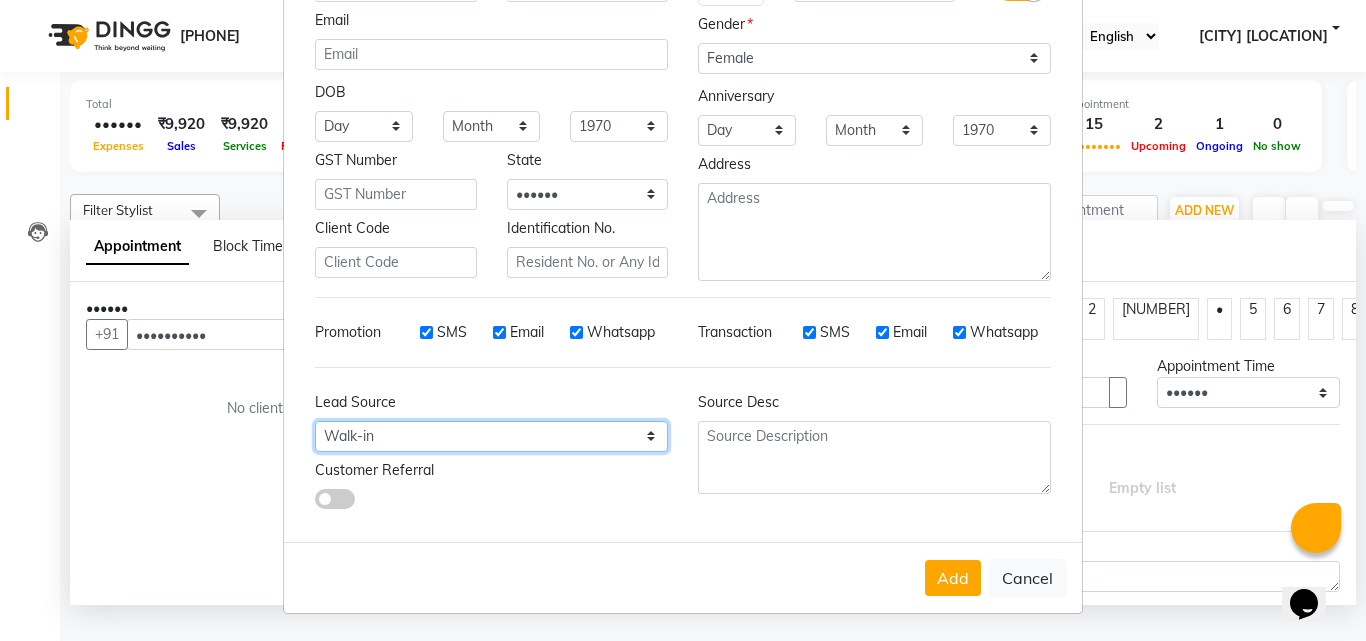 click on "Select Walk-in Referral Internet Friend Word of Mouth Advertisement Facebook JustDial Google Other Instagram  YouTube  WhatsApp" at bounding box center (491, 436) 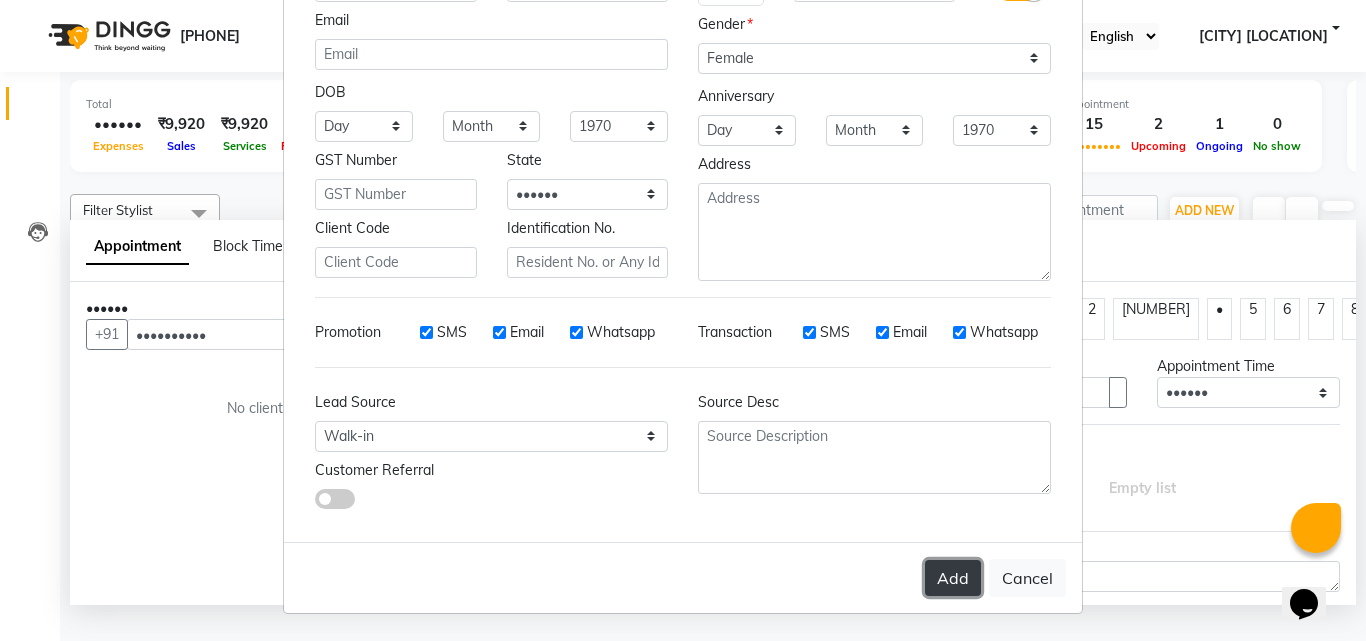 click on "Add" at bounding box center [953, 578] 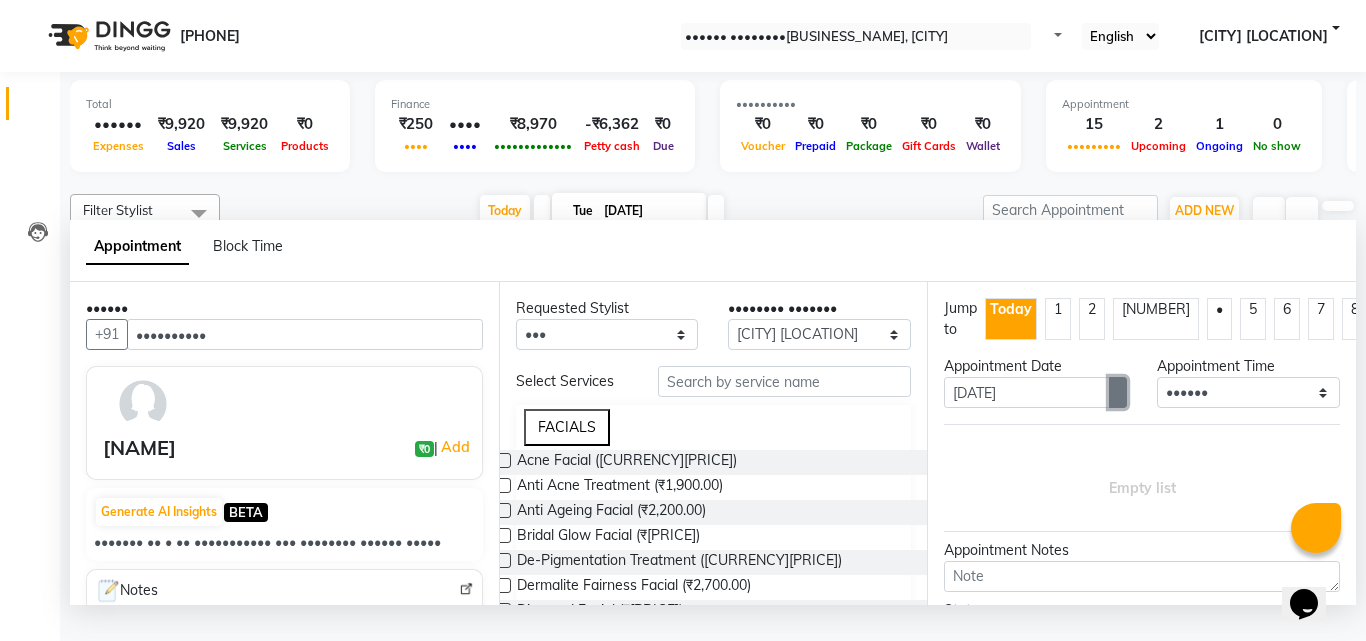 click at bounding box center (1118, 392) 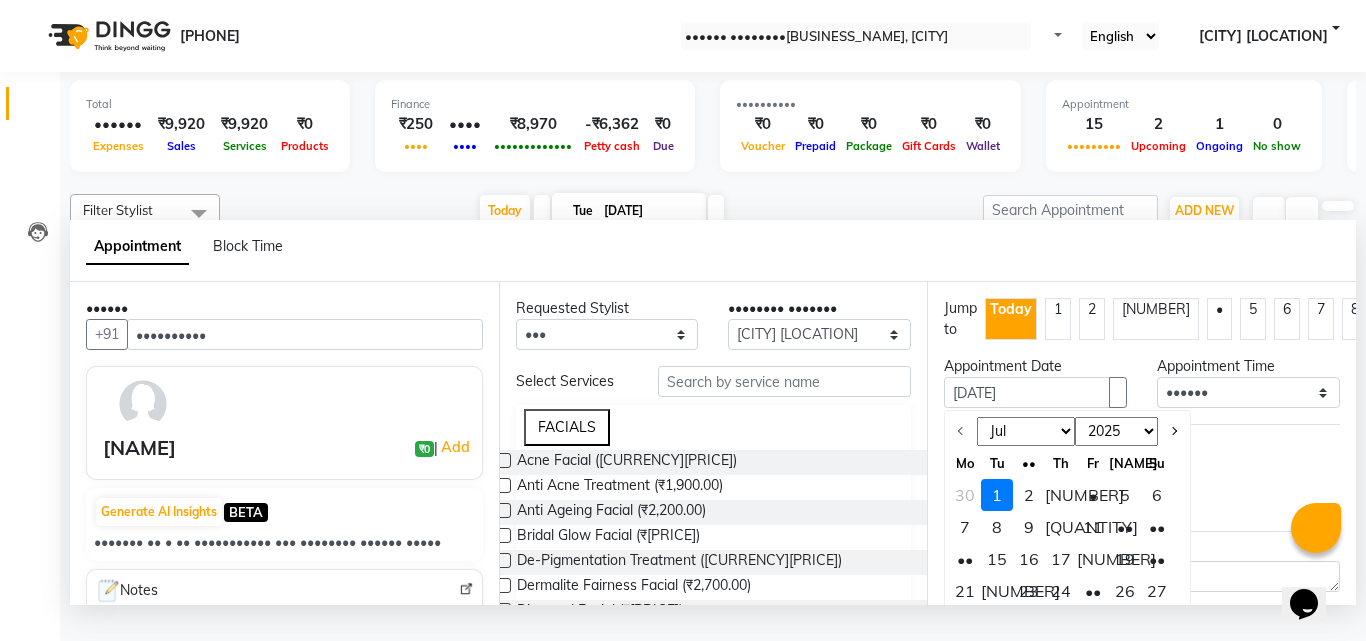 click on "2" at bounding box center [1029, 495] 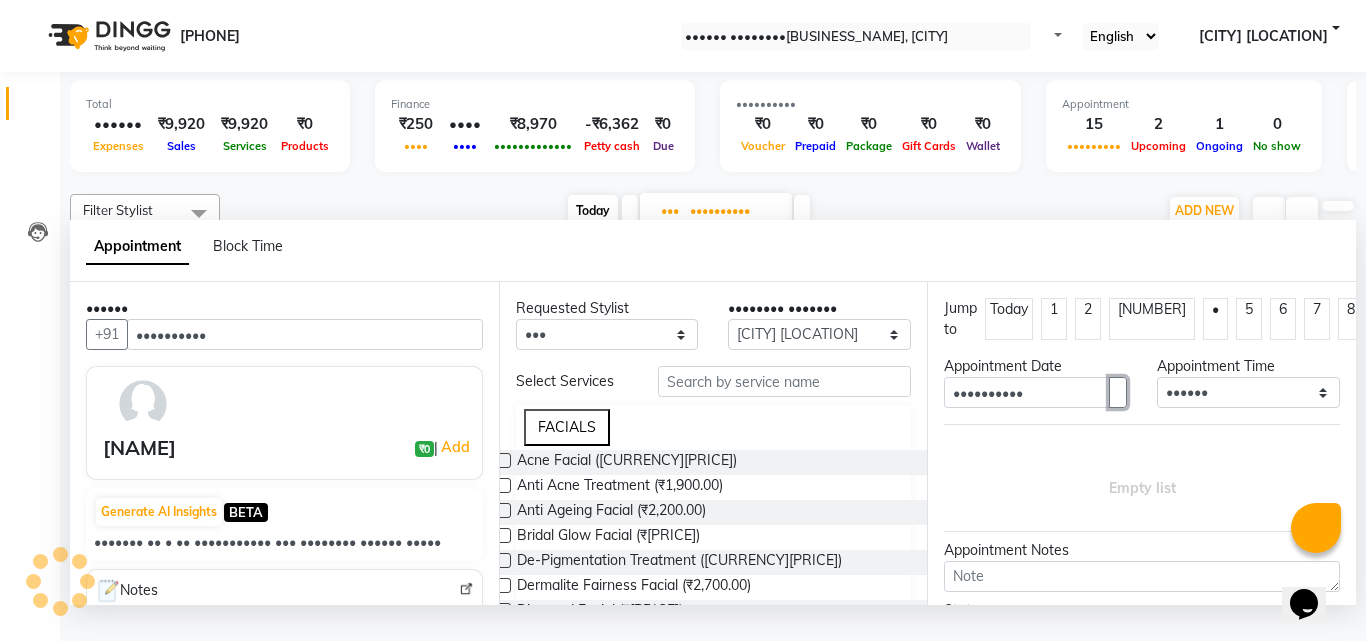 scroll, scrollTop: 0, scrollLeft: 669, axis: horizontal 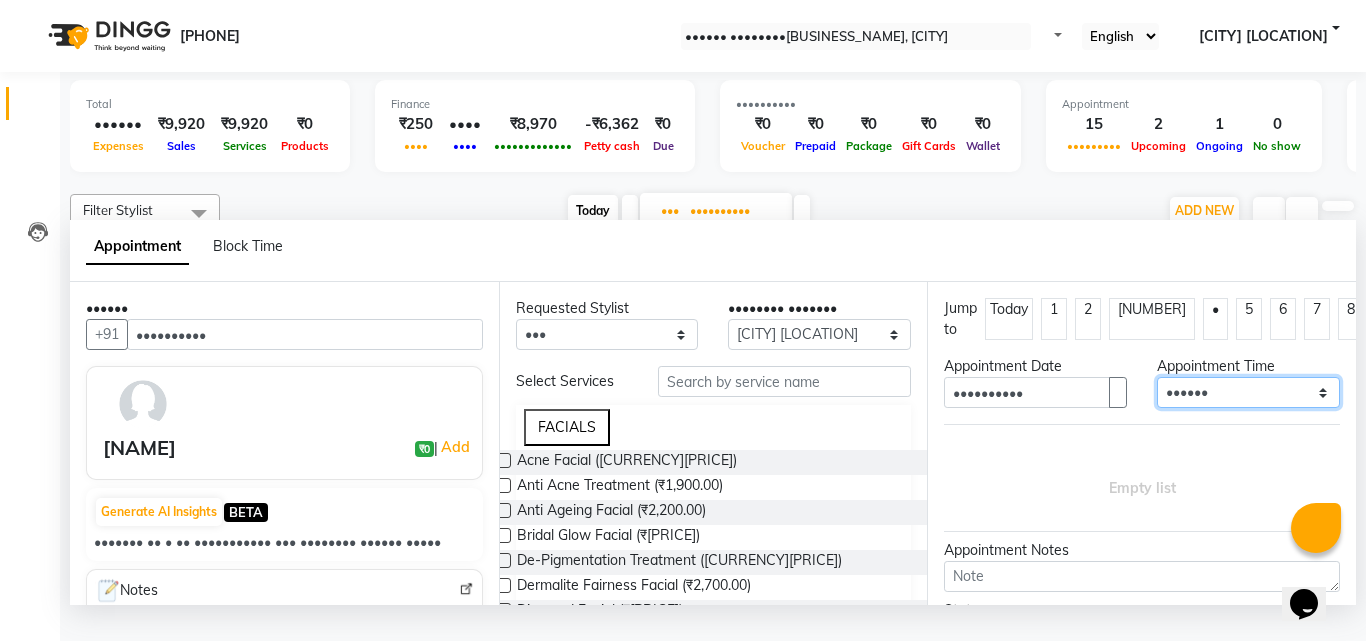 click on "•••••• ••••• •• ••••• •• ••••• •• ••••• •• ••••• •• ••••• •• ••••• •• ••••• •• ••••• •• ••••• •• ••••• •• ••••• •• ••••• •• ••••• •• ••••• •• ••••• •• ••••• •• ••••• •• ••••• •• ••••• •• ••••• •• ••••• •• ••••• •• ••••• •• ••••• •• ••••• •• ••••• •• ••••• •• ••••• •• ••••• •• ••••• •• ••••• •• ••••• •• ••••• •• ••••• •• ••••• •• ••••• •• ••••• •• ••••• •• ••••• •• ••••• •• ••••• •• ••••• •• ••••• •• ••••• •• ••••• •• ••••• •• ••••• •• ••••• •• ••••• •• ••••• •• ••••• •• ••••• ••" at bounding box center [1248, 392] 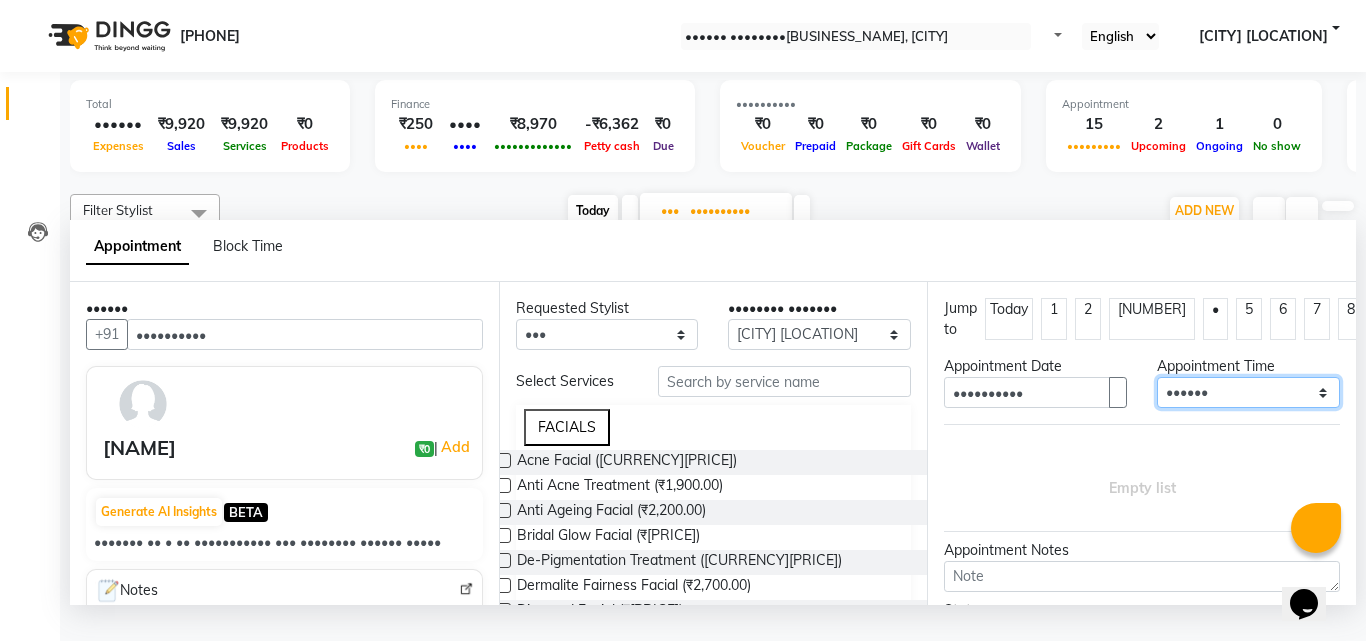 select on "[NUMBER]" 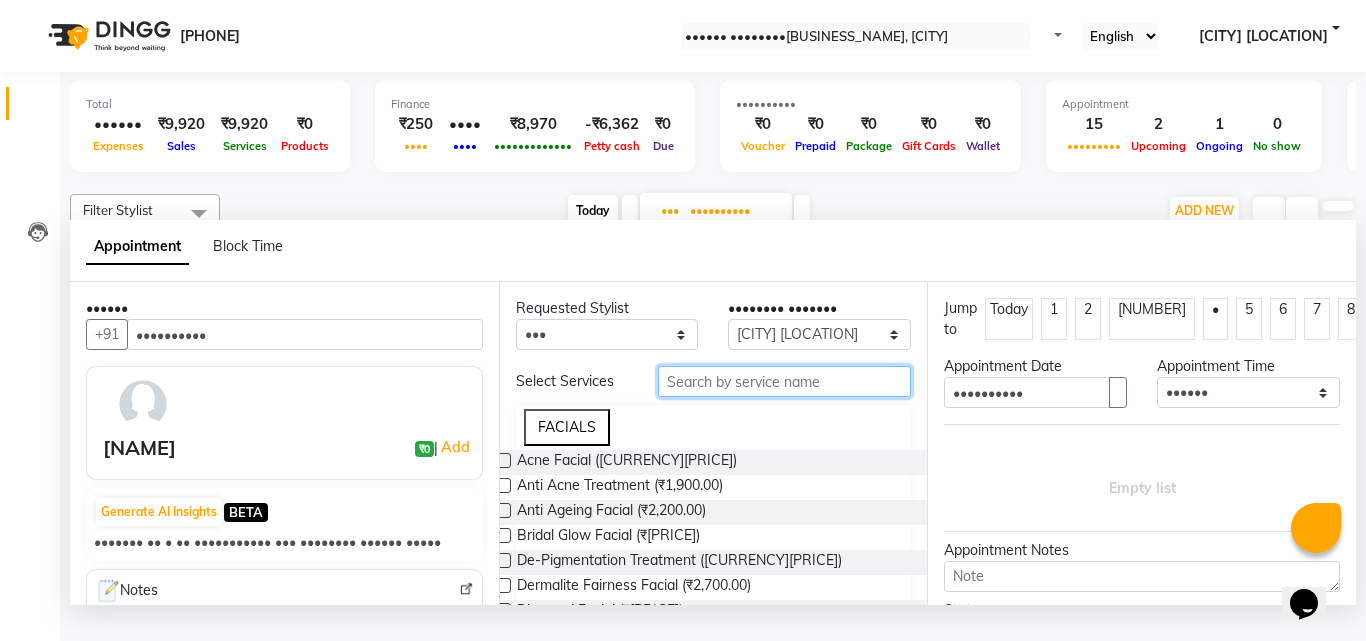 click at bounding box center (785, 381) 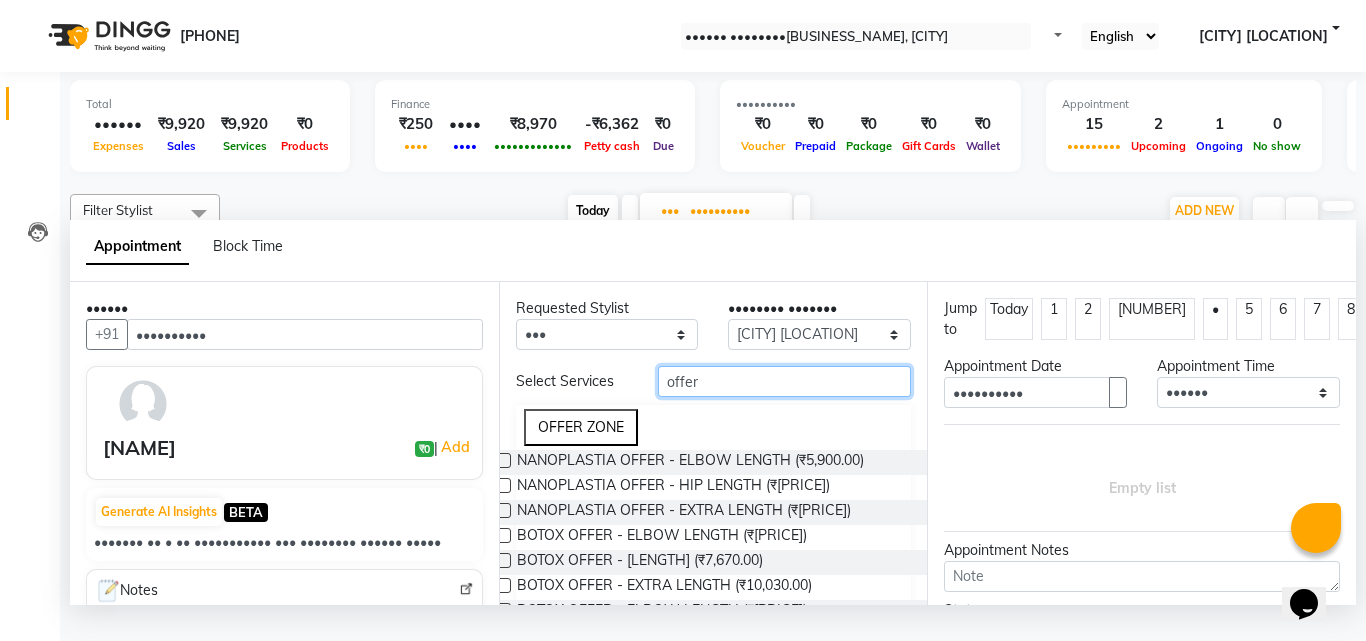 type on "offer" 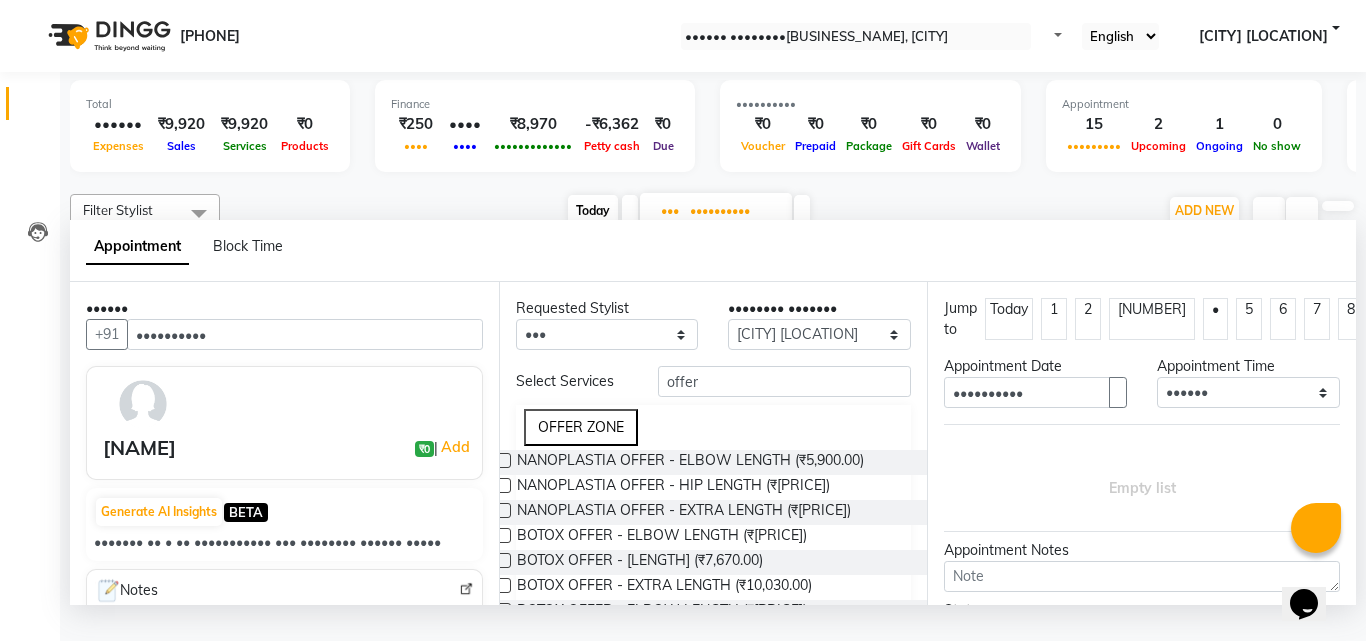 click at bounding box center (503, 460) 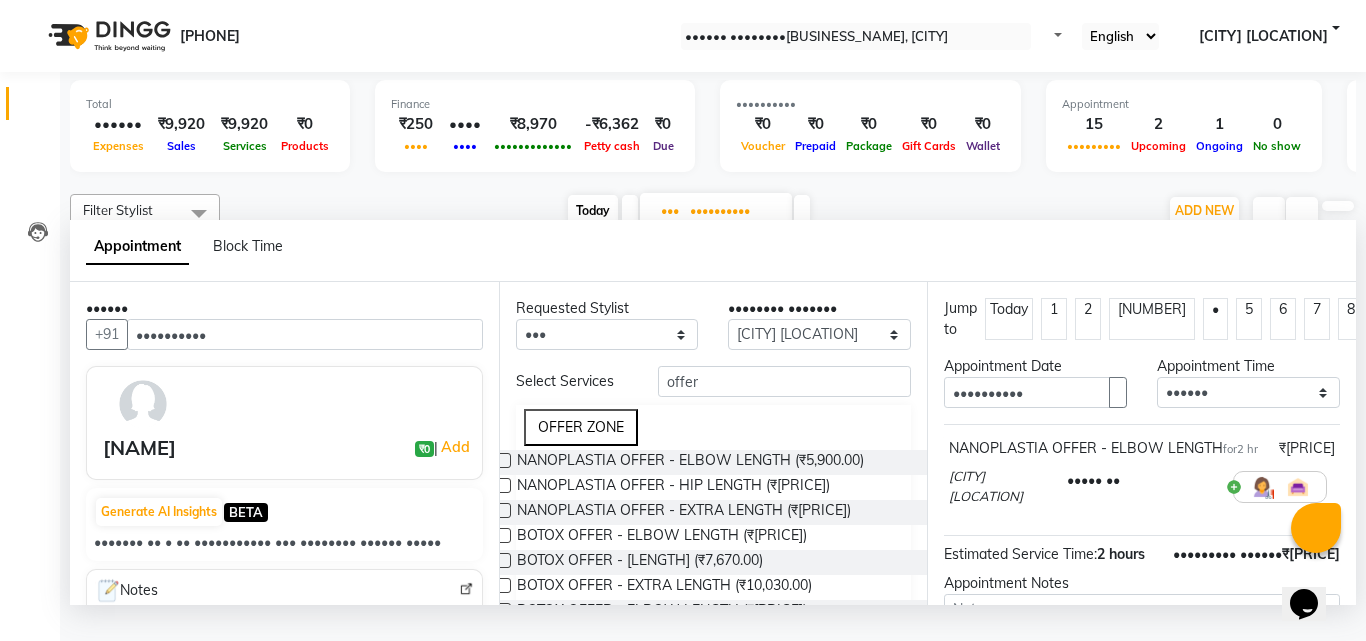 scroll, scrollTop: 263, scrollLeft: 0, axis: vertical 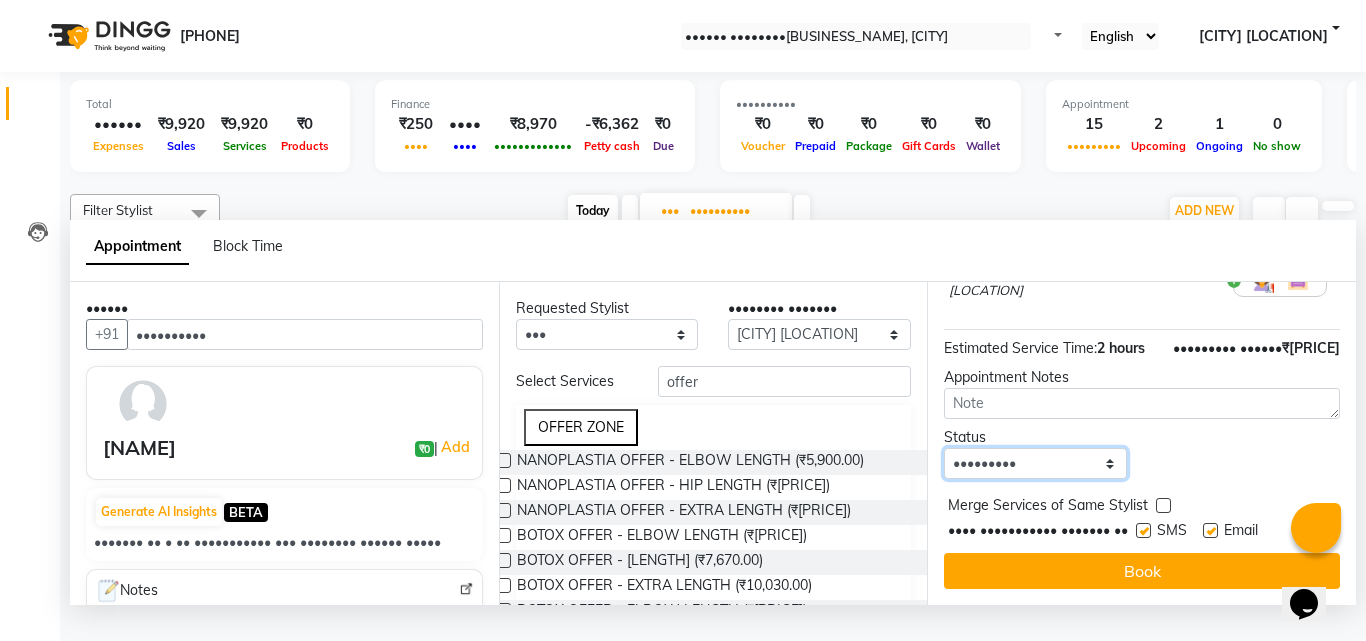 click on "Select TENTATIVE CONFIRM UPCOMING" at bounding box center (1035, 463) 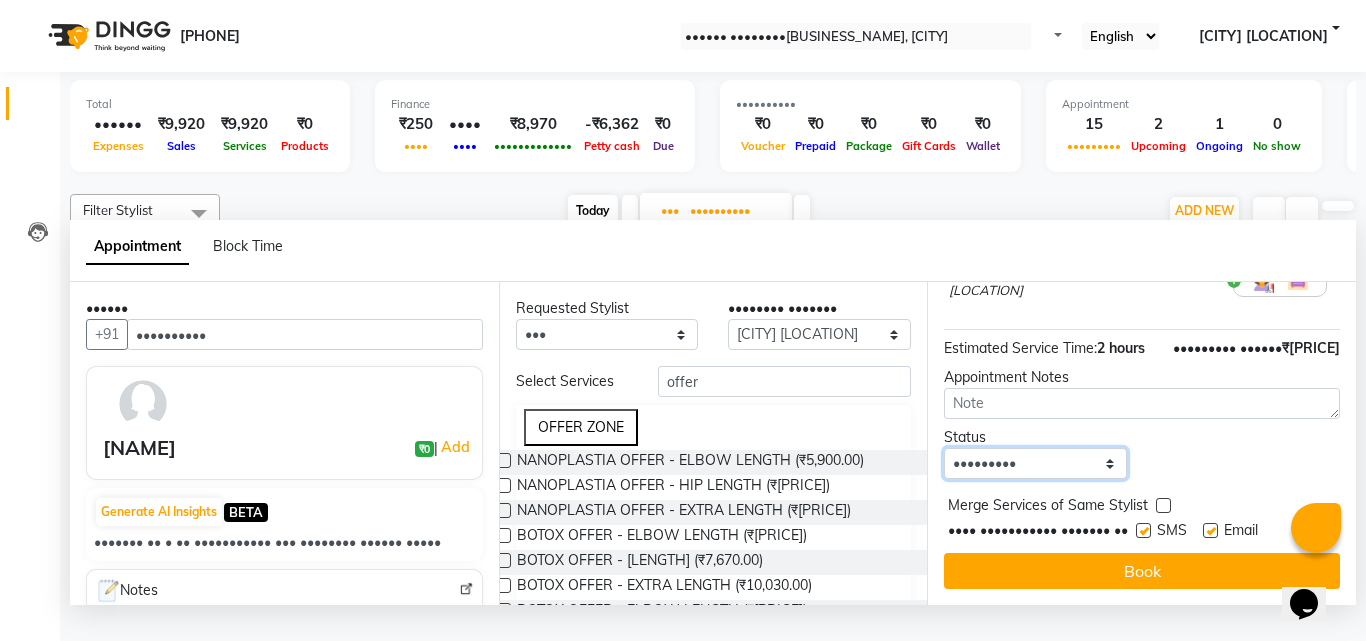 select on "confirm booking" 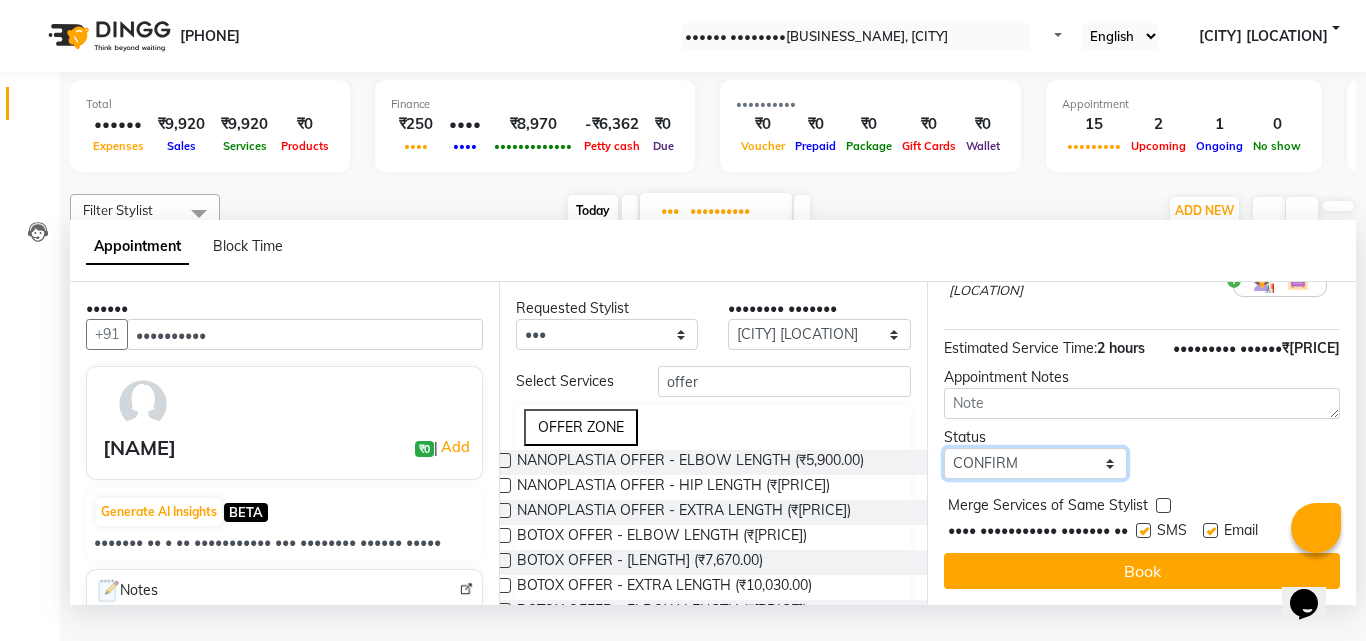 click on "Select TENTATIVE CONFIRM UPCOMING" at bounding box center (1035, 463) 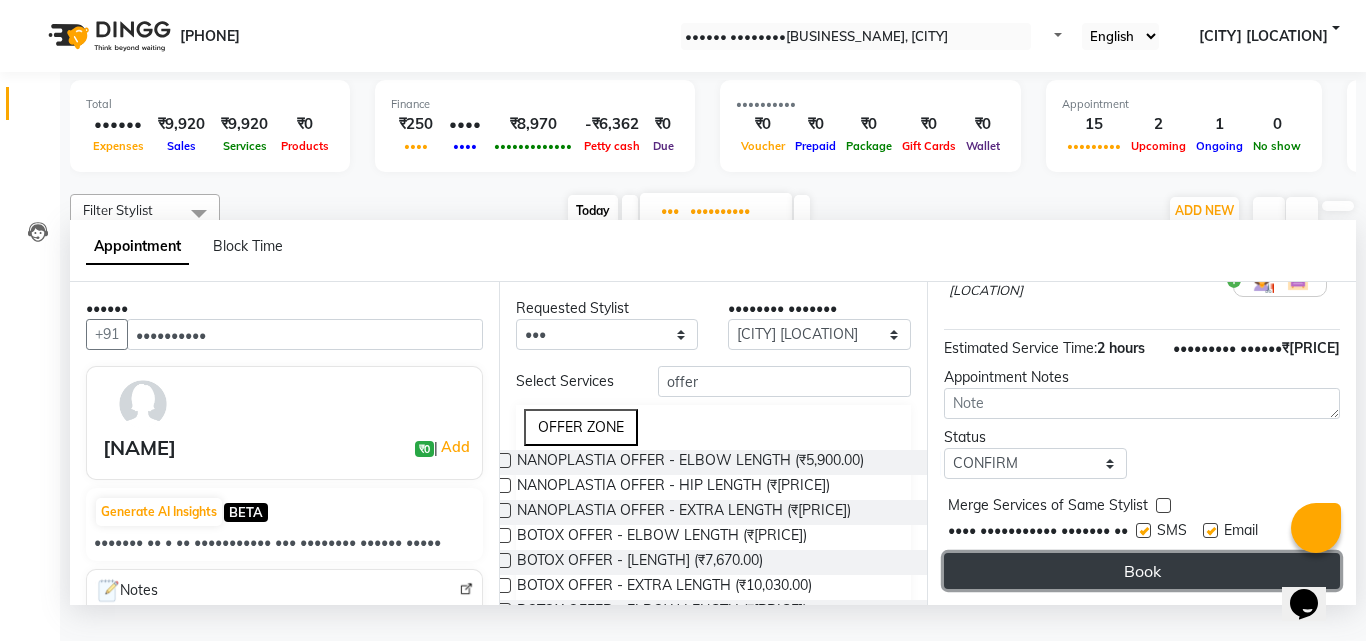 click on "Book" at bounding box center (1142, 571) 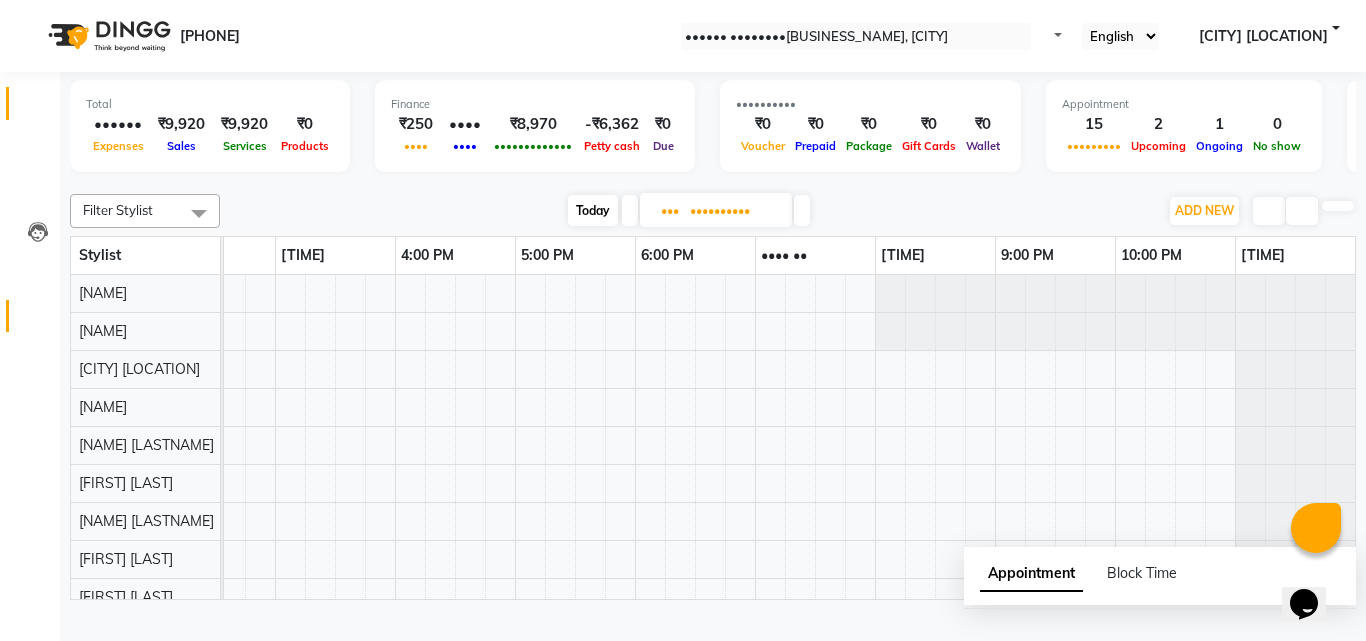 click at bounding box center (38, 321) 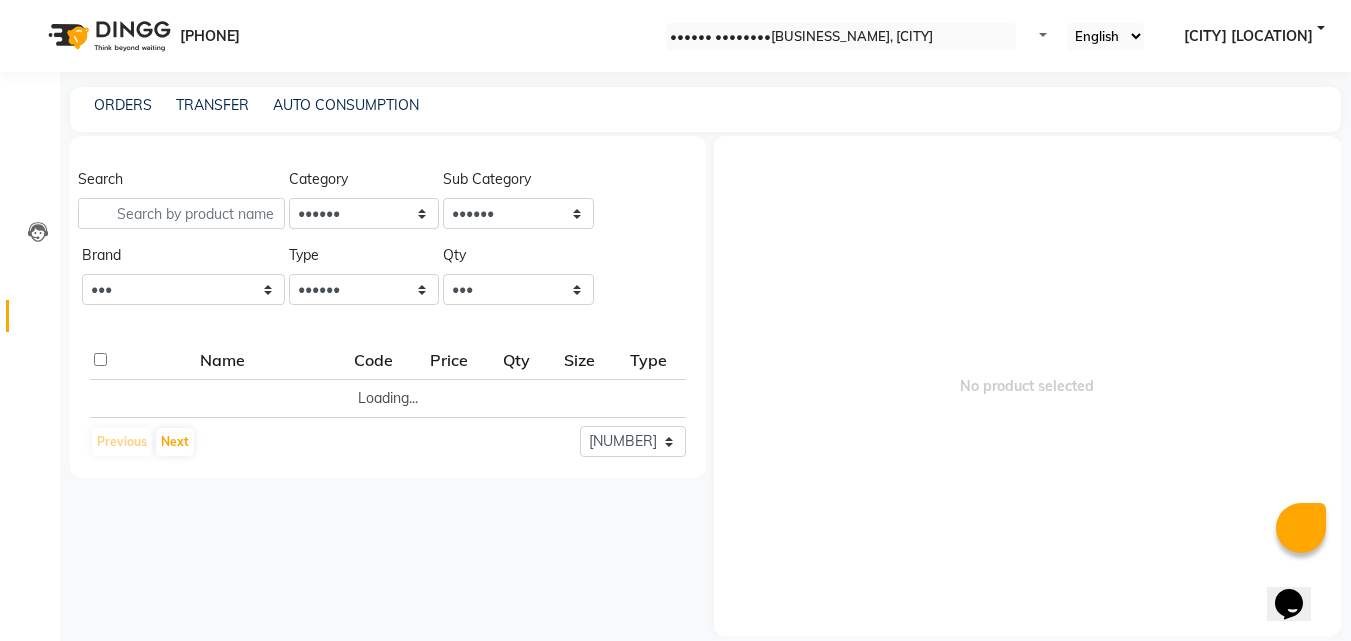 click at bounding box center (38, 321) 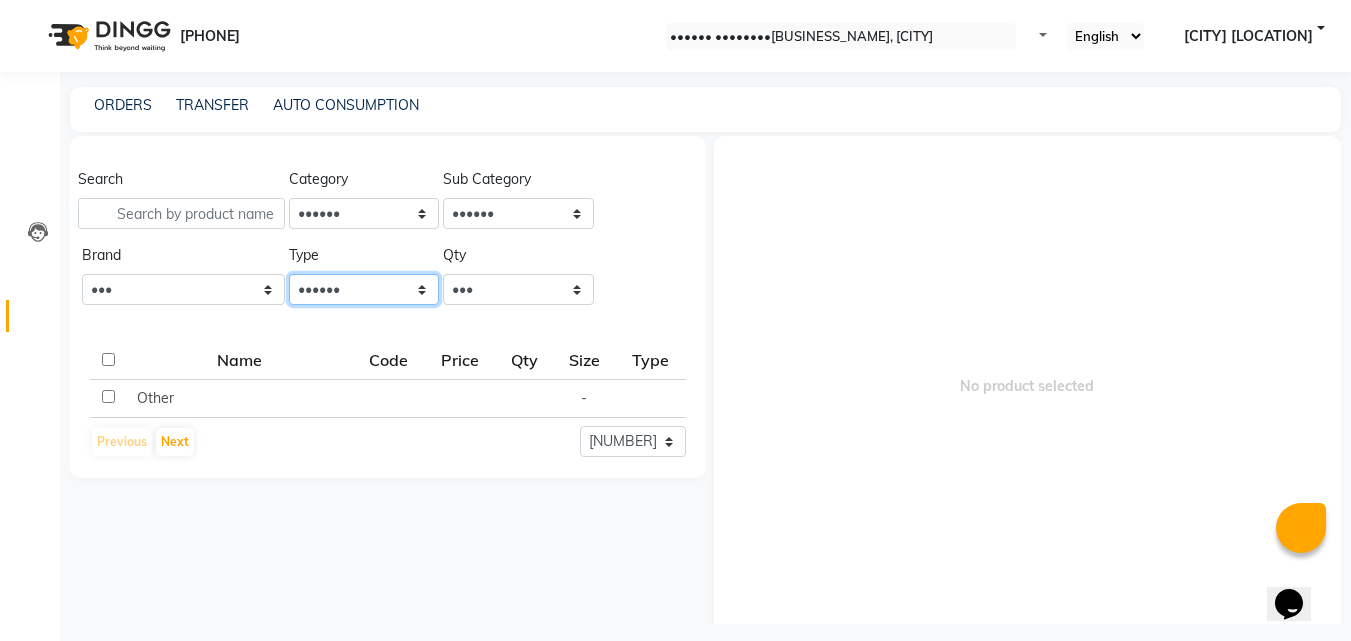 click on "Select Both Retail Consumable" at bounding box center [364, 213] 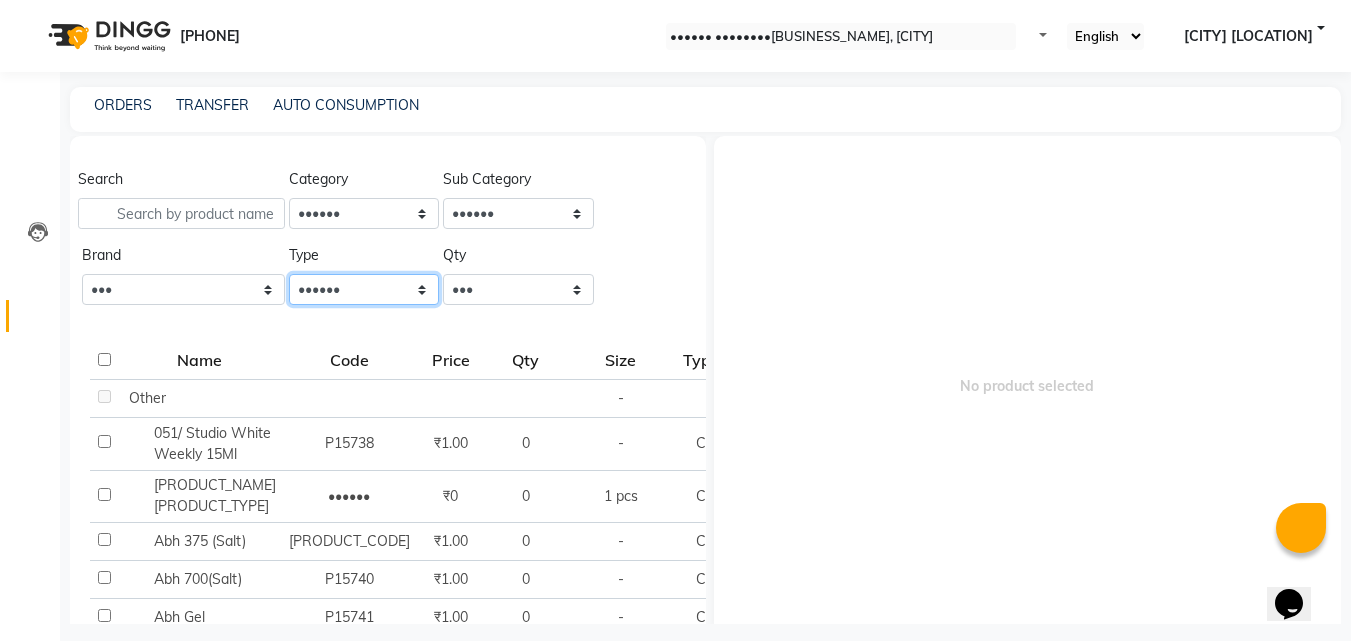 select on "R" 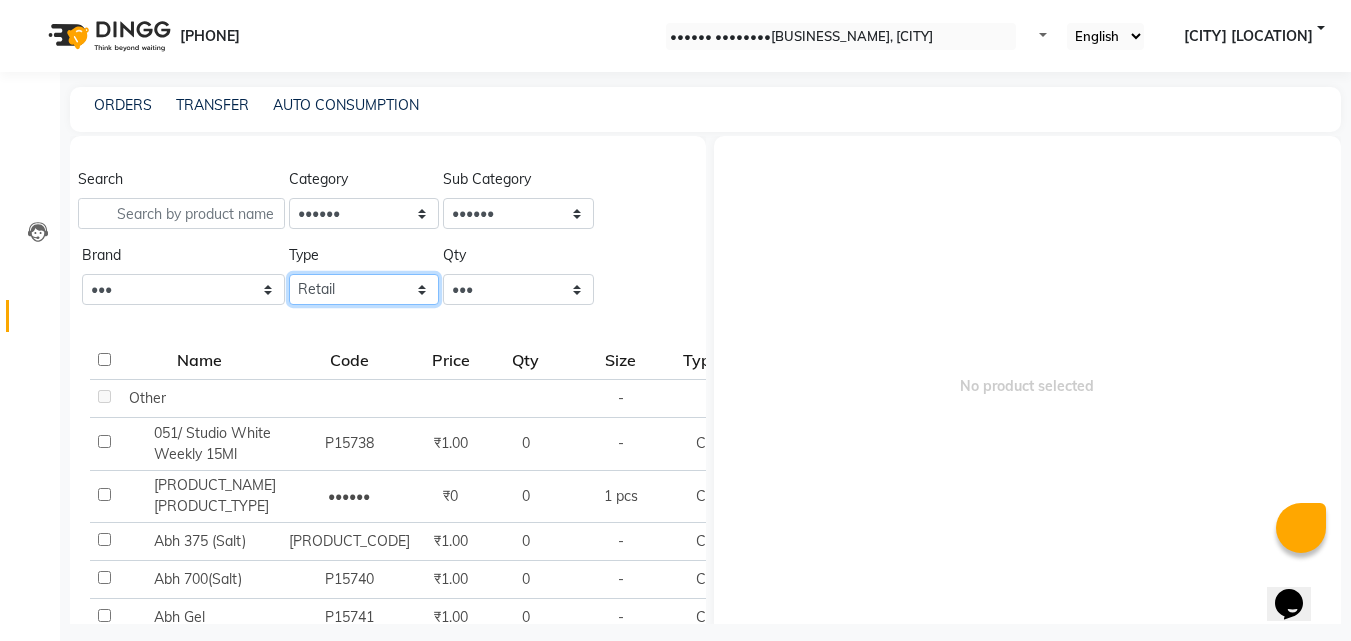 click on "Select Both Retail Consumable" at bounding box center (364, 213) 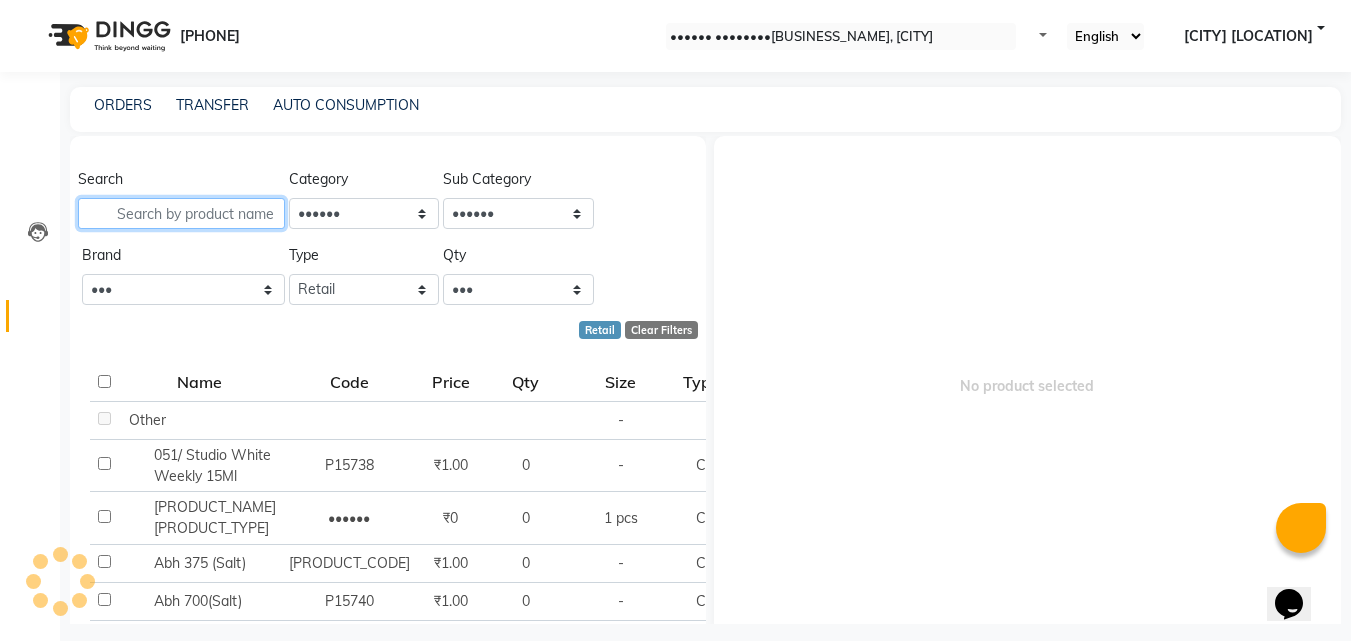 click at bounding box center (181, 213) 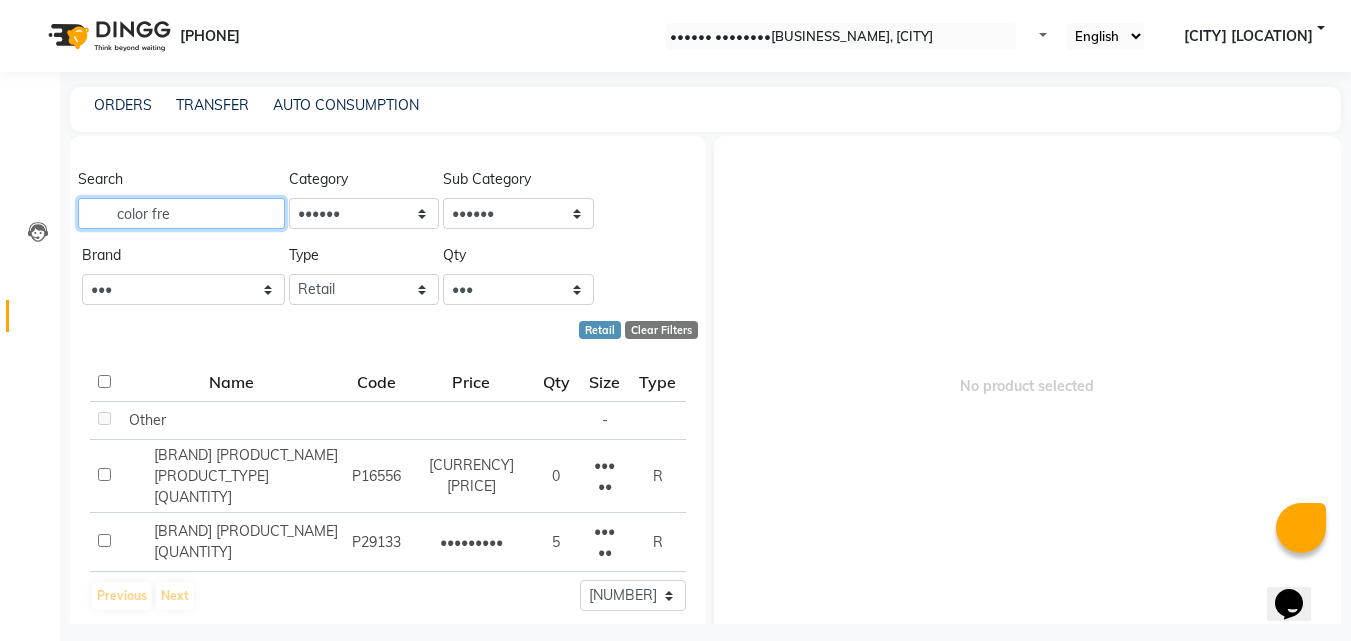 type on "color fre" 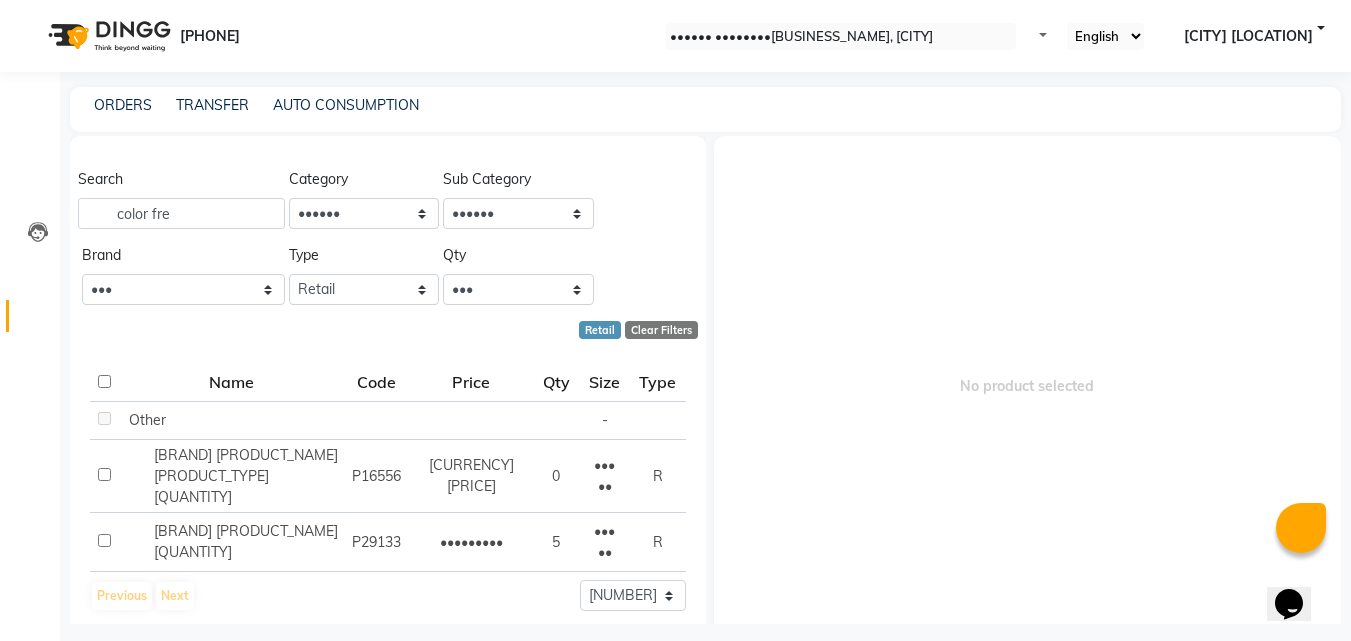 click on "Invoice" at bounding box center (30, 146) 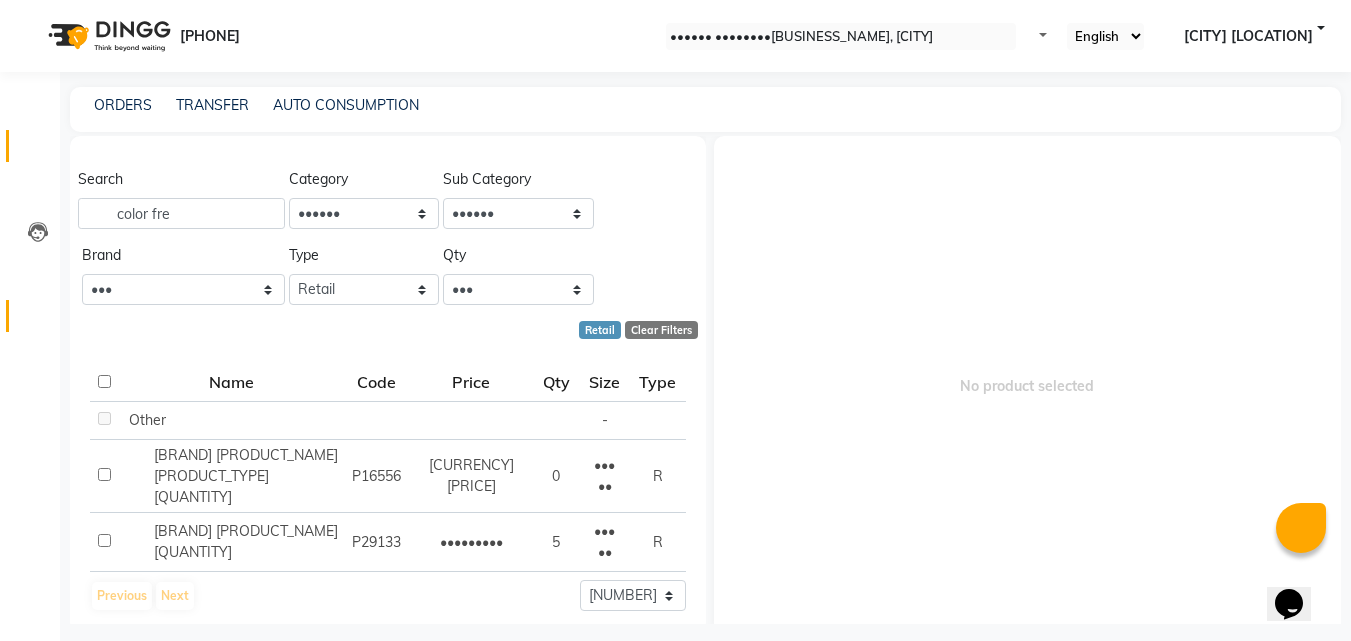 click on "Invoice" at bounding box center (30, 146) 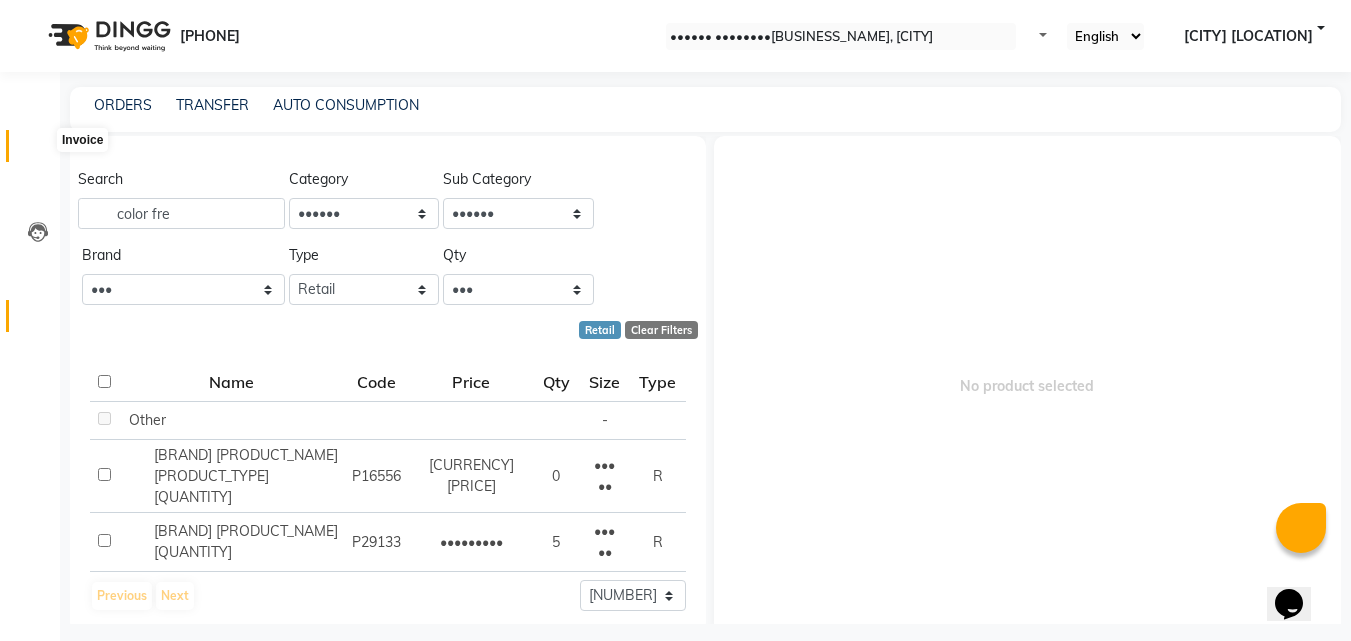 click at bounding box center [37, 151] 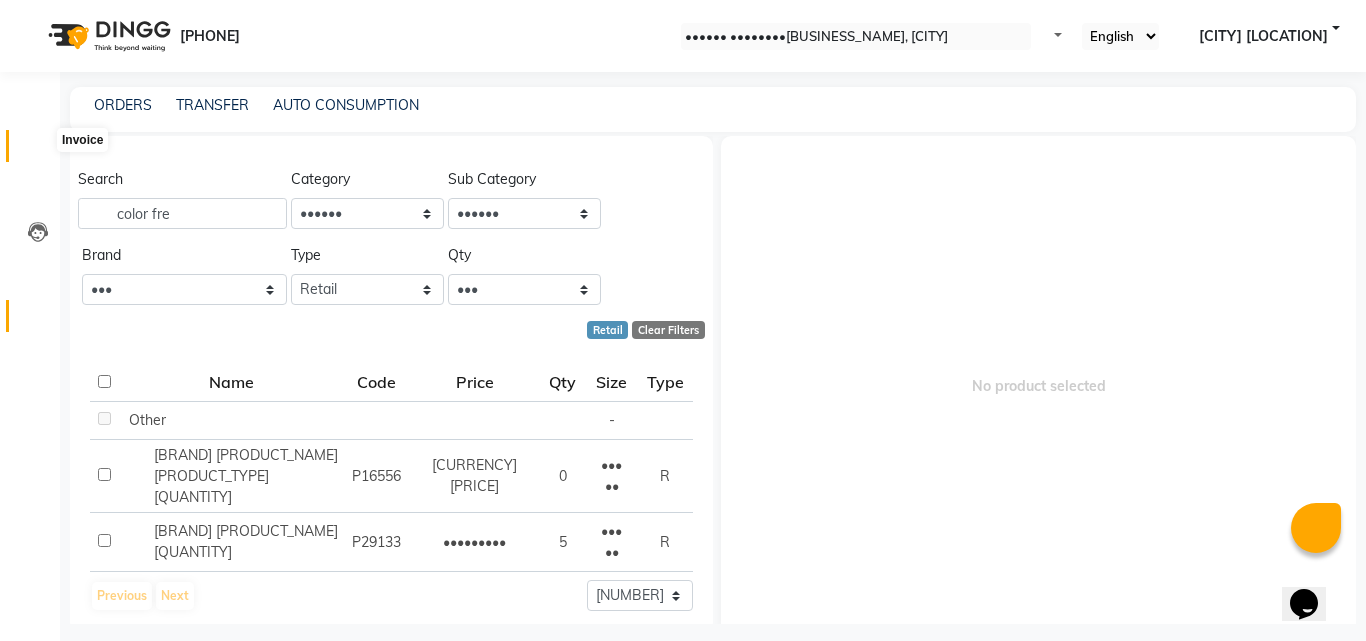 drag, startPoint x: 20, startPoint y: 147, endPoint x: 20, endPoint y: 167, distance: 20 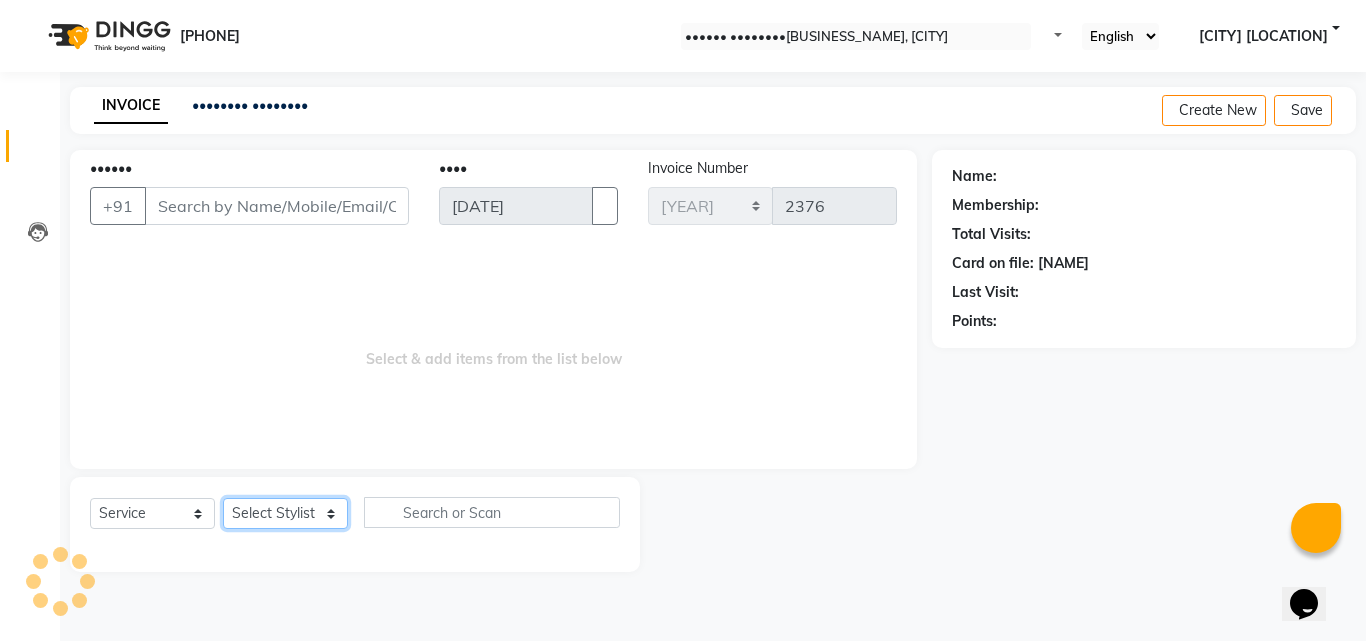 click on "Select Stylist" at bounding box center [285, 513] 